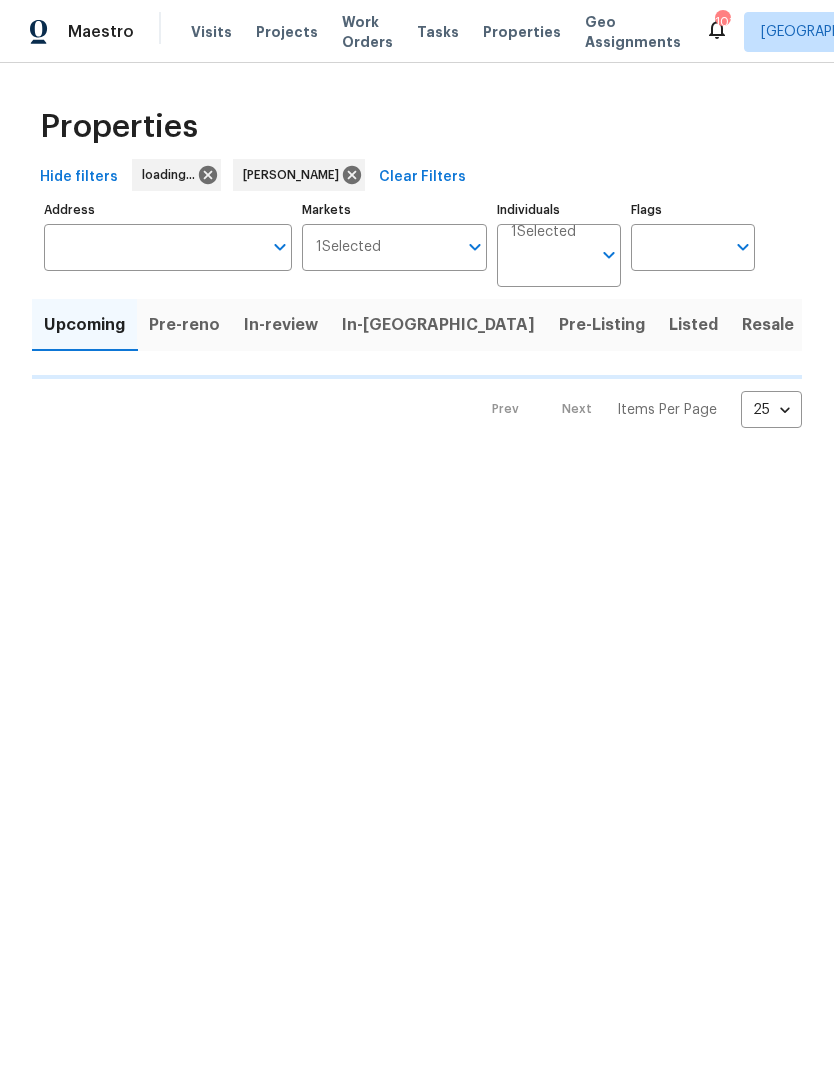 scroll, scrollTop: 0, scrollLeft: 0, axis: both 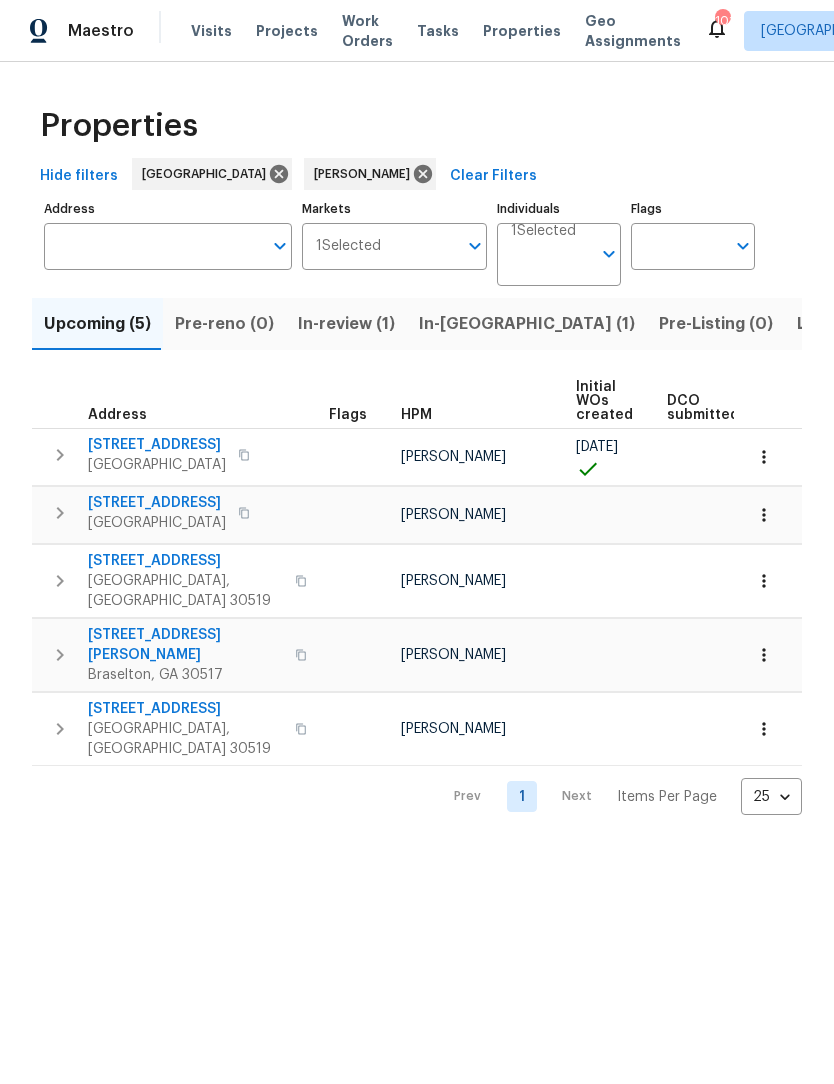 click on "In-reno (1)" at bounding box center [527, 325] 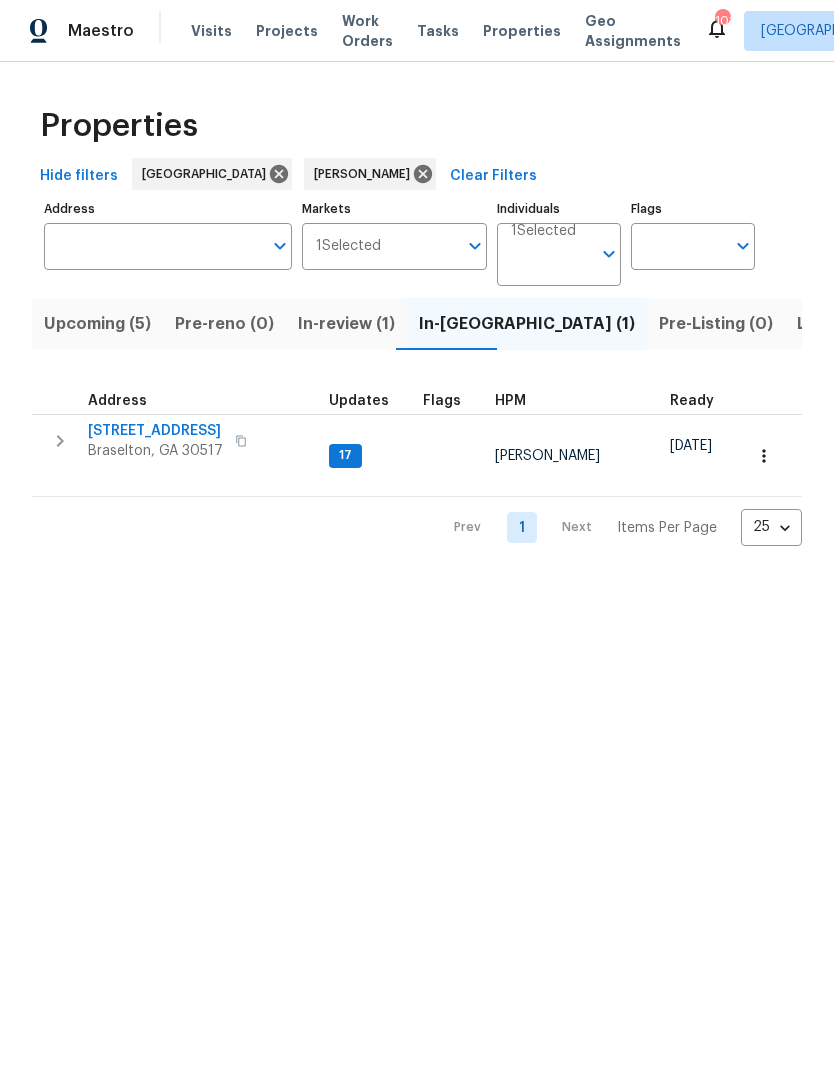 click on "[STREET_ADDRESS]" at bounding box center [155, 432] 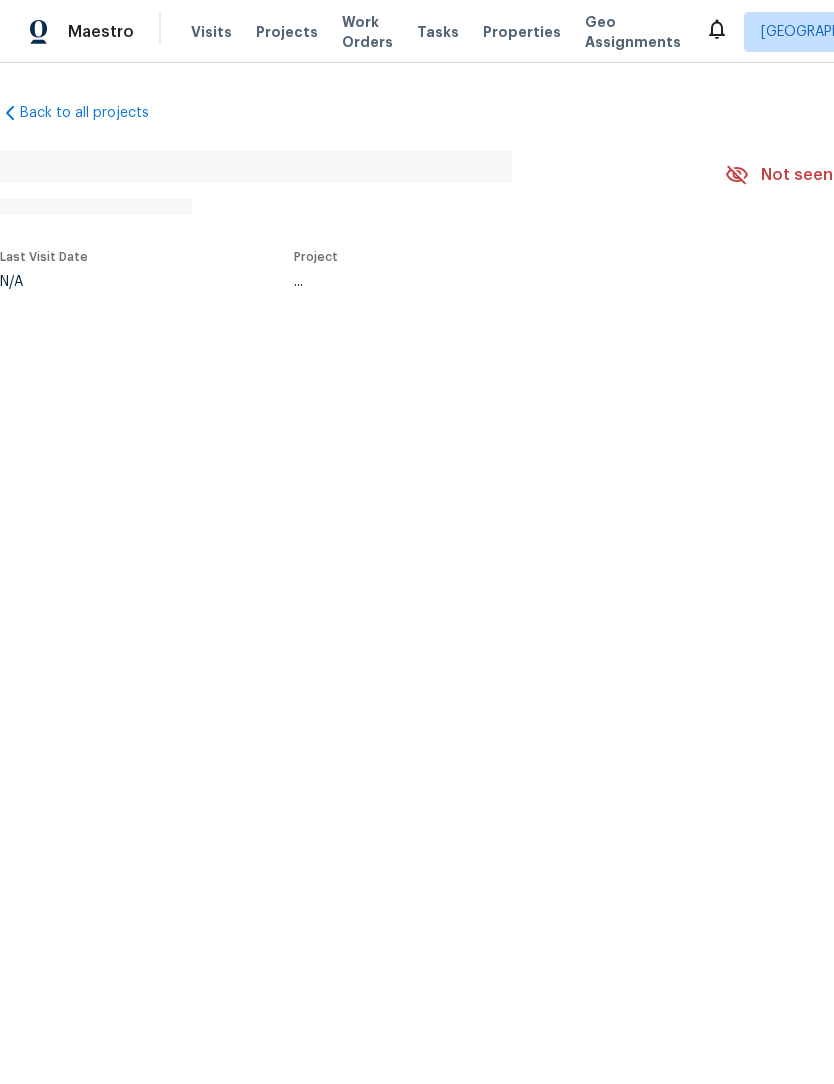 scroll, scrollTop: 0, scrollLeft: 0, axis: both 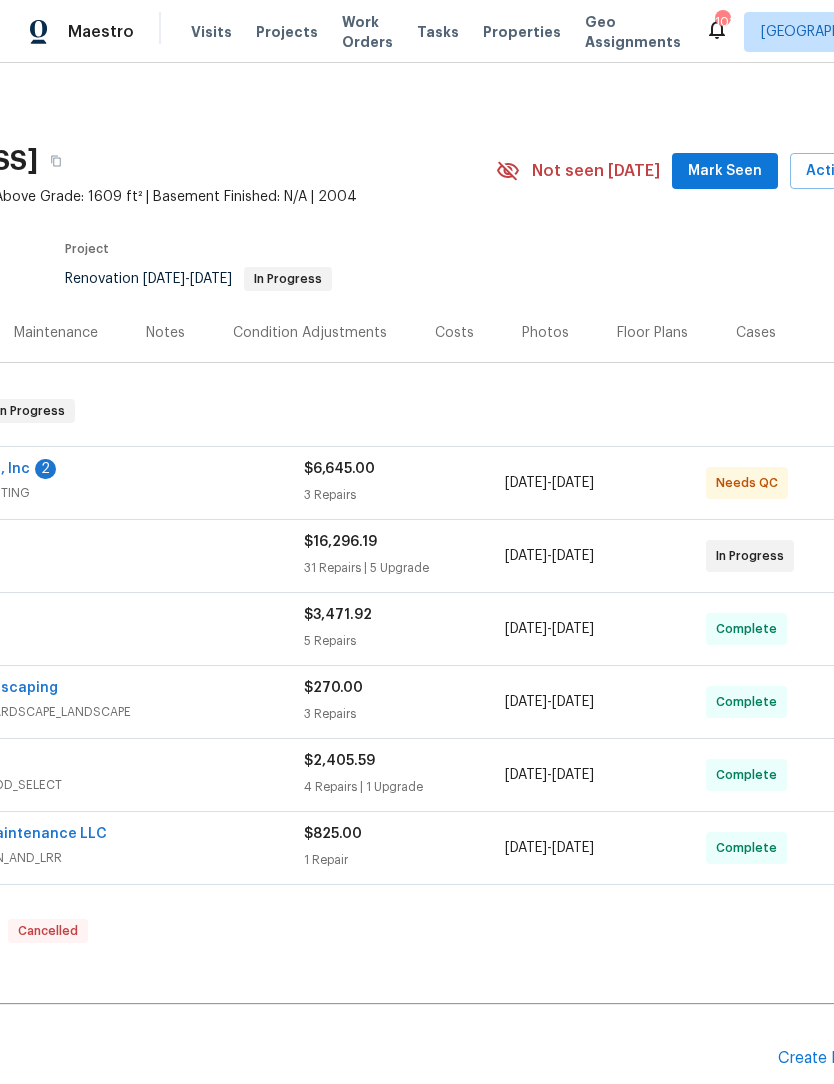 click on "Mark Seen" at bounding box center (725, 171) 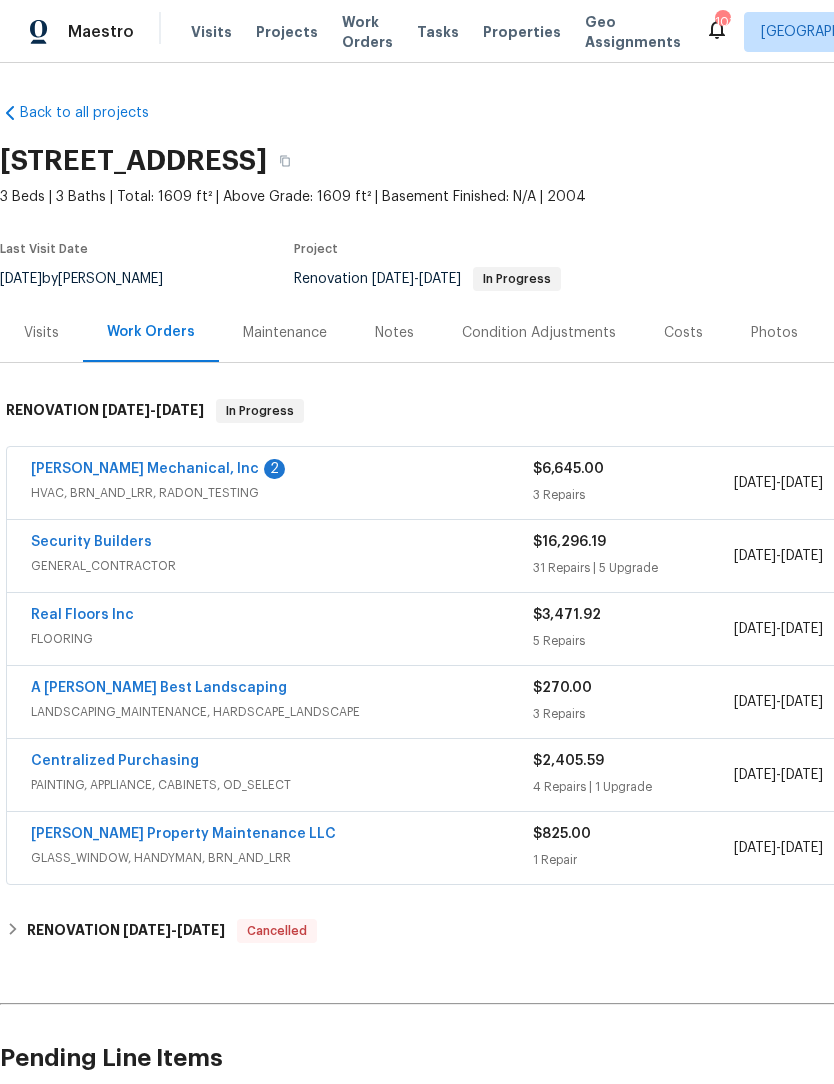 scroll, scrollTop: 0, scrollLeft: 0, axis: both 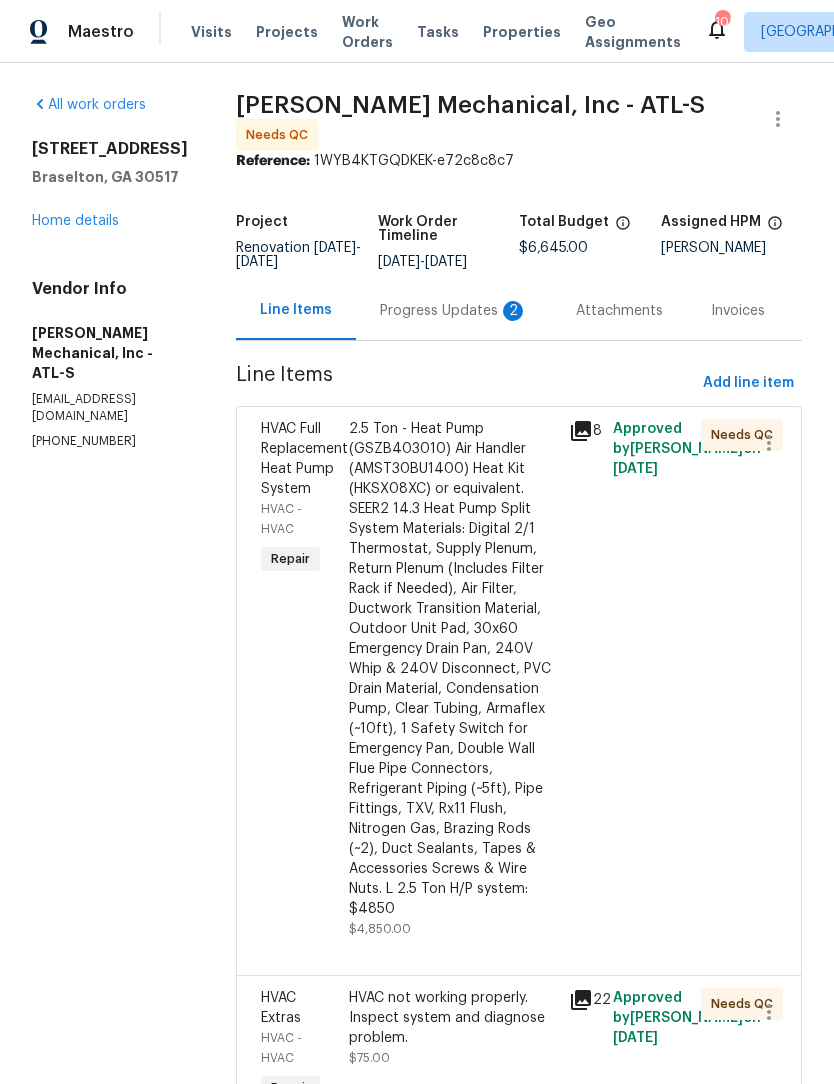 click on "Progress Updates 2" at bounding box center [454, 311] 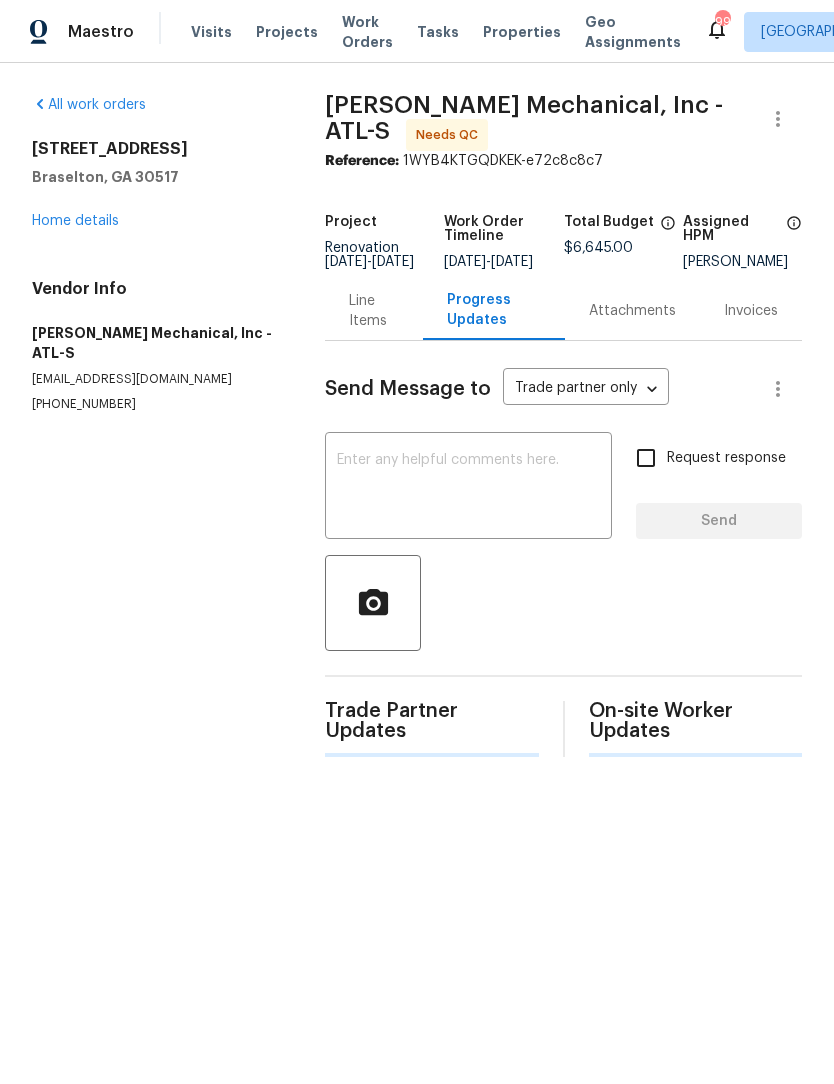 click at bounding box center [468, 488] 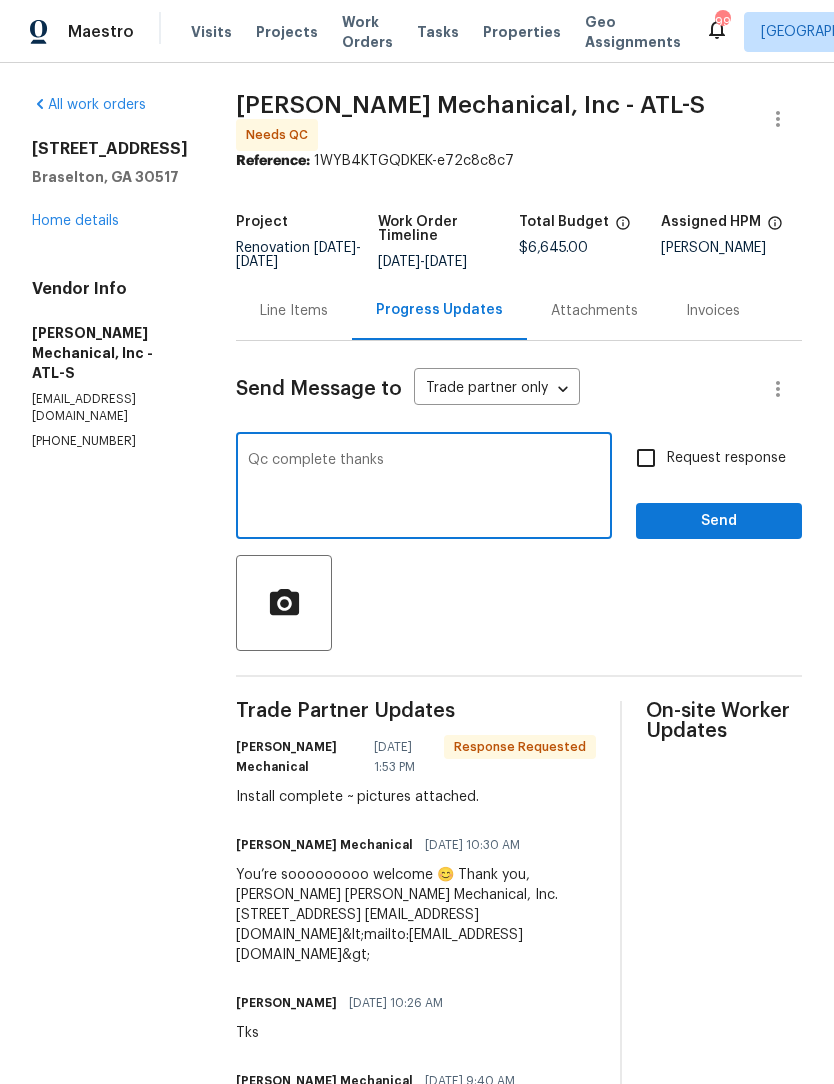 type on "Qc complete thanks" 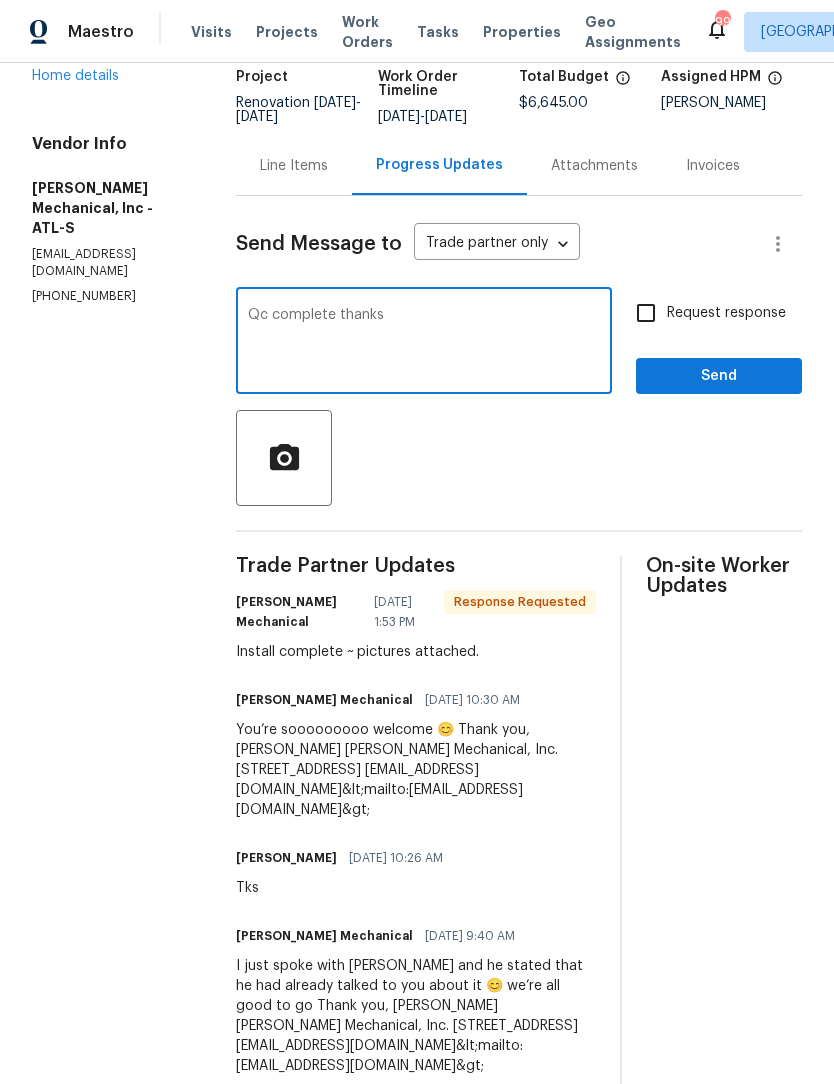 scroll, scrollTop: 42, scrollLeft: 29, axis: both 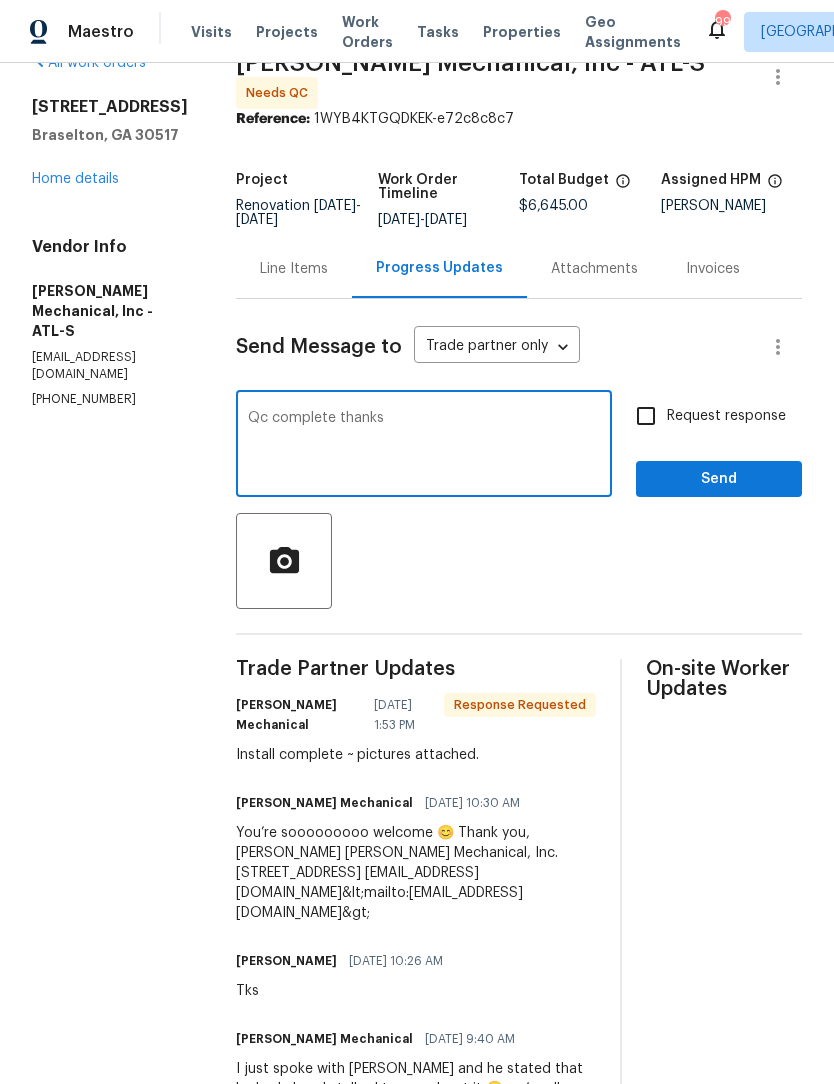 click on "Line Items" at bounding box center (294, 269) 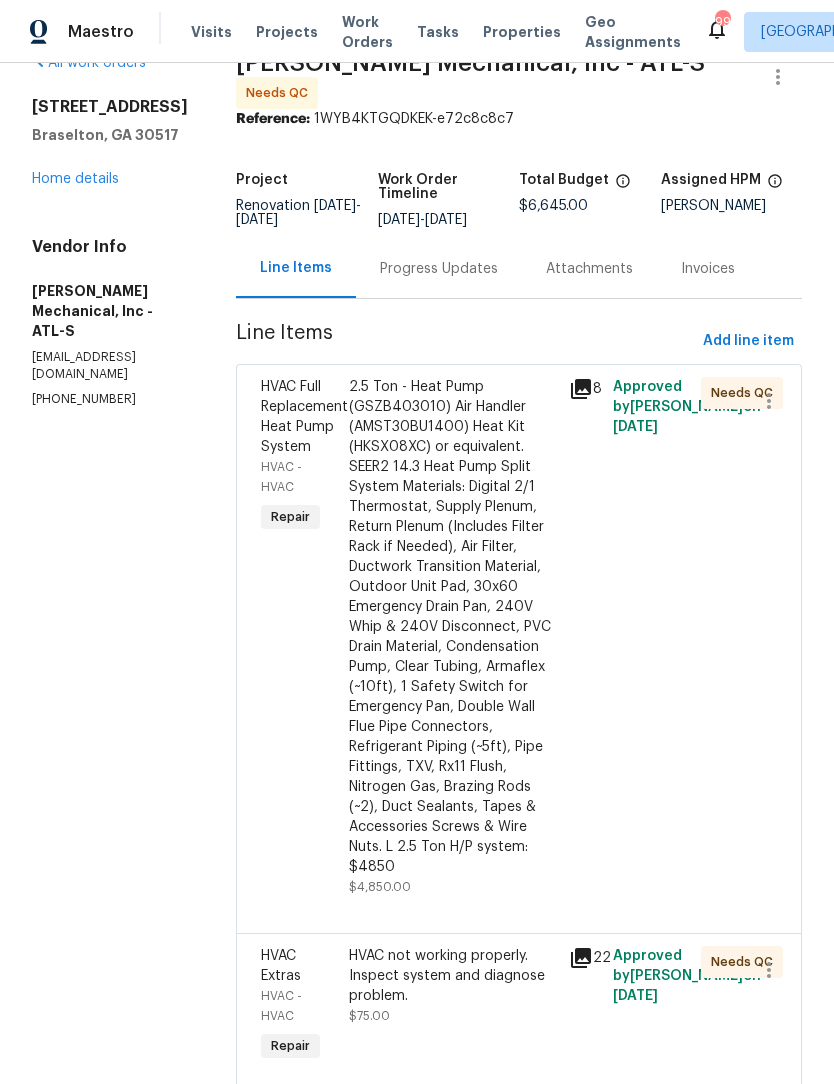 click on "2.5 Ton - Heat Pump (GSZB403010) Air Handler (AMST30BU1400) Heat Kit (HKSX08XC) or equivalent. SEER2 14.3  Heat Pump Split System Materials:  Digital 2/1 Thermostat, Supply Plenum, Return Plenum (Includes Filter Rack if Needed), Air Filter, Ductwork Transition Material, Outdoor Unit Pad, 30x60 Emergency Drain Pan, 240V Whip & 240V Disconnect, PVC Drain Material, Condensation Pump, Clear Tubing, Armaflex (~10ft), 1 Safety Switch for Emergency Pan, Double Wall Flue Pipe Connectors, Refrigerant Piping (~5ft), Pipe Fittings, TXV, Rx11 Flush, Nitrogen Gas, Brazing Rods (~2), Duct Sealants, Tapes & Accessories Screws & Wire Nuts.
L 2.5 Ton H/P system: $4850" at bounding box center [453, 627] 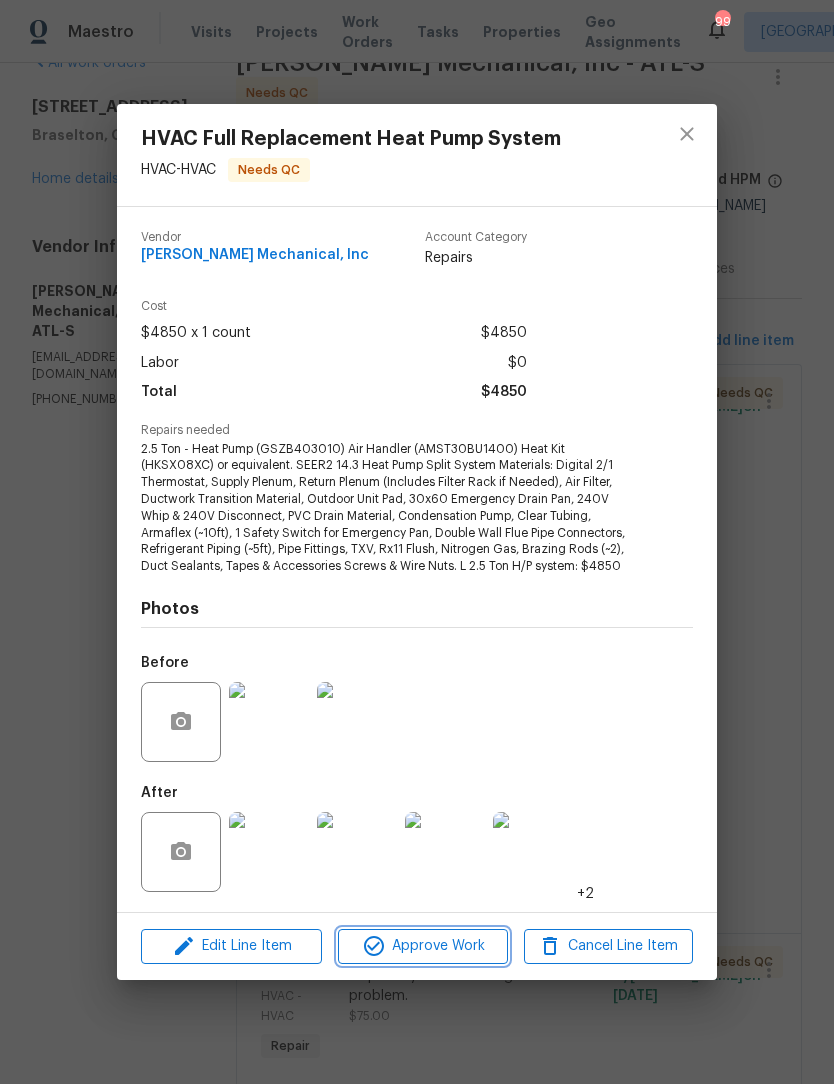 click on "Approve Work" at bounding box center [422, 946] 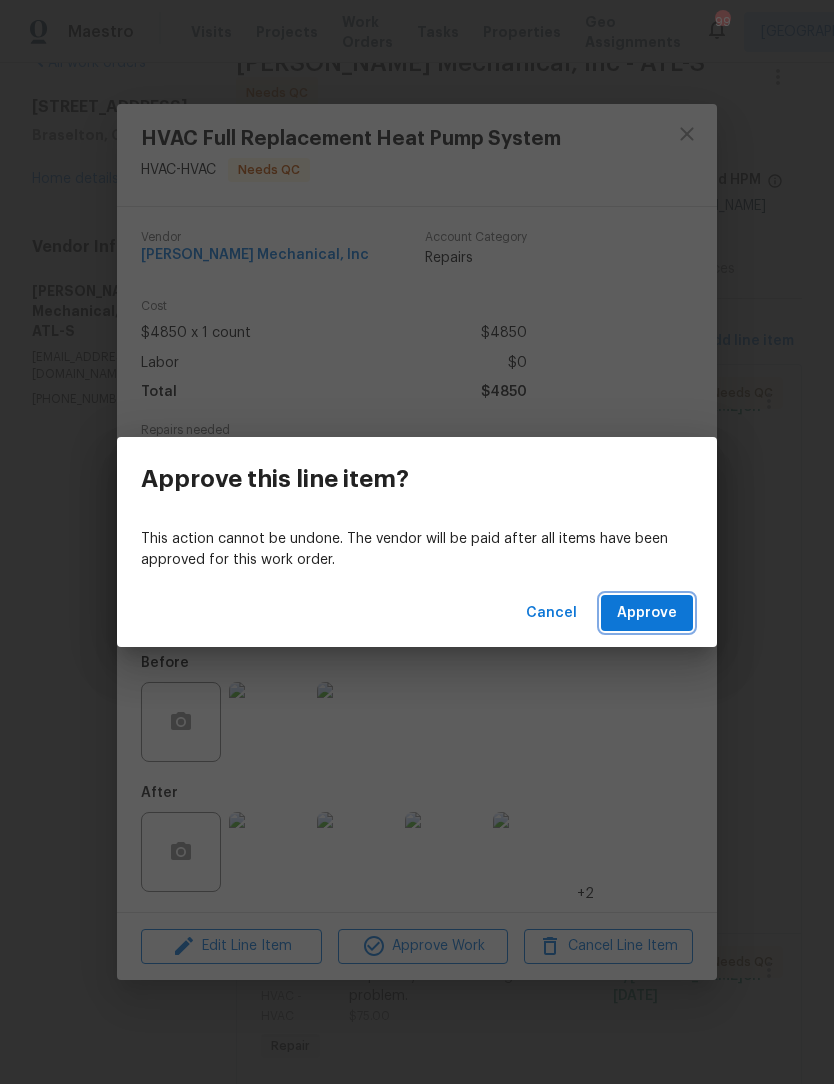 click on "Approve" at bounding box center (647, 613) 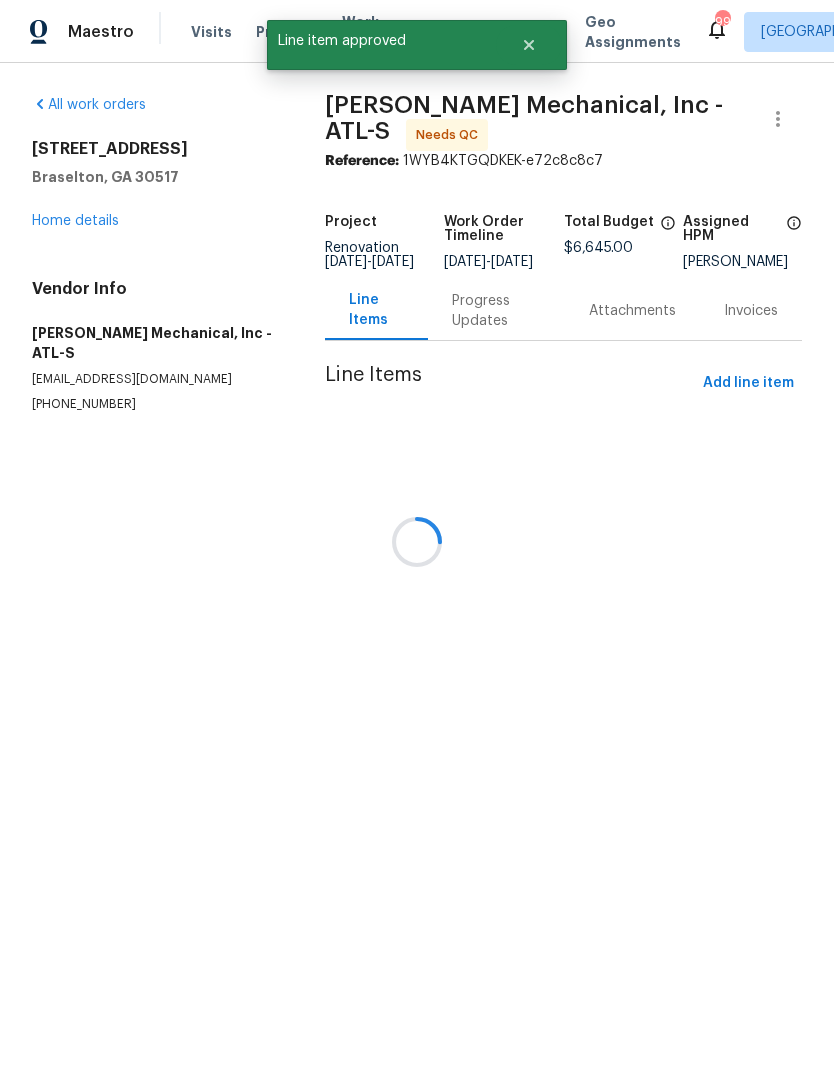 scroll, scrollTop: 0, scrollLeft: 0, axis: both 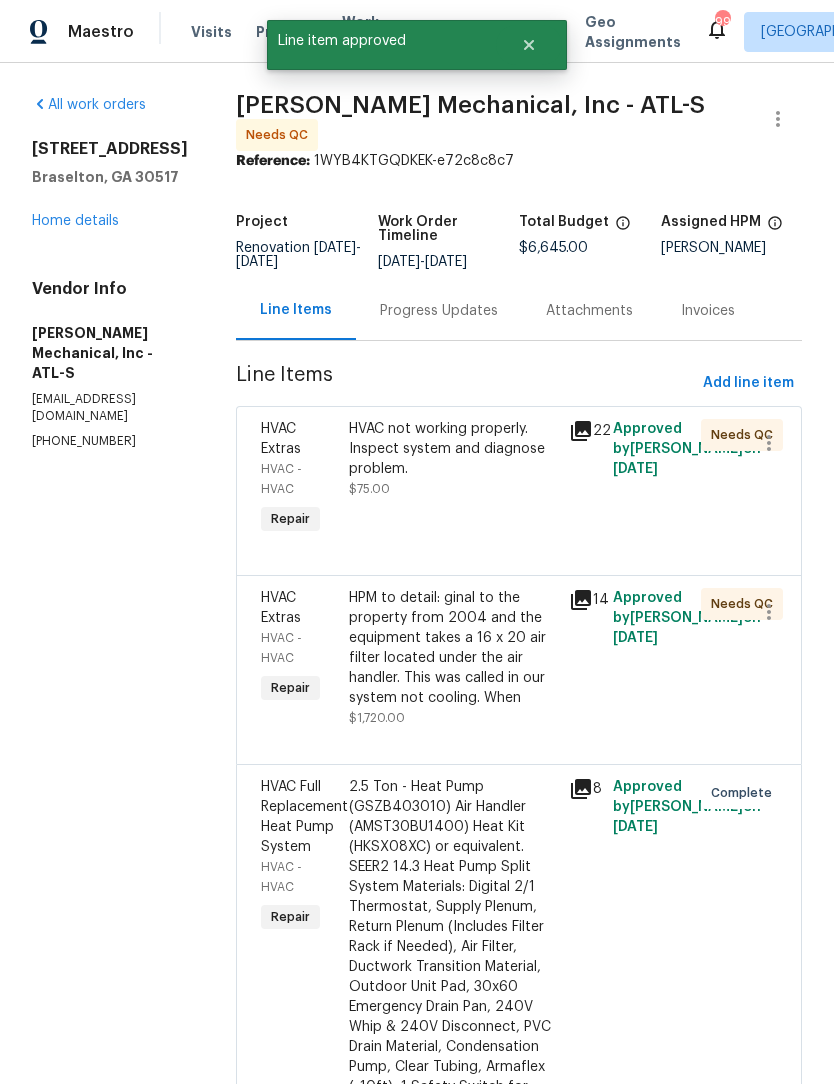 click on "HVAC not working properly. Inspect system and diagnose problem. $75.00" at bounding box center (453, 459) 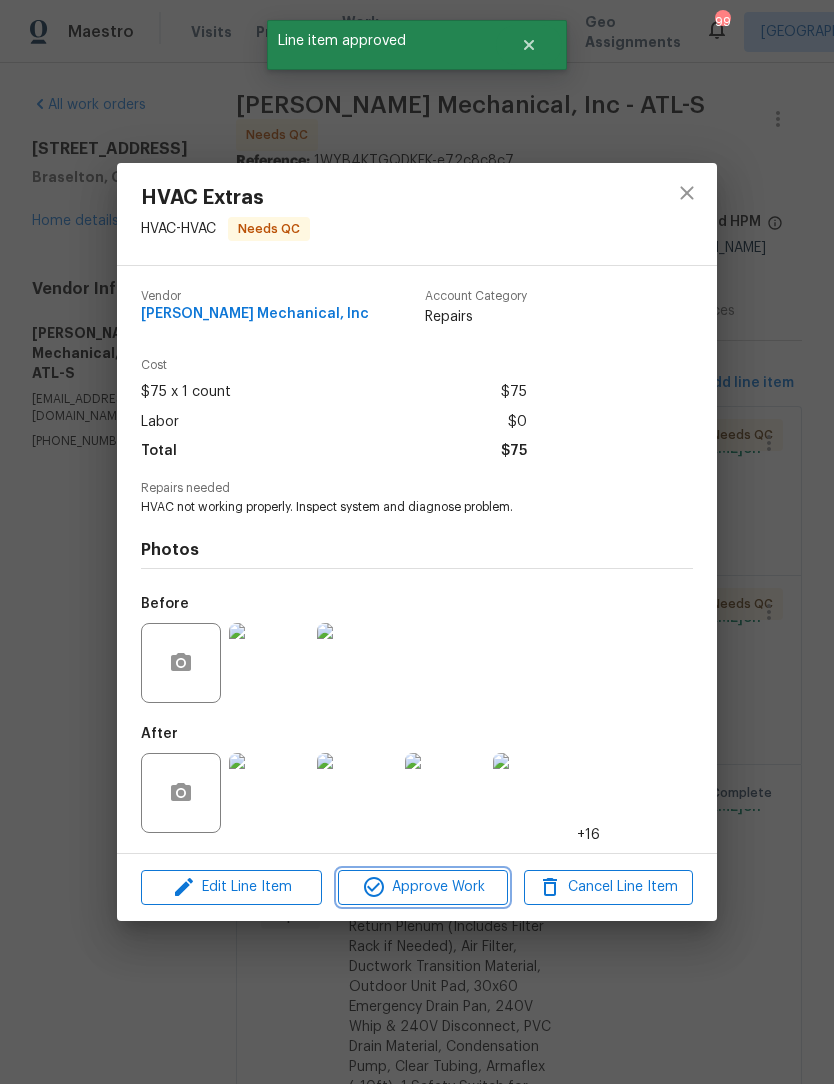 click on "Approve Work" at bounding box center [422, 887] 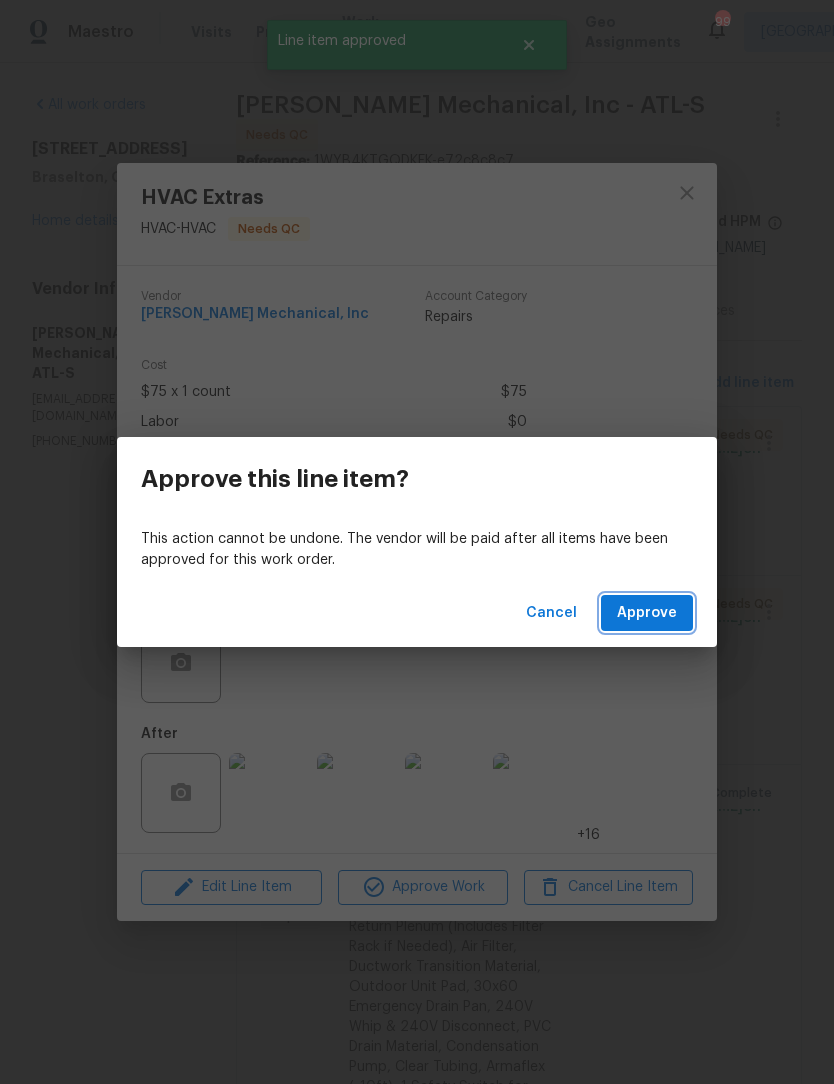 click on "Approve" at bounding box center [647, 613] 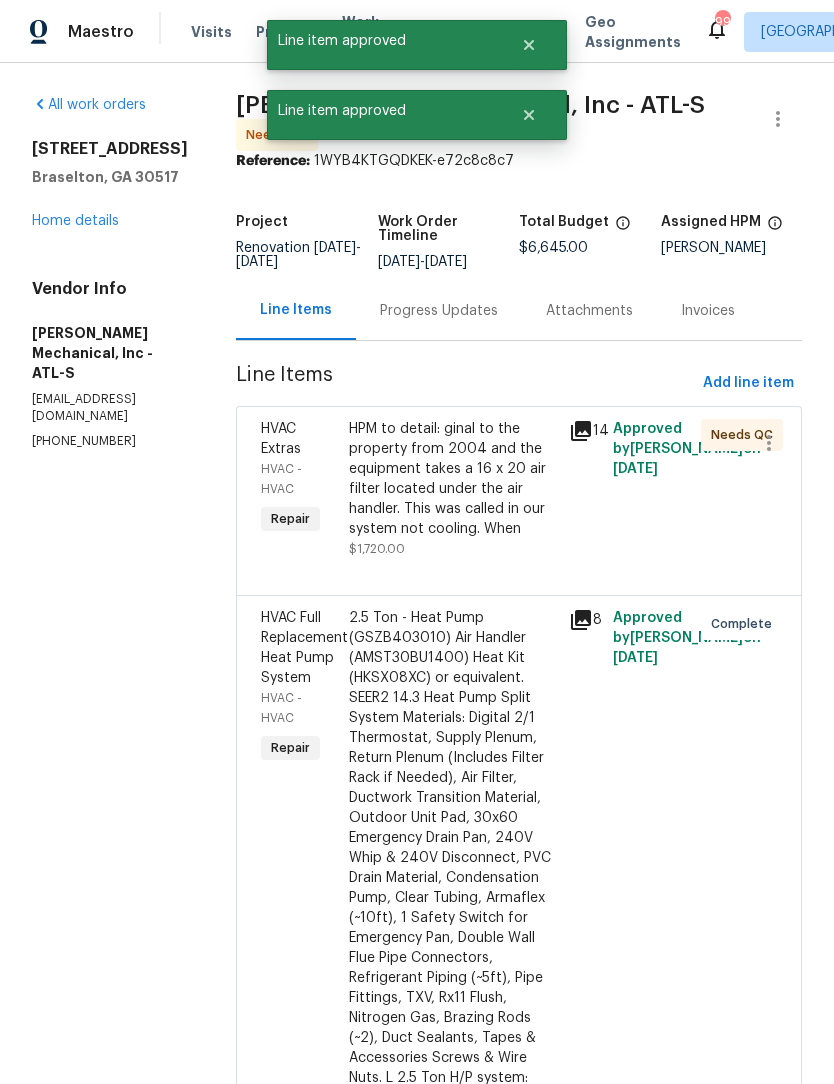 click on "HPM to detail: ginal to the property from 2004 and the equipment takes a 16 x 20 air filter located under the air handler. This was called in our system not cooling. When" at bounding box center (453, 479) 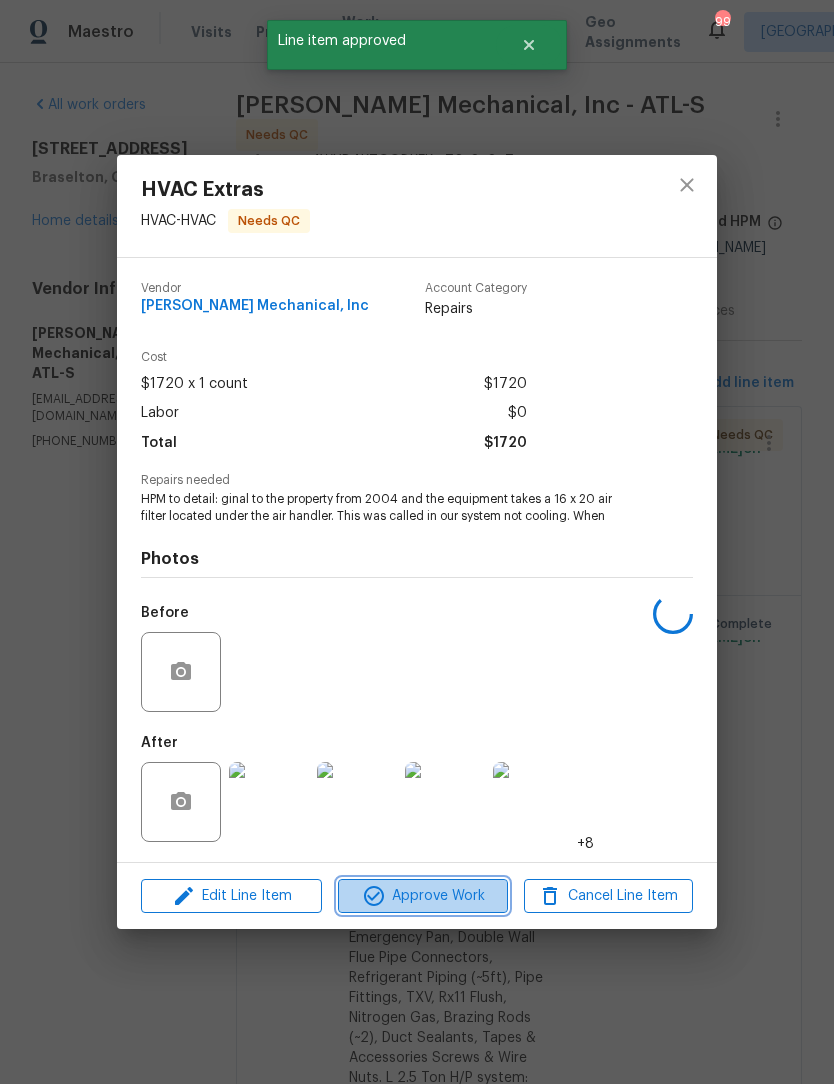 click on "Approve Work" at bounding box center (422, 896) 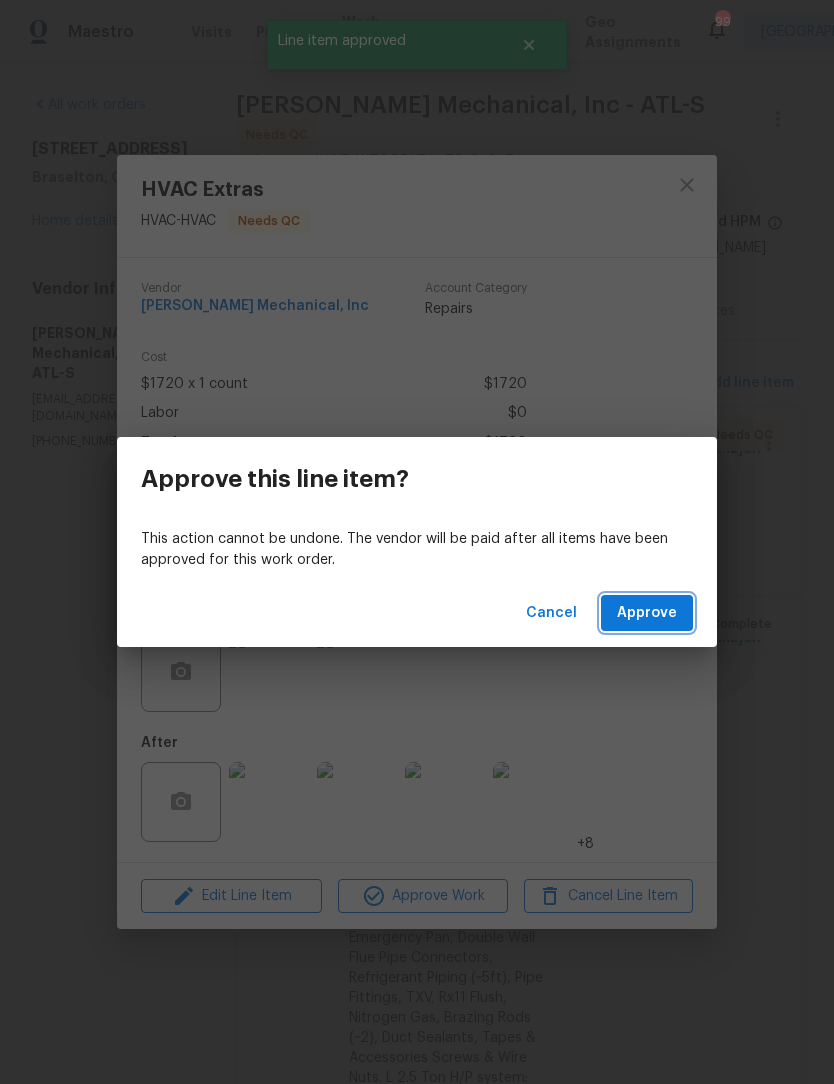 click on "Approve" at bounding box center [647, 613] 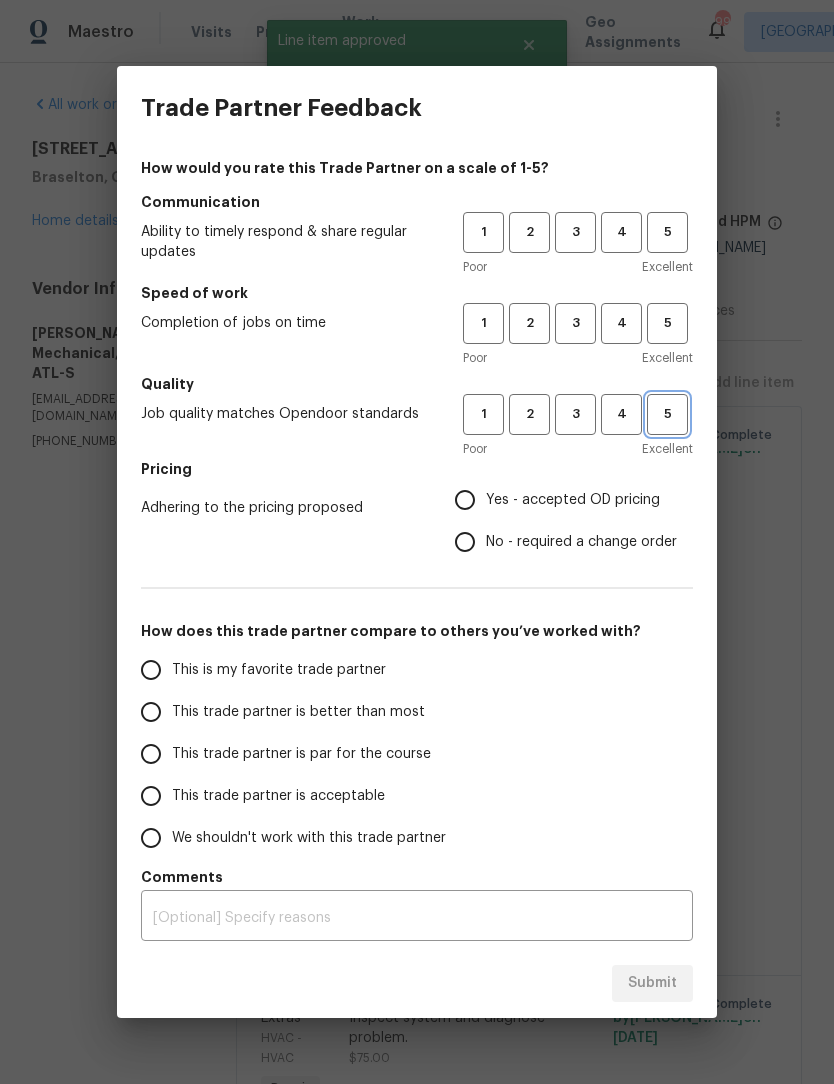 click on "5" at bounding box center [667, 414] 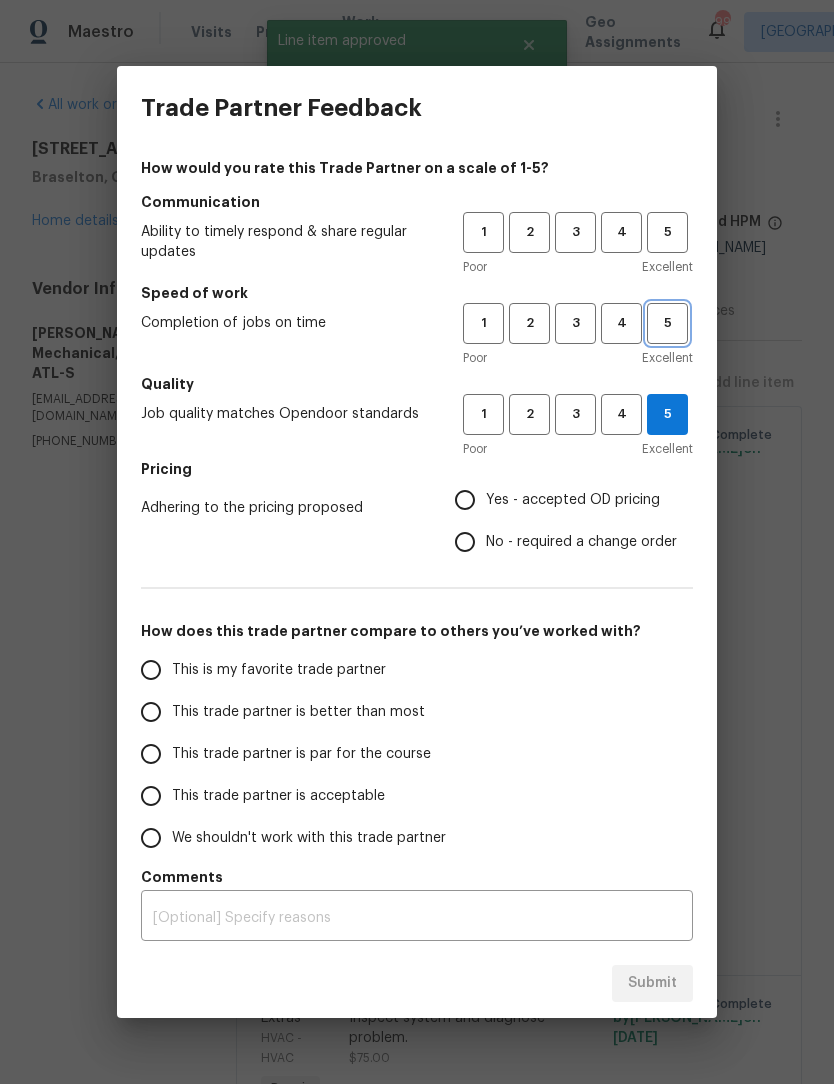 click on "5" at bounding box center [667, 323] 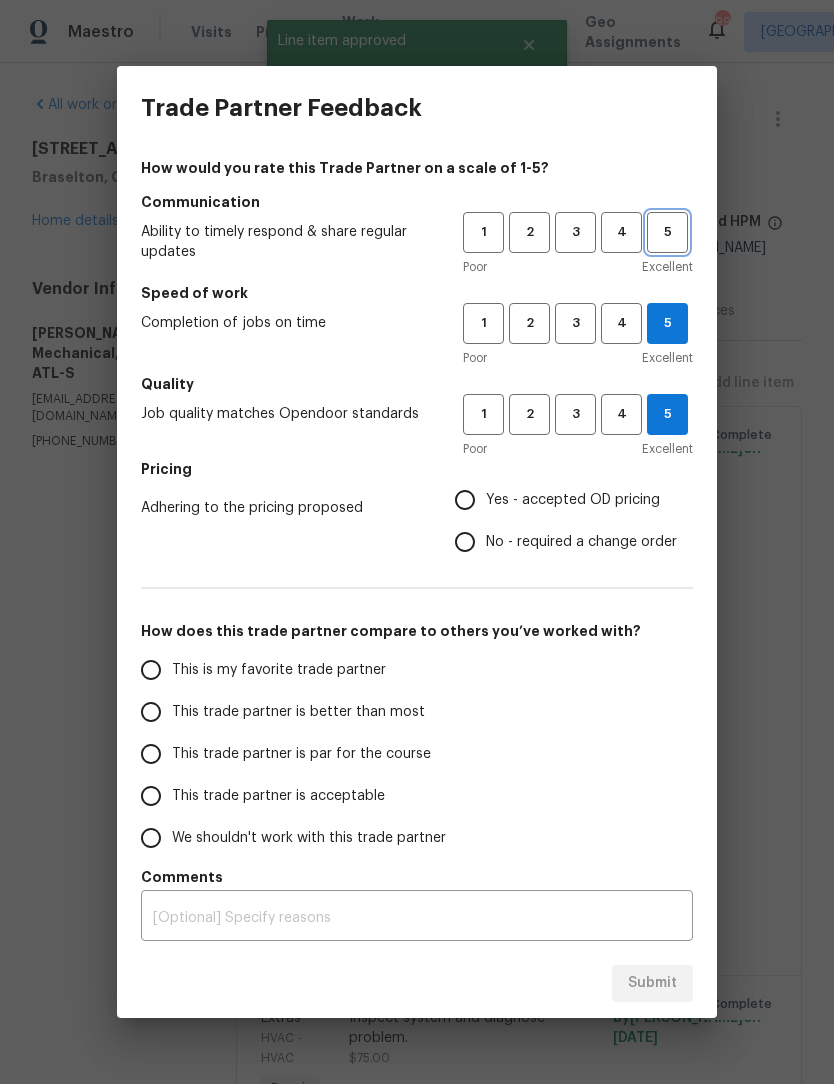 click on "5" at bounding box center [667, 232] 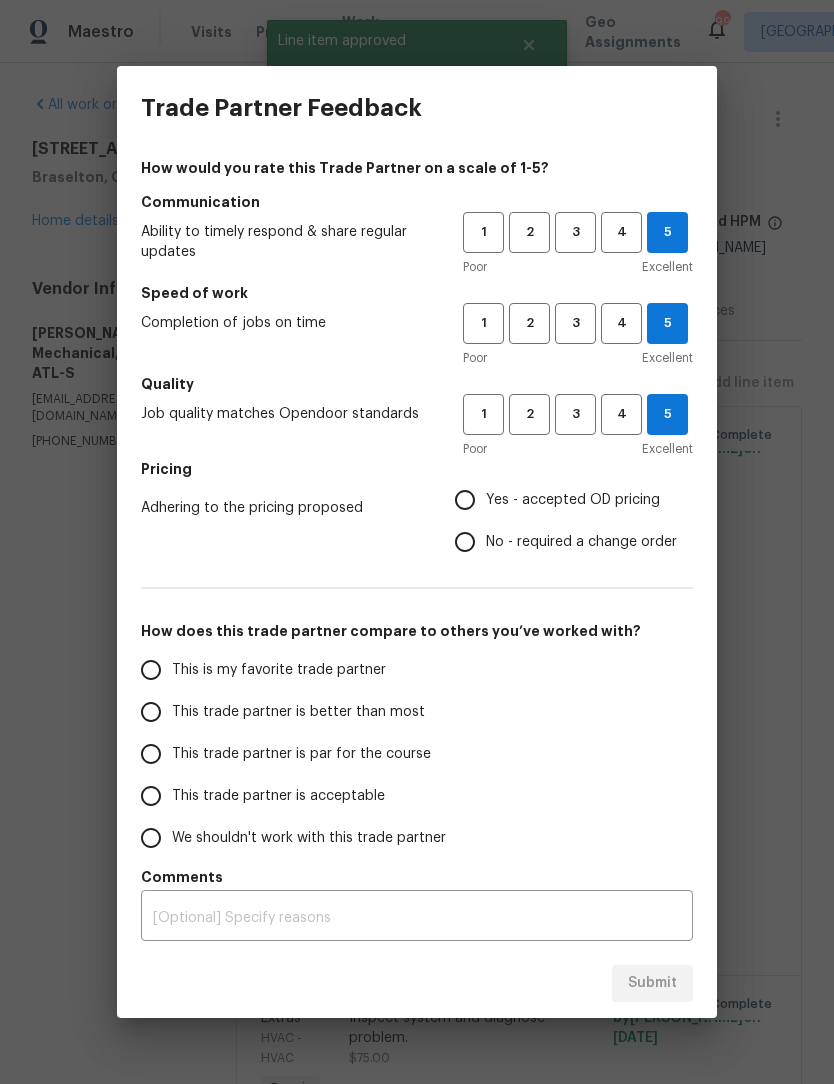 click on "This is my favorite trade partner" at bounding box center (151, 670) 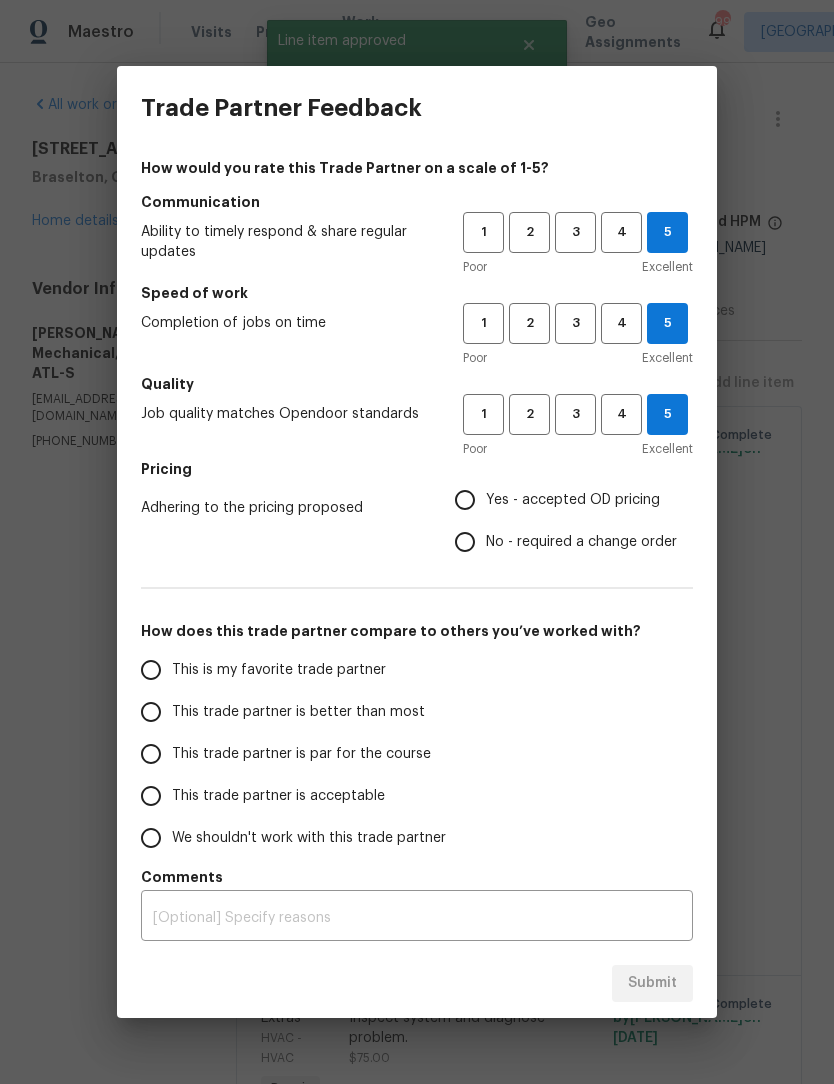 radio on "true" 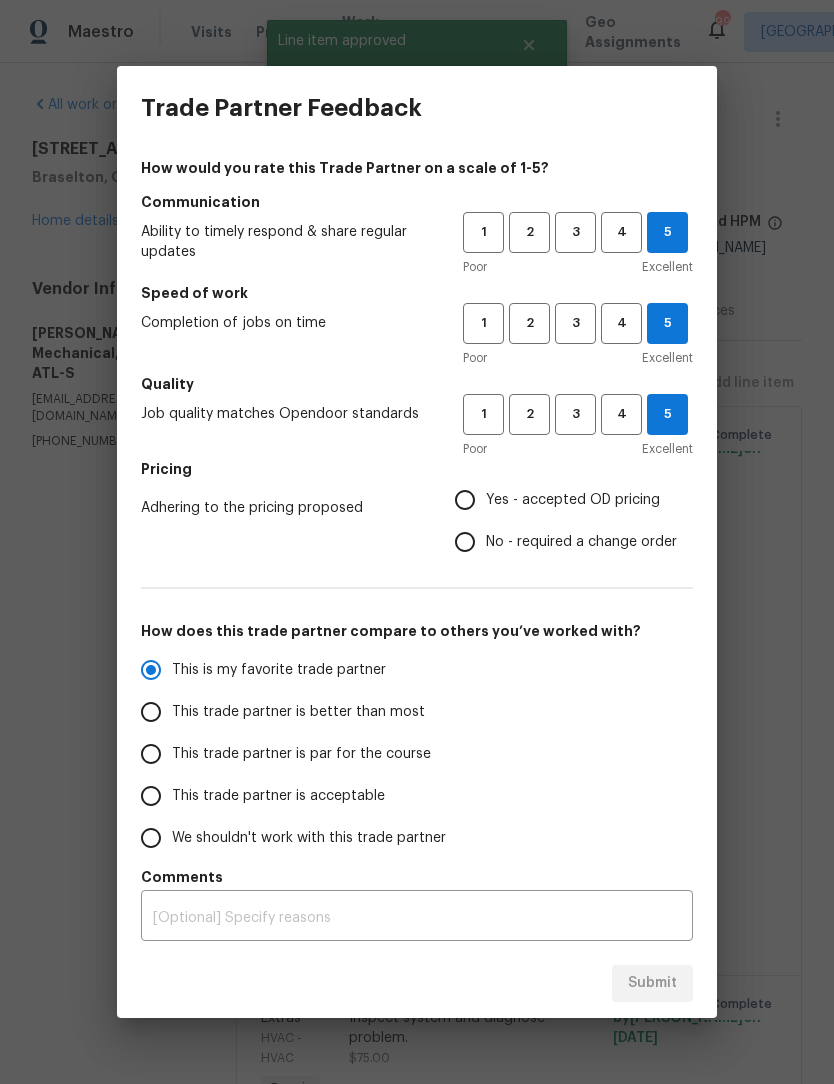 click on "No - required a change order" at bounding box center (465, 542) 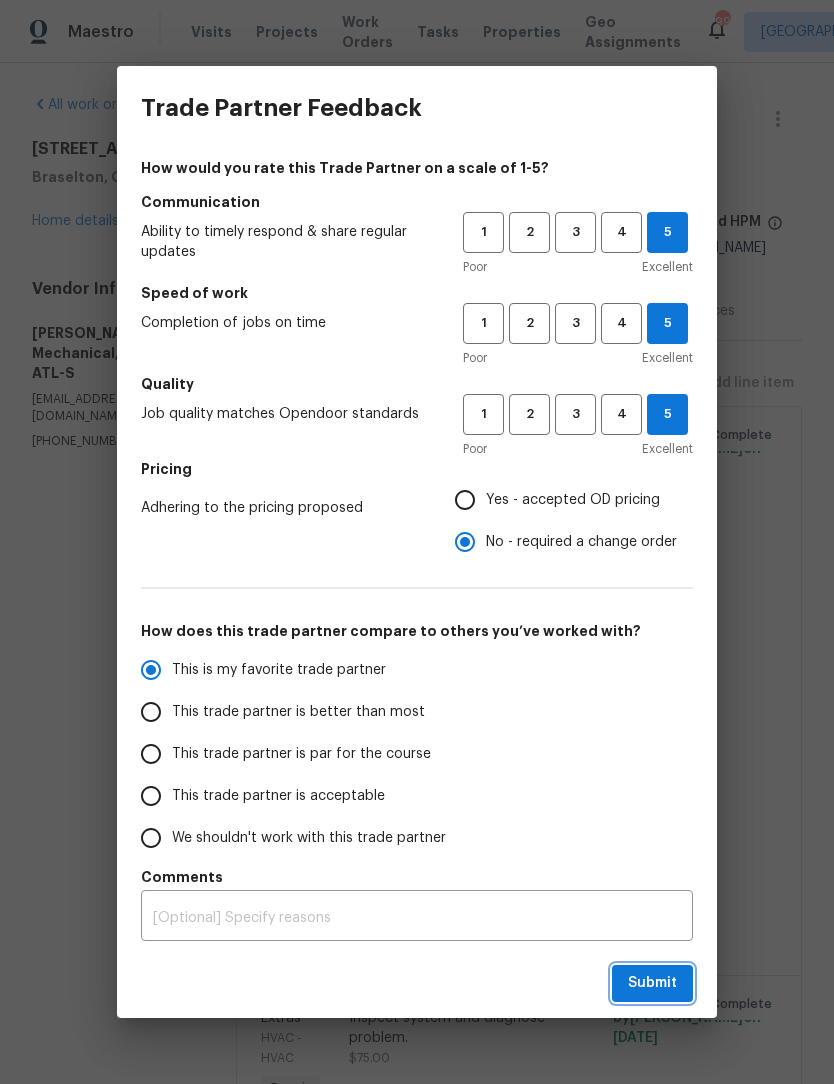 click on "Submit" at bounding box center [652, 983] 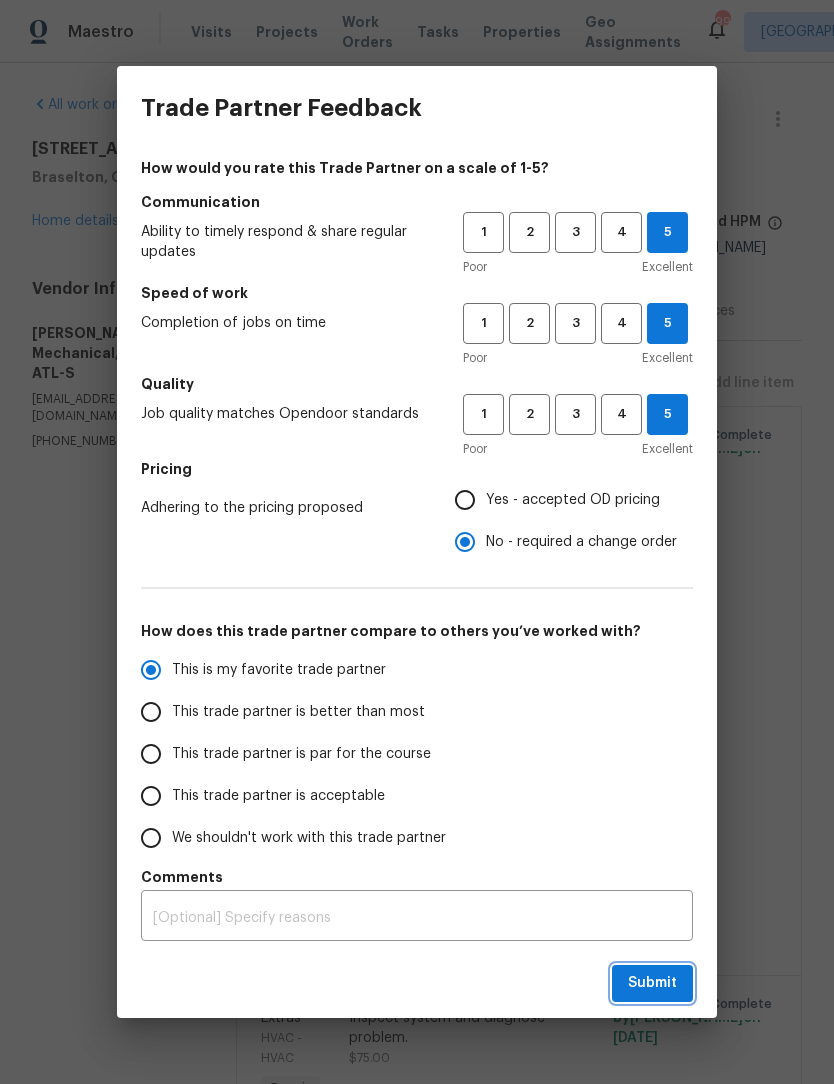 radio on "false" 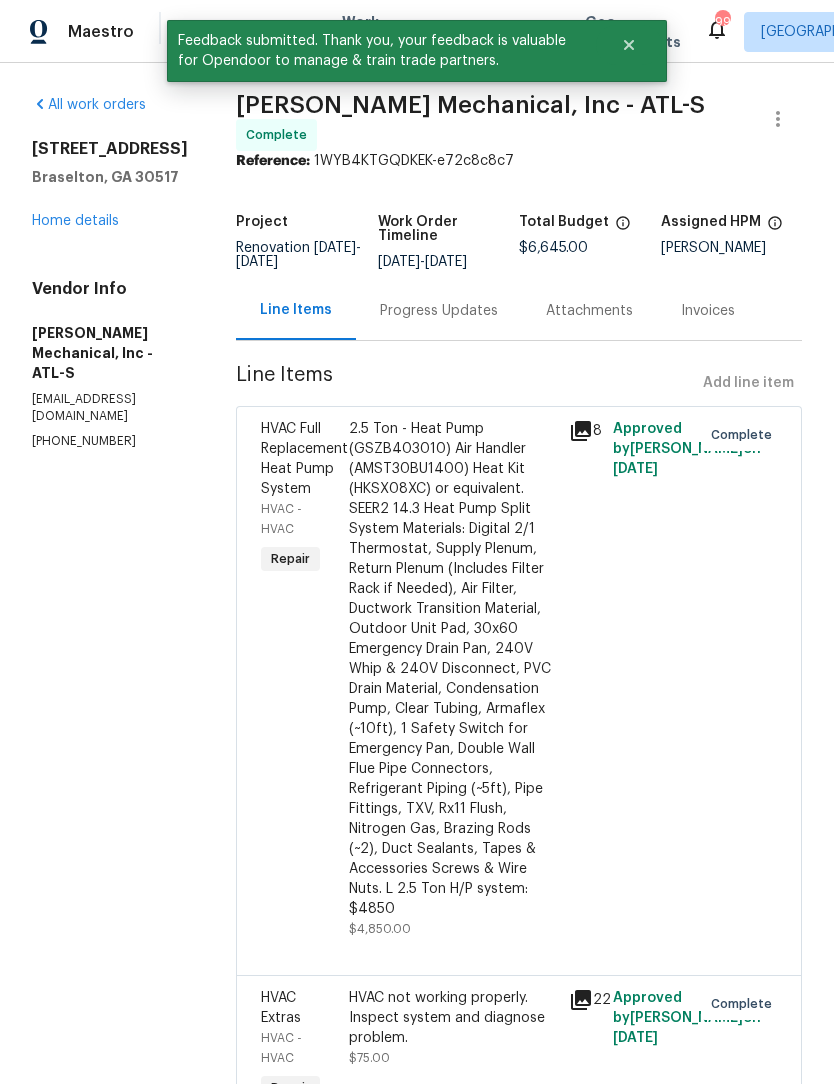 click on "Home details" at bounding box center (75, 221) 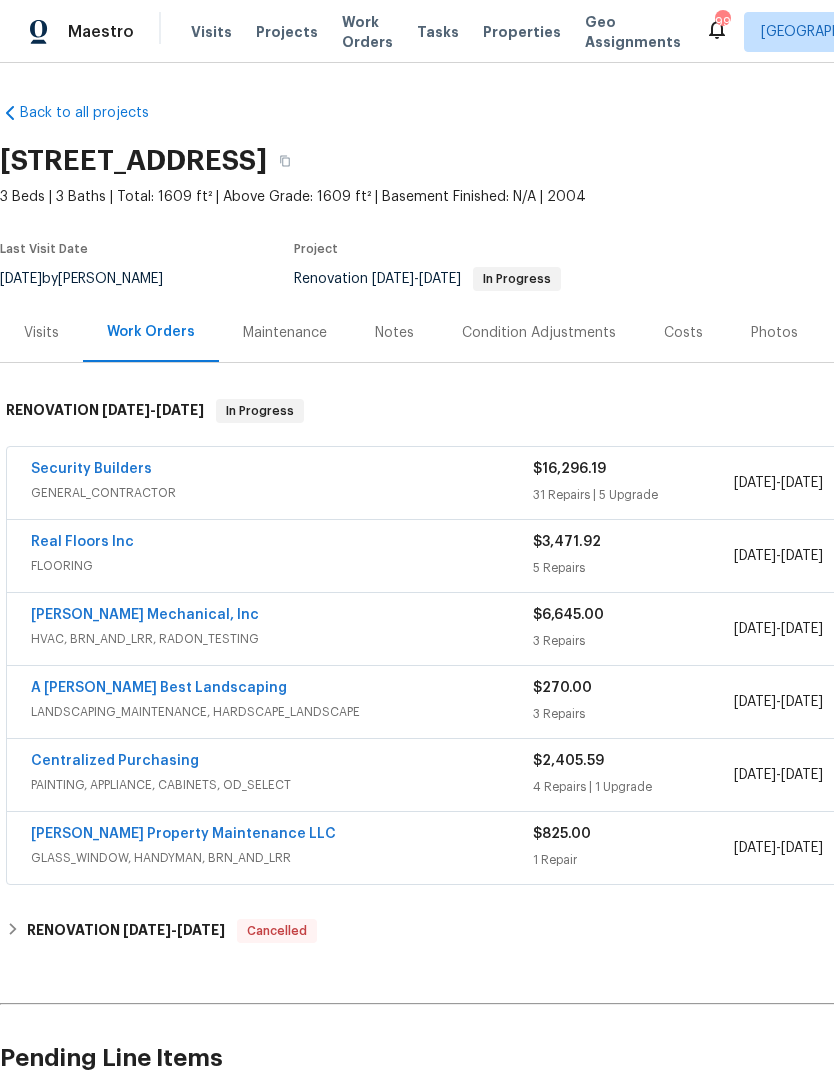 scroll, scrollTop: 0, scrollLeft: 0, axis: both 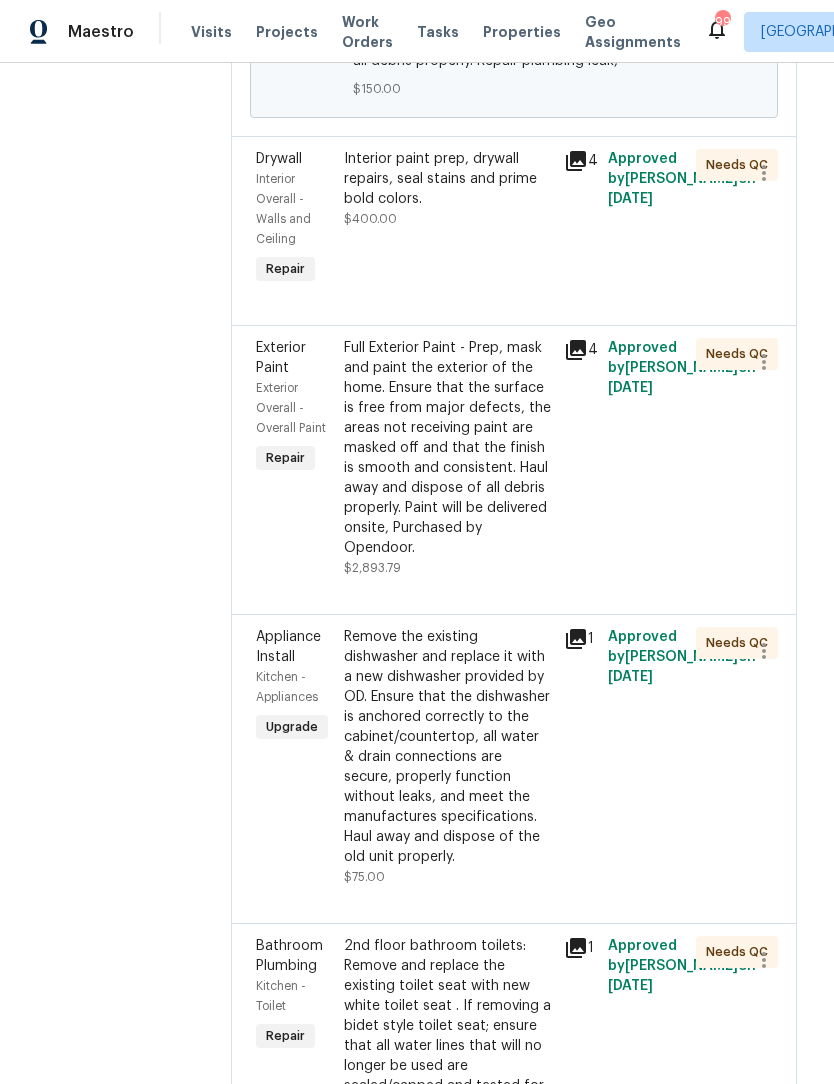 click on "Interior paint prep, drywall repairs, seal stains and prime bold colors. $400.00" at bounding box center (448, 219) 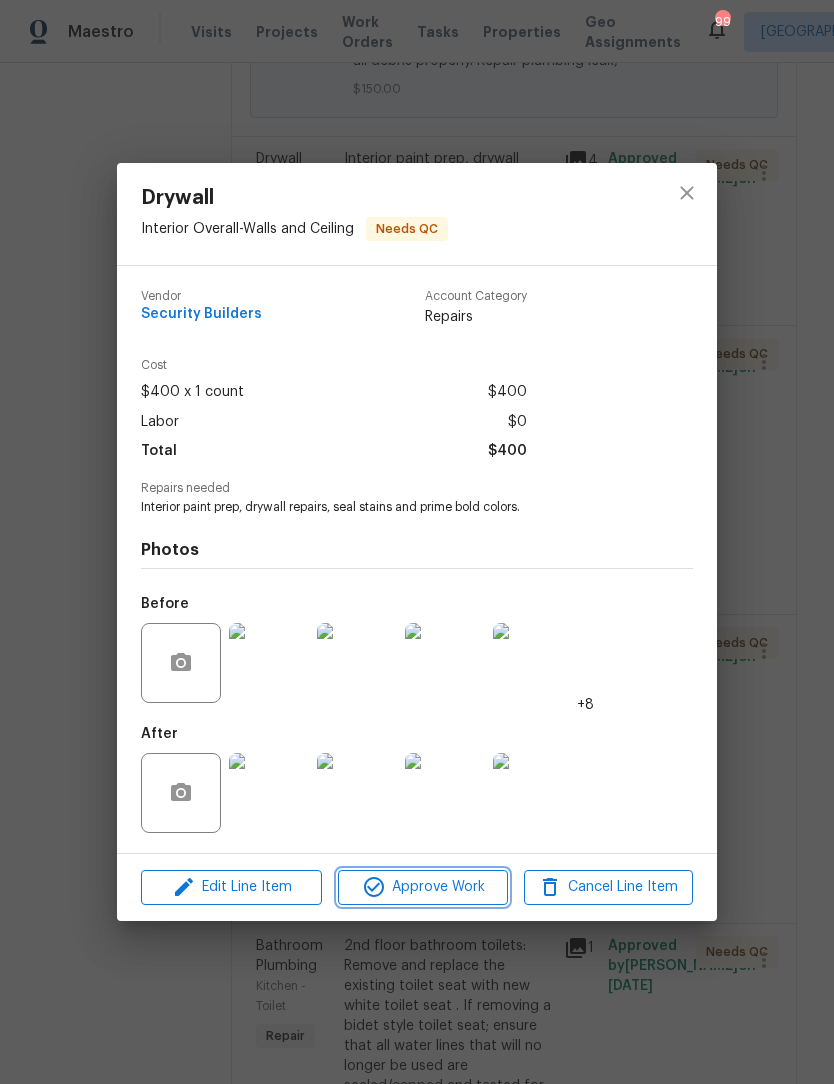 click on "Approve Work" at bounding box center [422, 887] 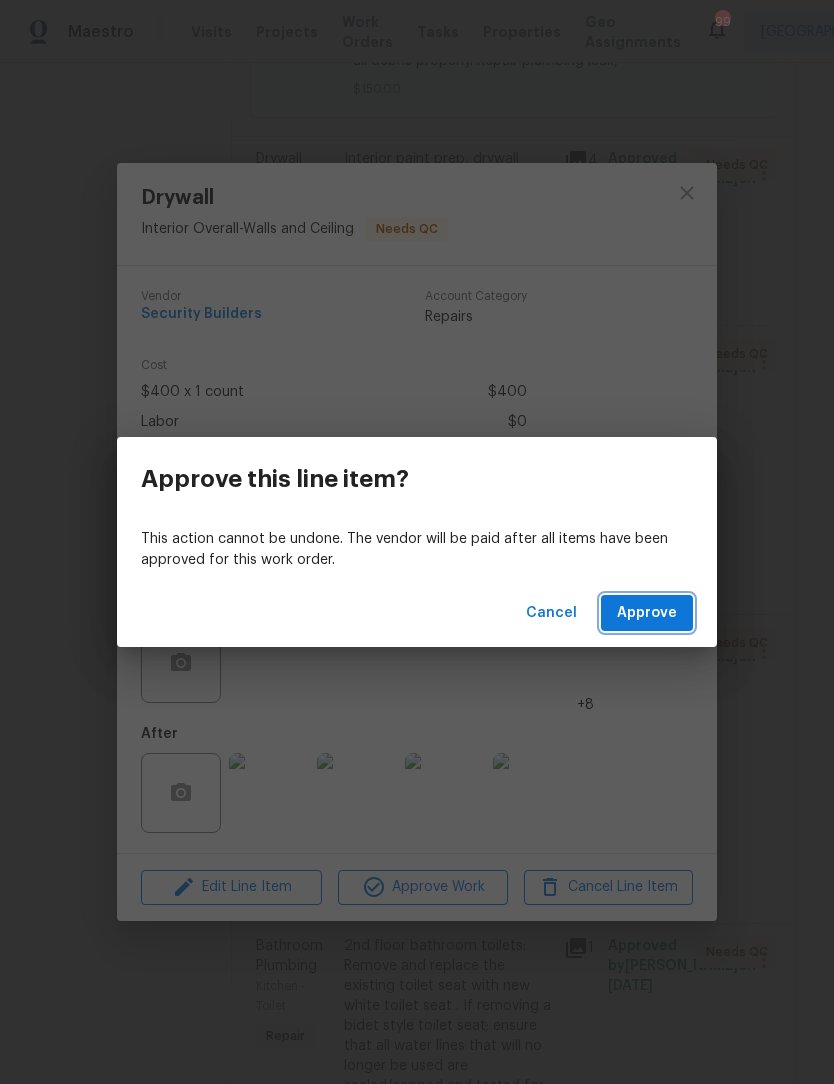 click on "Approve" at bounding box center [647, 613] 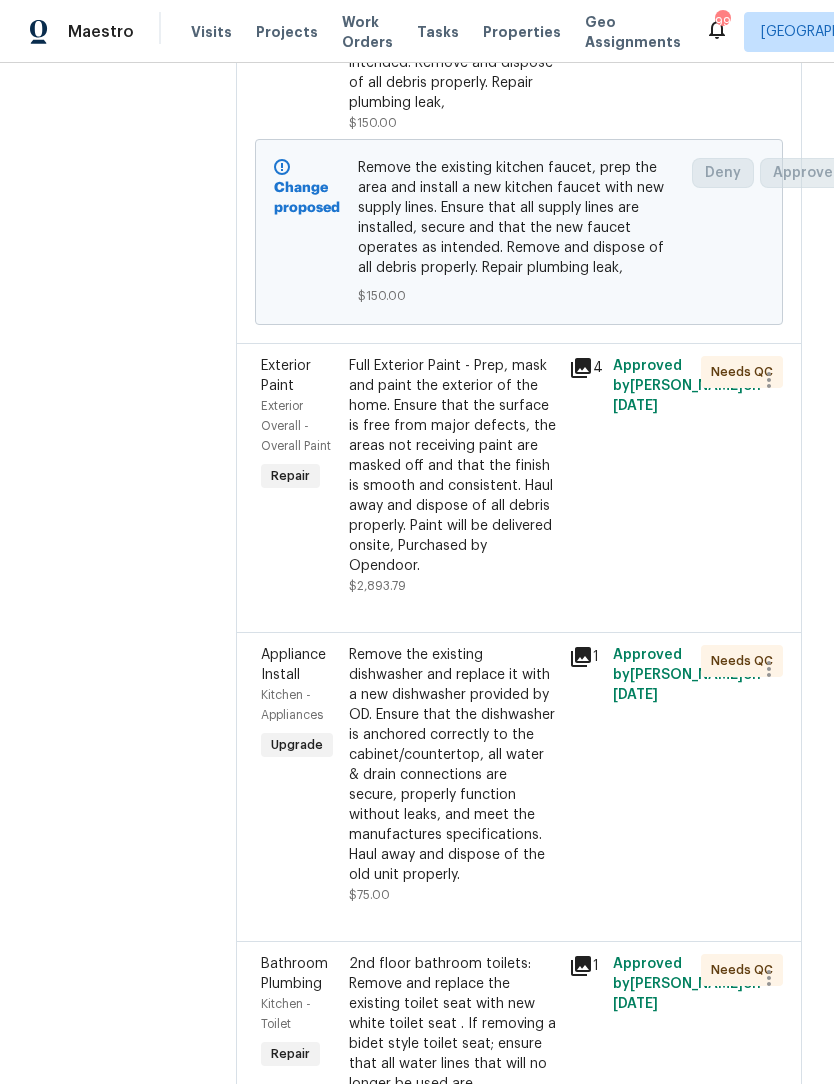 scroll, scrollTop: 1781, scrollLeft: 0, axis: vertical 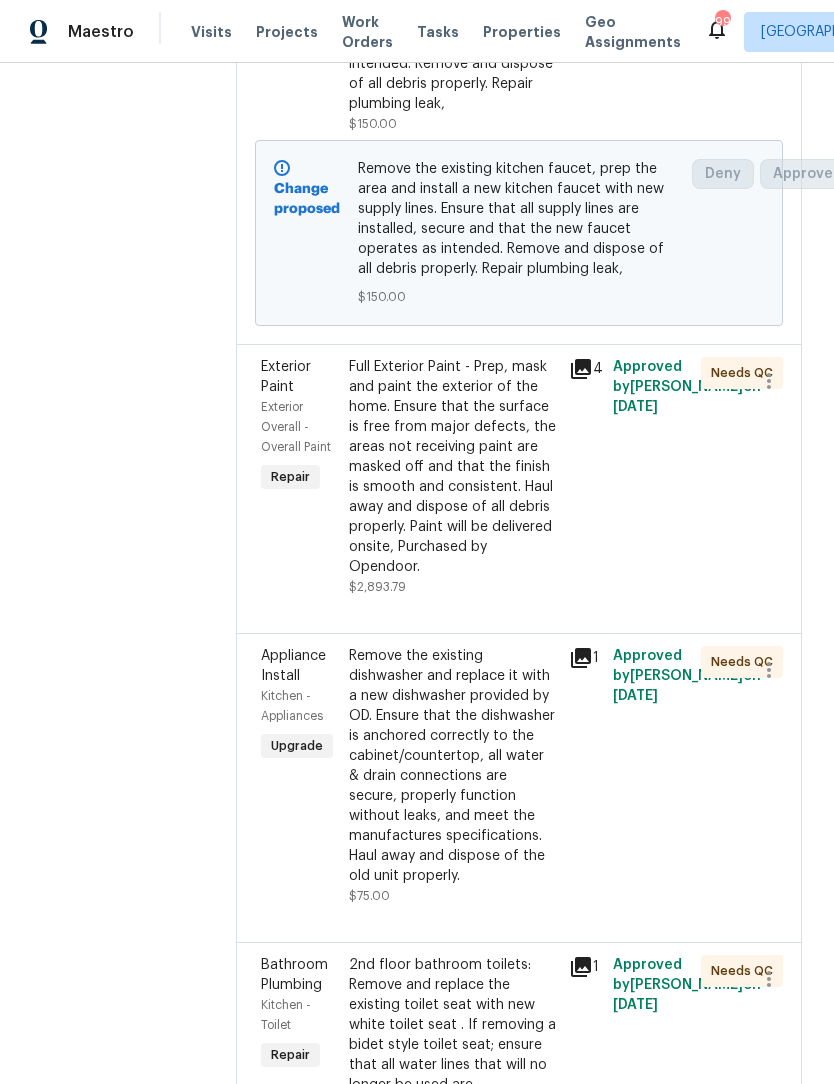 click on "Full Exterior Paint - Prep, mask and paint the exterior of the home. Ensure that the surface is free from major defects, the areas not receiving paint are masked off and that the finish is smooth and consistent. Haul away and dispose of all debris properly. Paint will be delivered onsite, Purchased by Opendoor." at bounding box center [453, 467] 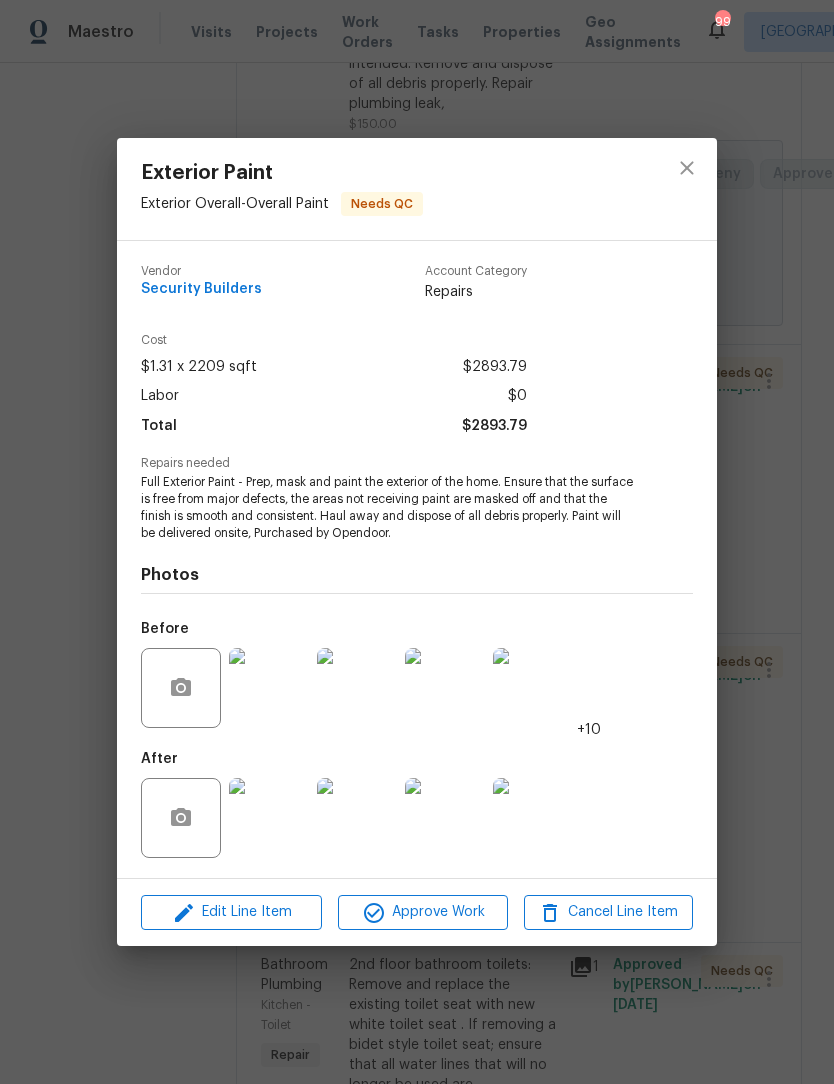 click at bounding box center (357, 688) 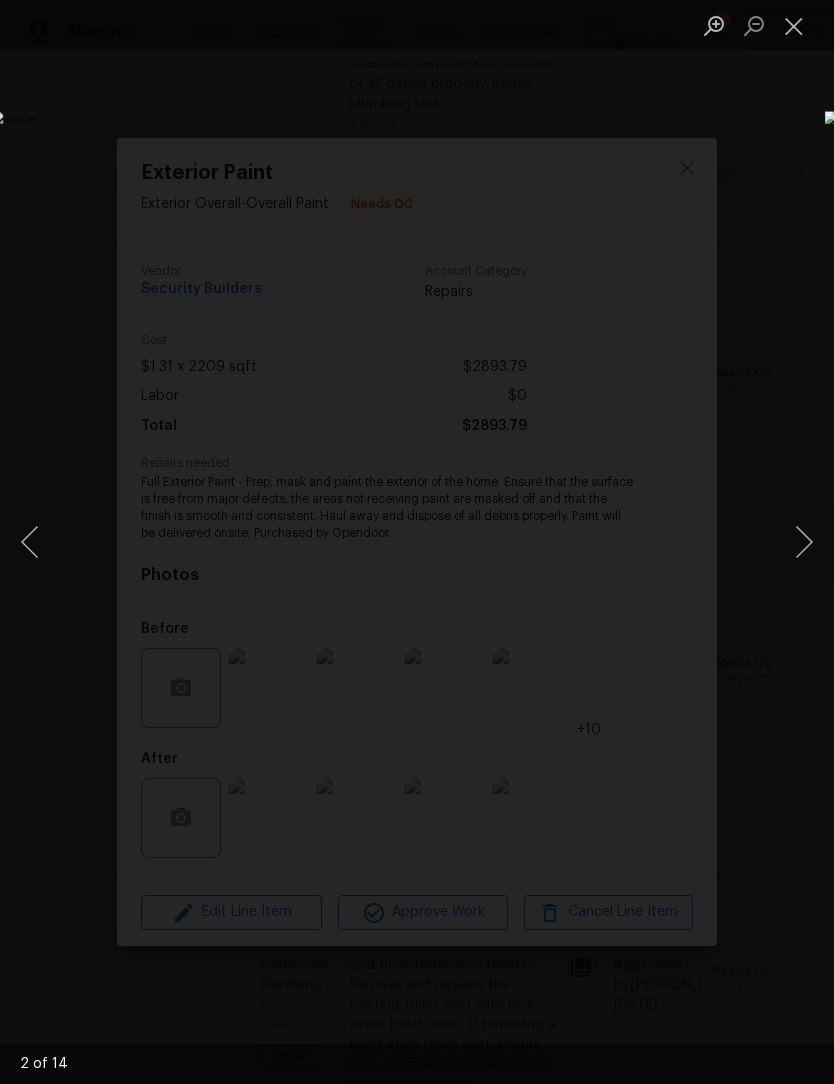 click at bounding box center [794, 25] 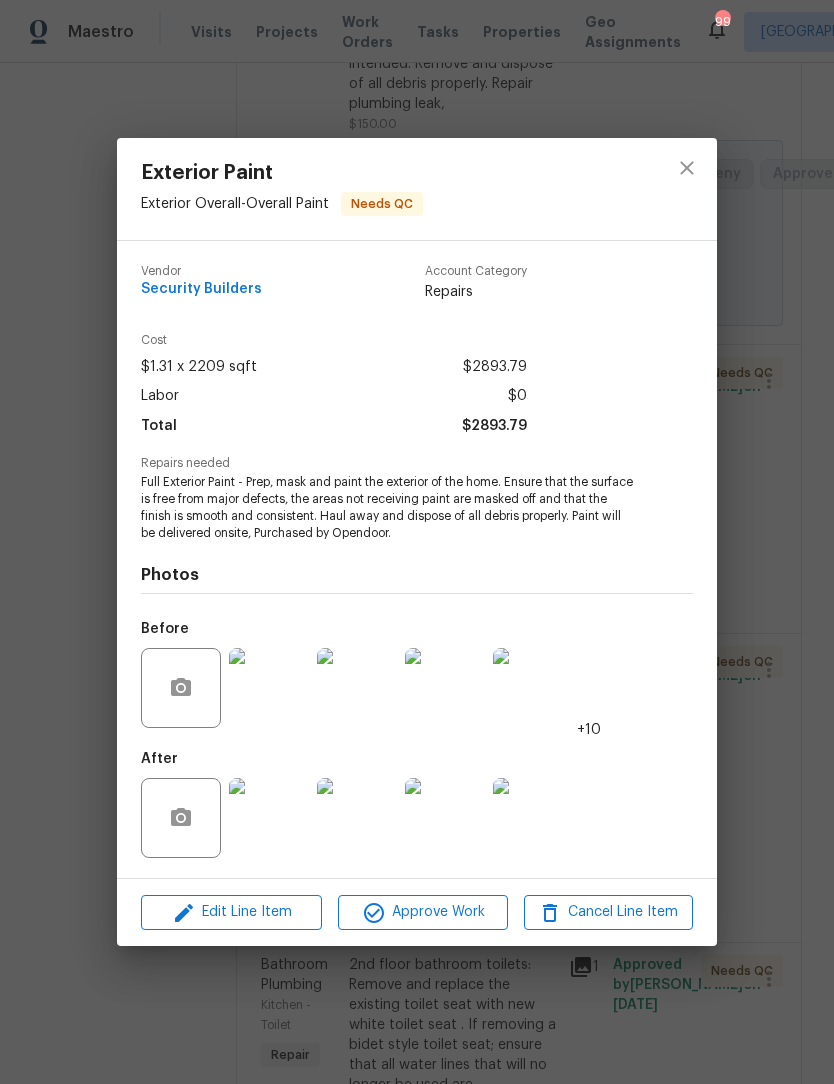 click at bounding box center (269, 818) 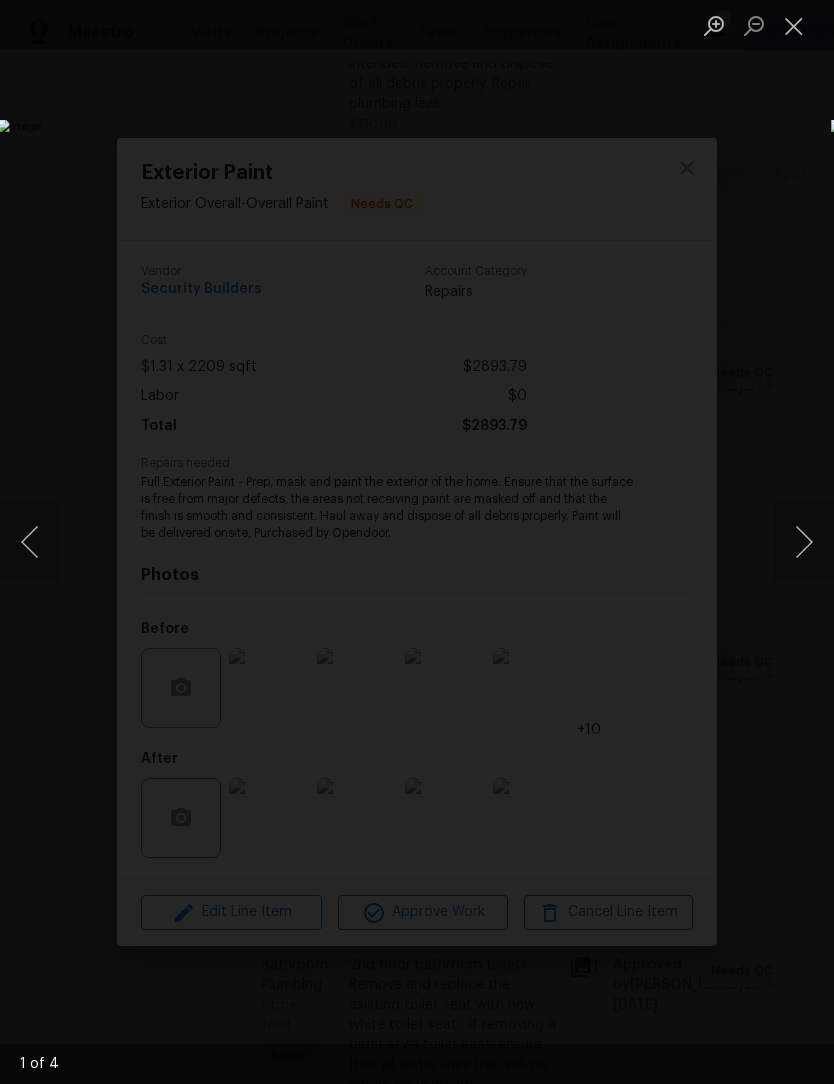 click at bounding box center (794, 25) 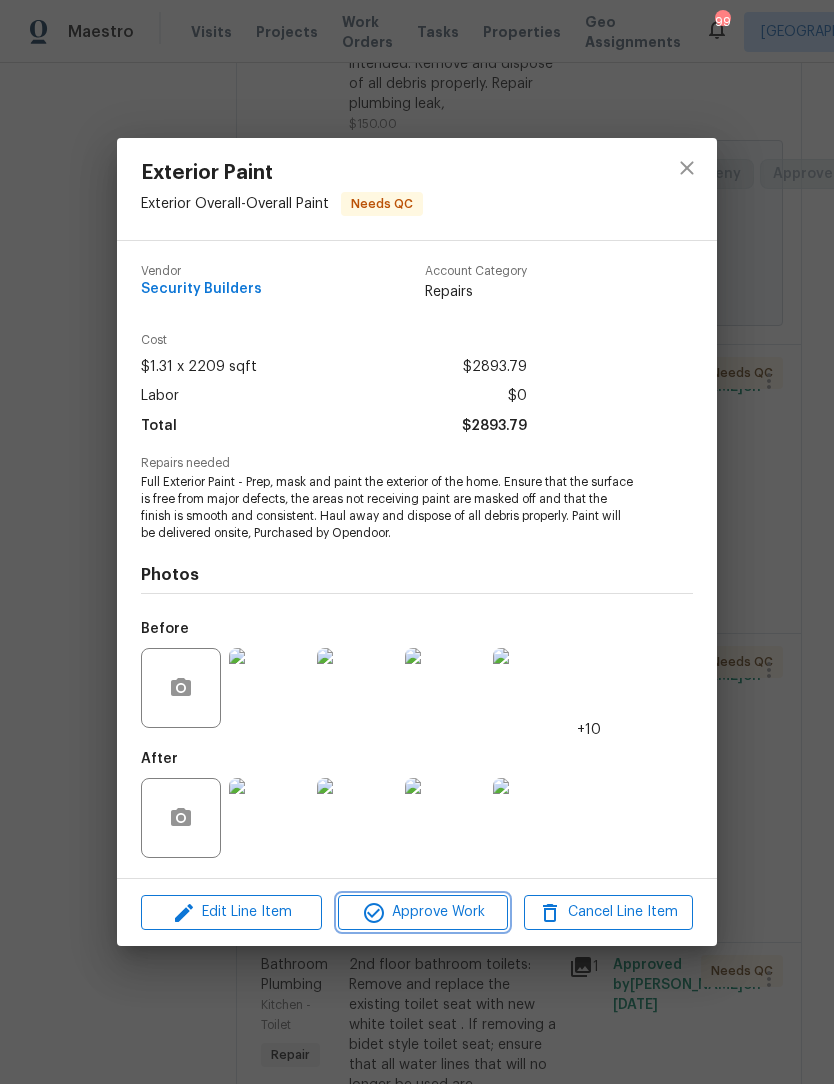 click on "Approve Work" at bounding box center [422, 912] 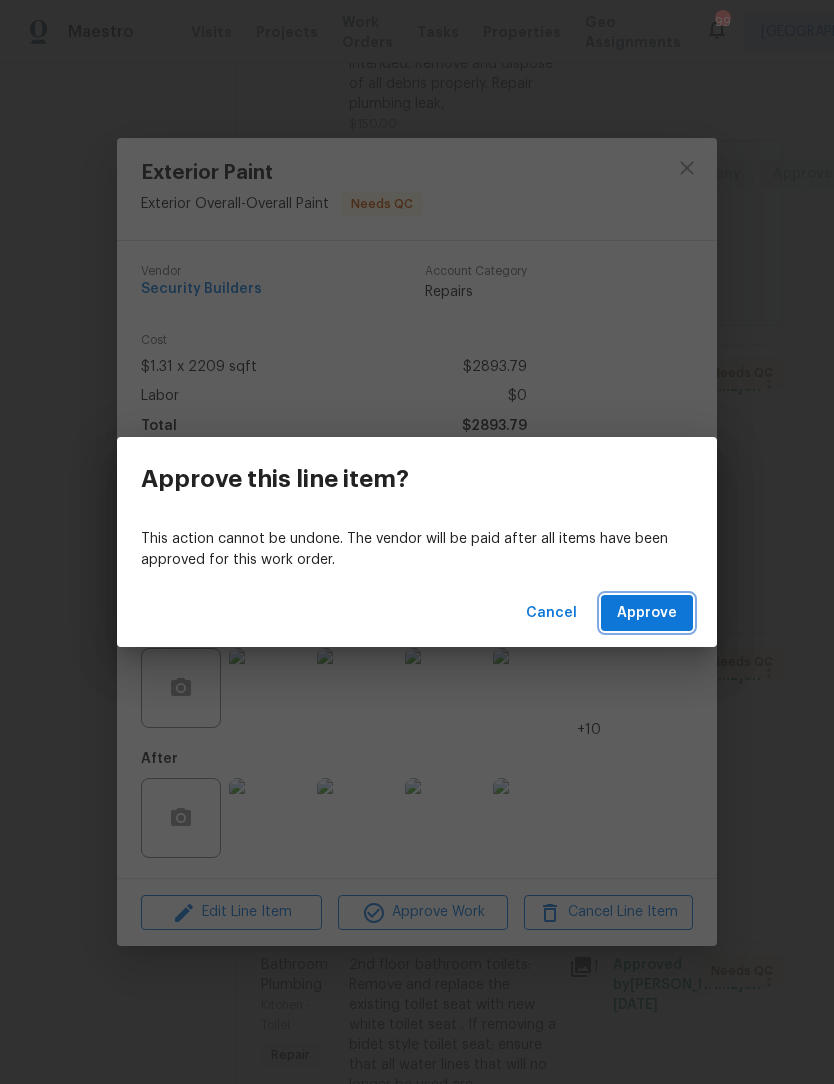 click on "Approve" at bounding box center [647, 613] 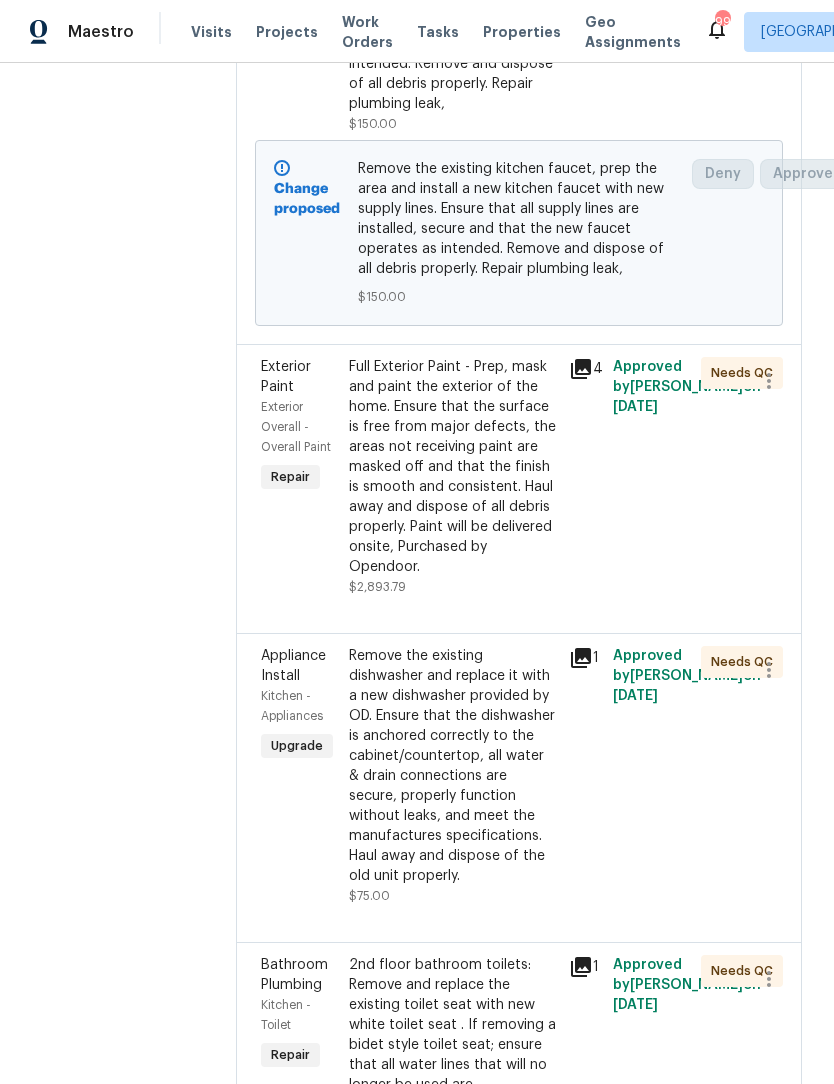 scroll, scrollTop: 0, scrollLeft: 0, axis: both 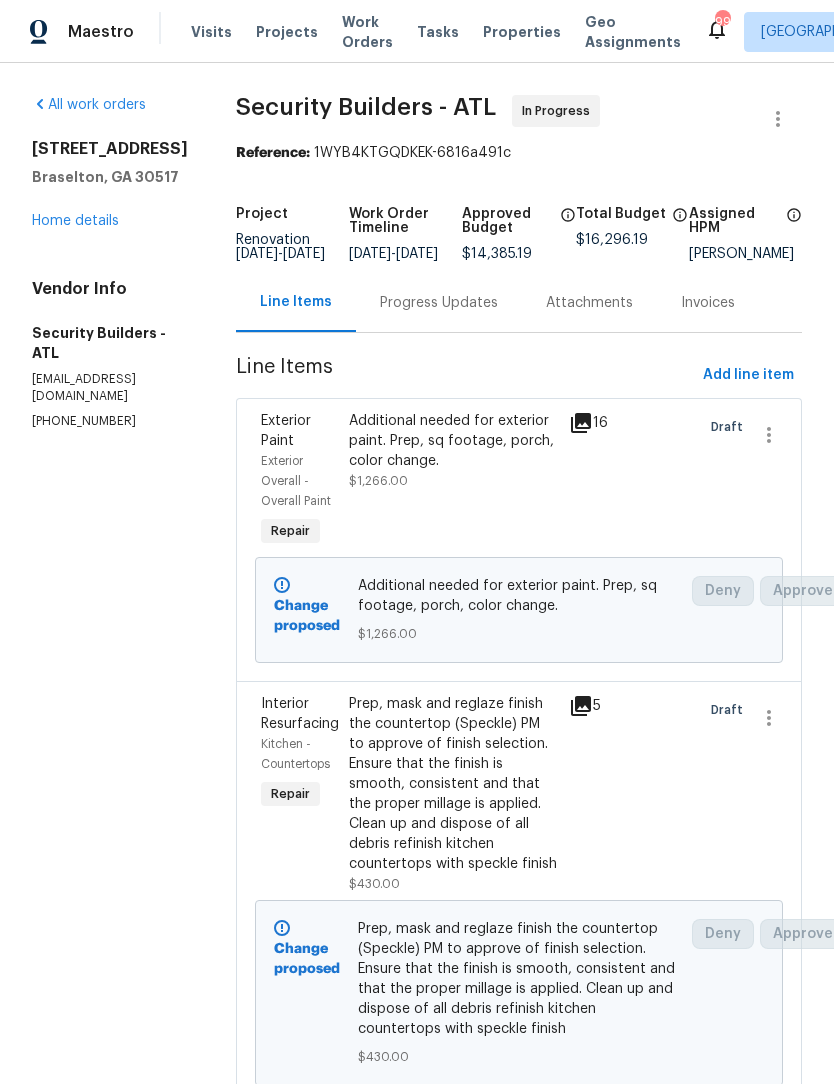 click on "Prep, mask and reglaze finish the countertop (Speckle) PM to approve of finish selection. Ensure that the finish is smooth, consistent and that the proper millage is applied. Clean up and dispose of all debris refinish kitchen countertops with speckle finish" at bounding box center [453, 784] 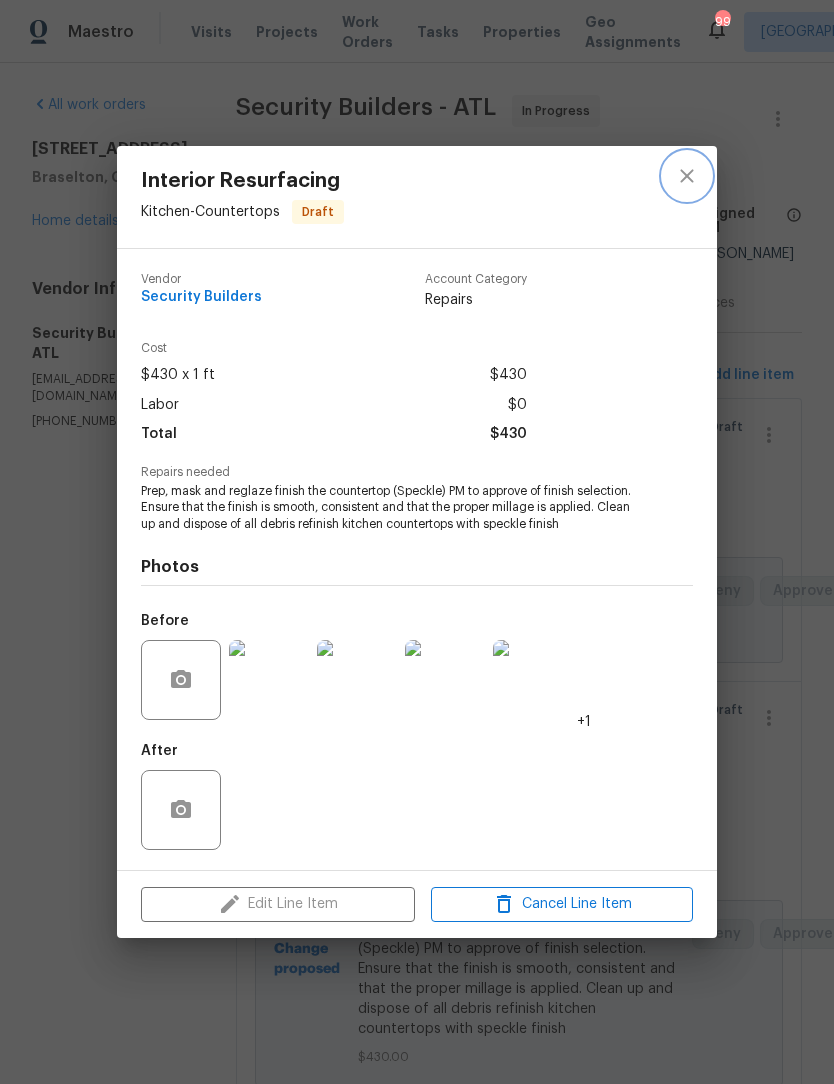 click 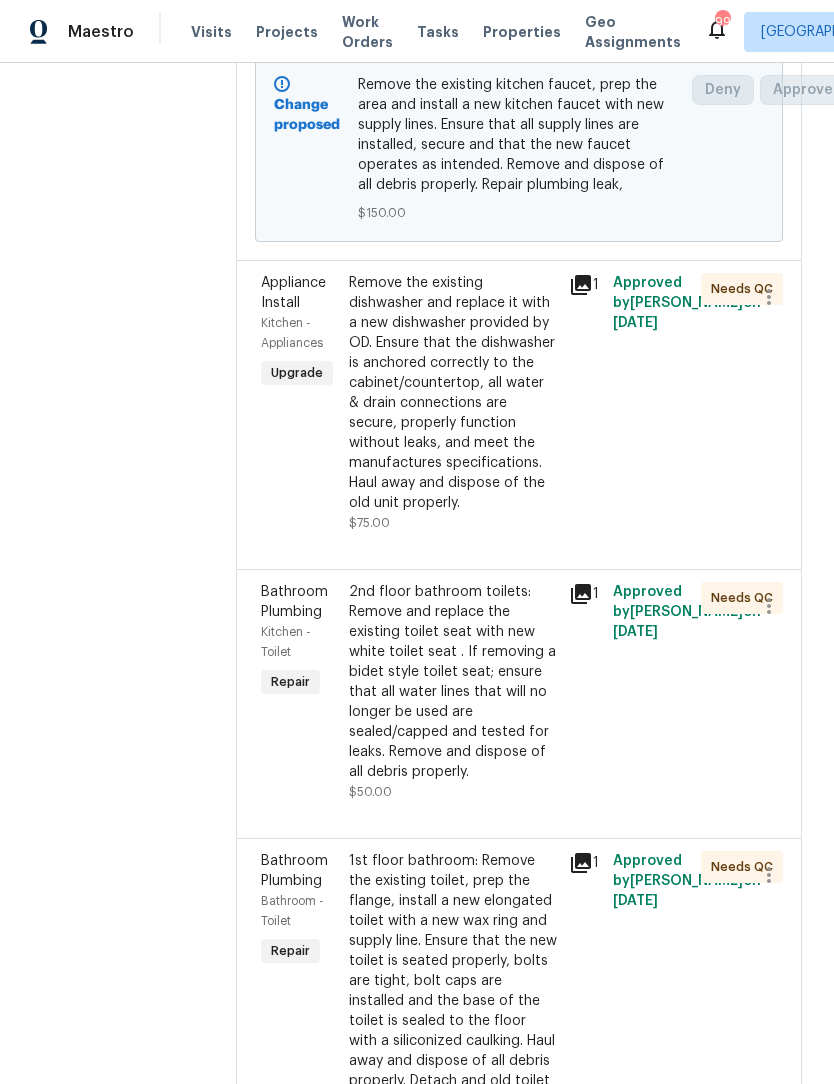scroll, scrollTop: 1865, scrollLeft: 2, axis: both 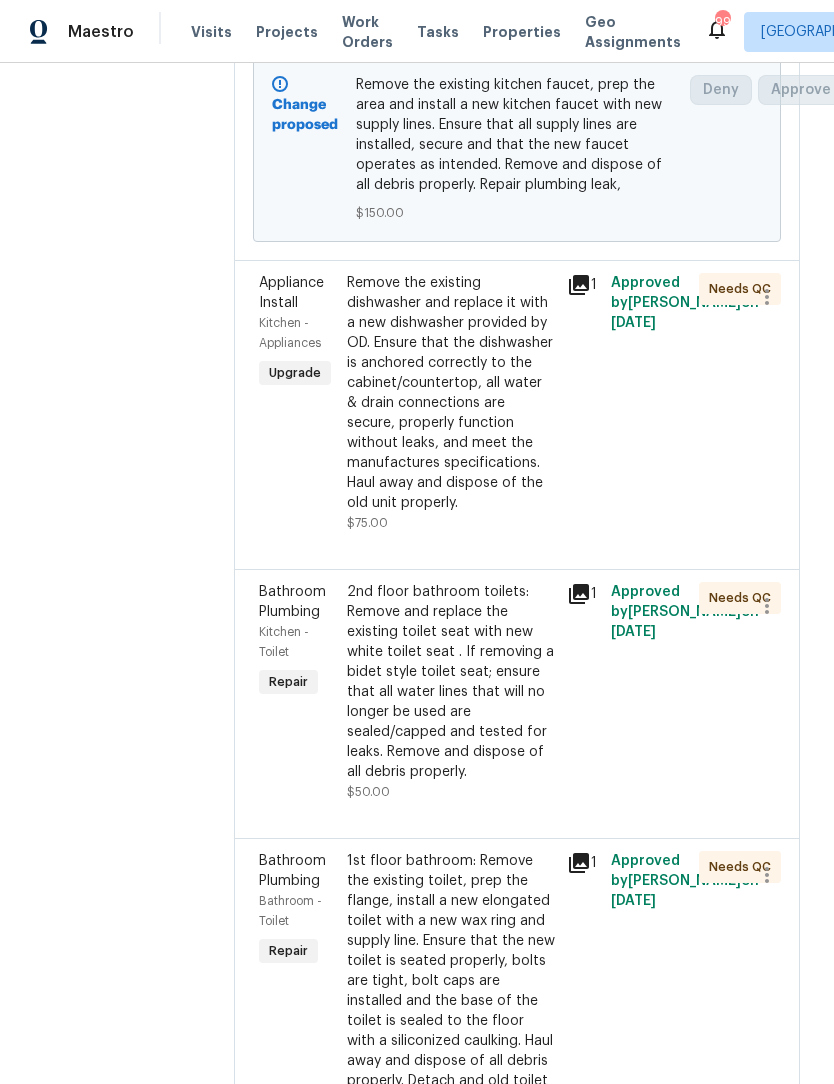 click on "Remove the existing dishwasher and replace it with a new dishwasher provided by OD. Ensure that the dishwasher is anchored correctly to the cabinet/countertop, all water & drain connections are secure, properly function without leaks, and meet the manufactures specifications. Haul away and dispose of the old unit properly." at bounding box center (451, 393) 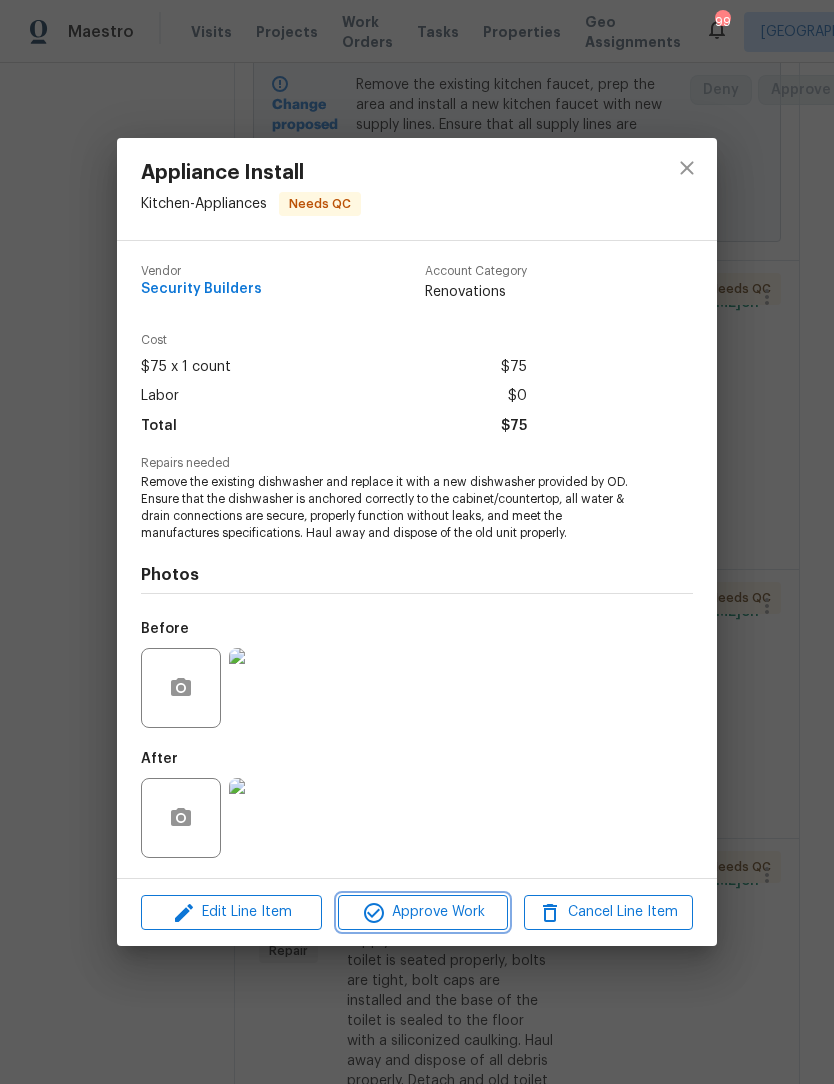 click on "Approve Work" at bounding box center [422, 912] 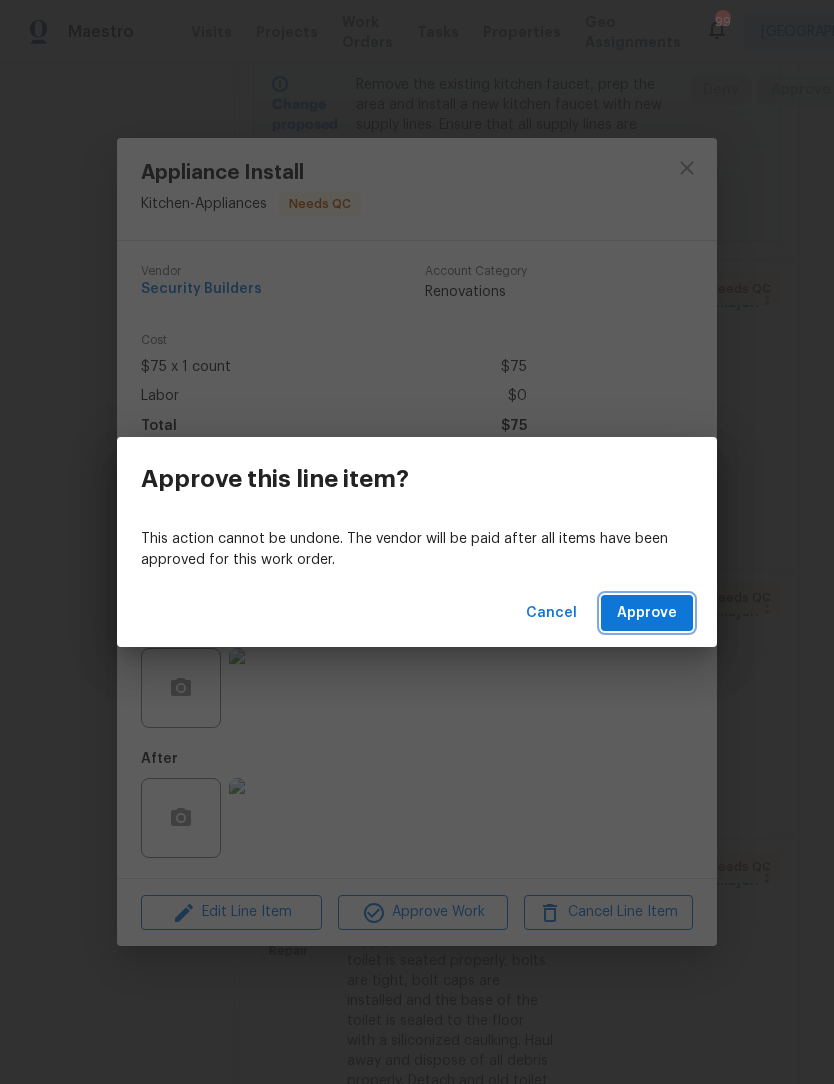 click on "Approve" at bounding box center (647, 613) 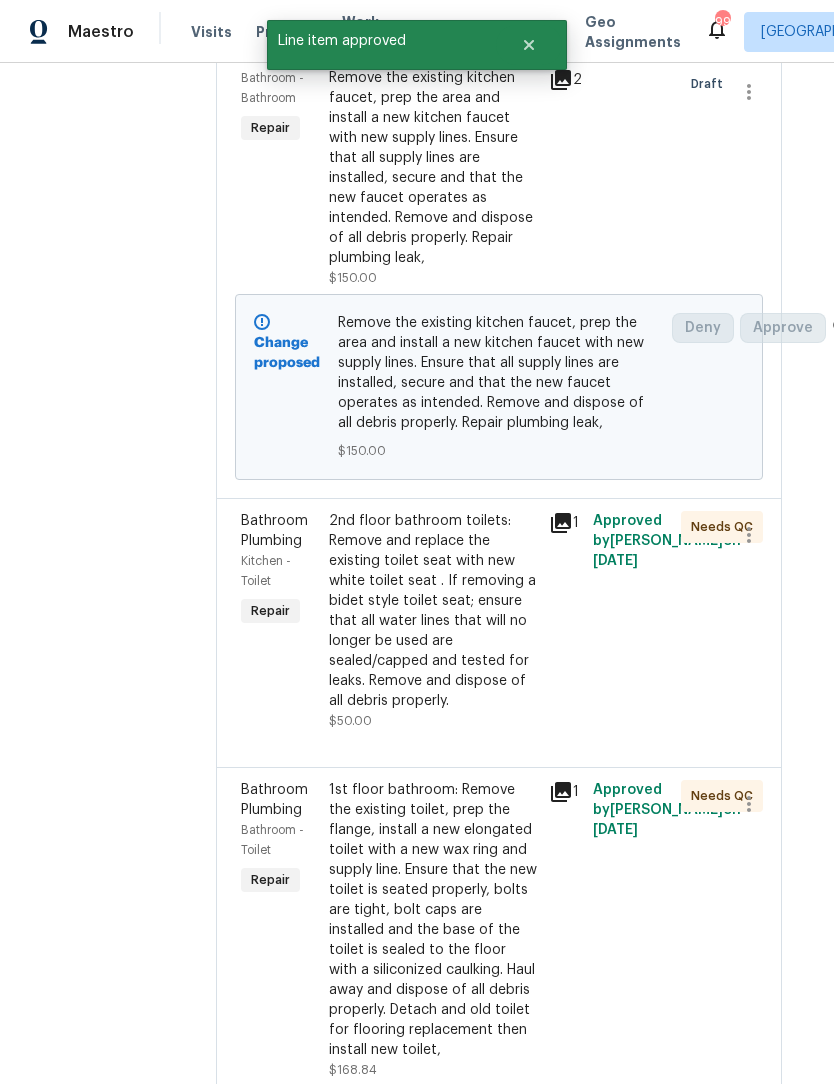 scroll, scrollTop: 1649, scrollLeft: 15, axis: both 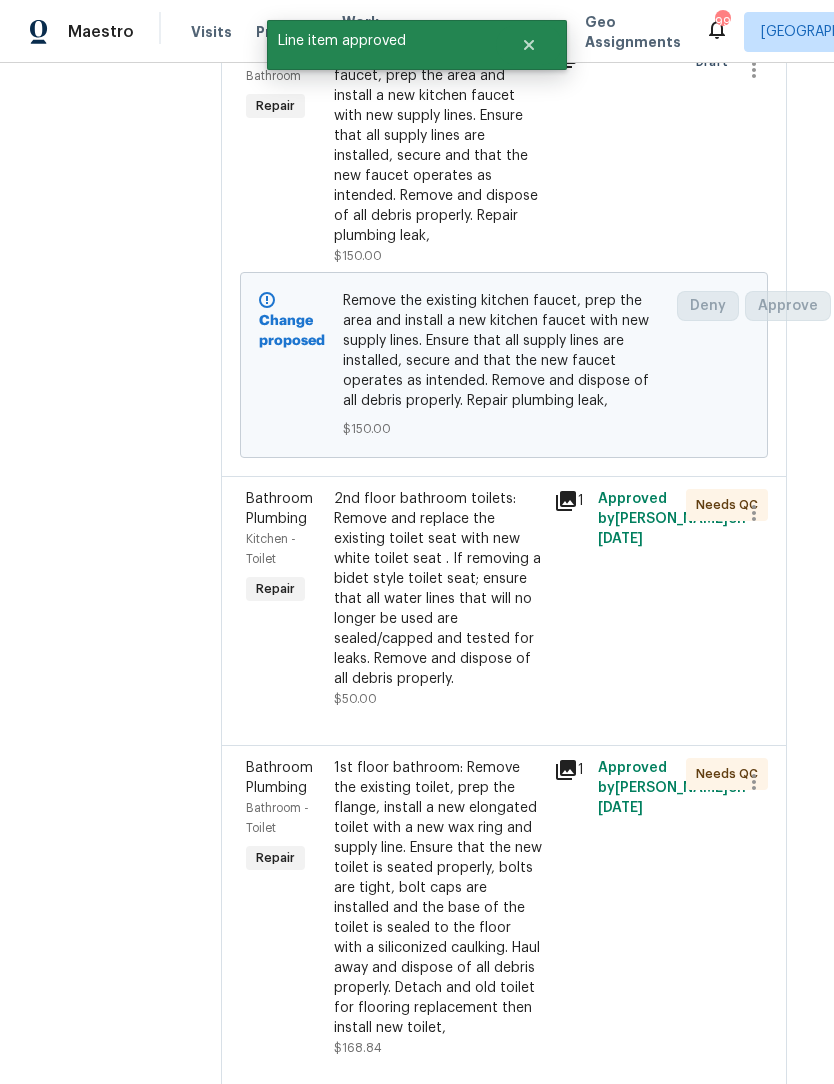 click on "2nd floor bathroom toilets:  Remove and replace the existing toilet seat with new white toilet seat . If removing a bidet style toilet seat; ensure that all water lines that will no longer be used are sealed/capped and tested for leaks. Remove and dispose of all debris properly." at bounding box center [438, 589] 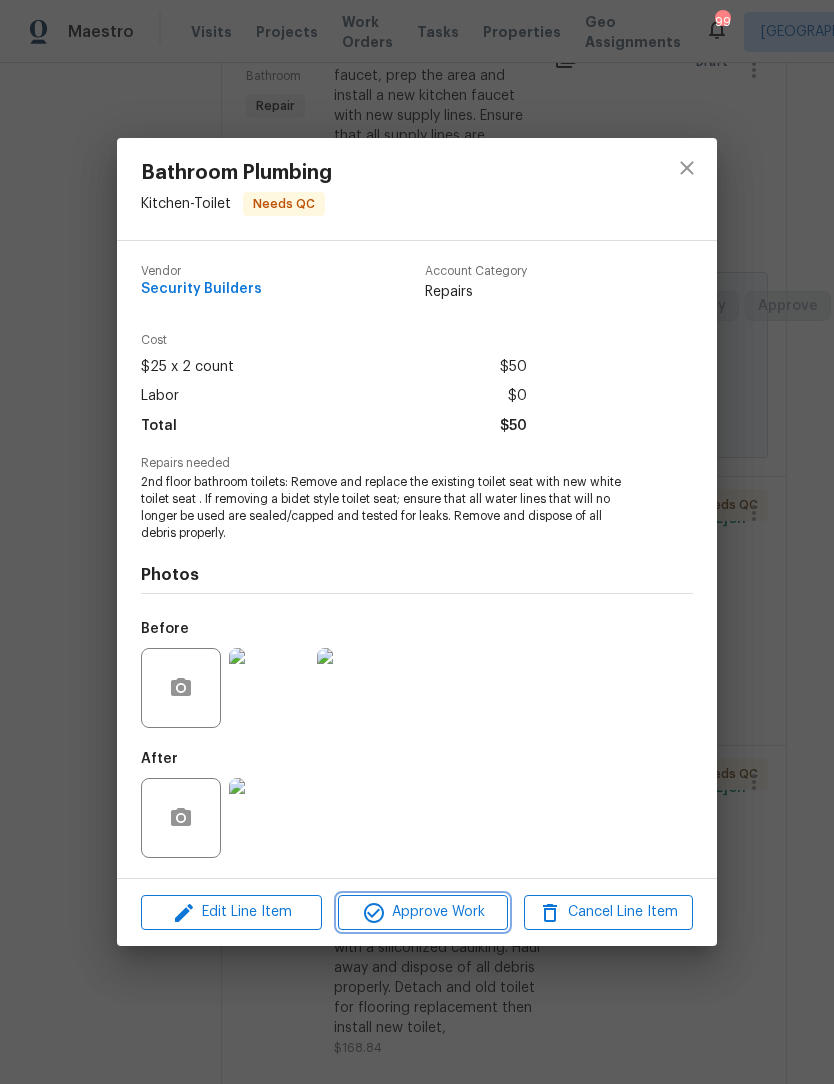 click on "Approve Work" at bounding box center (422, 912) 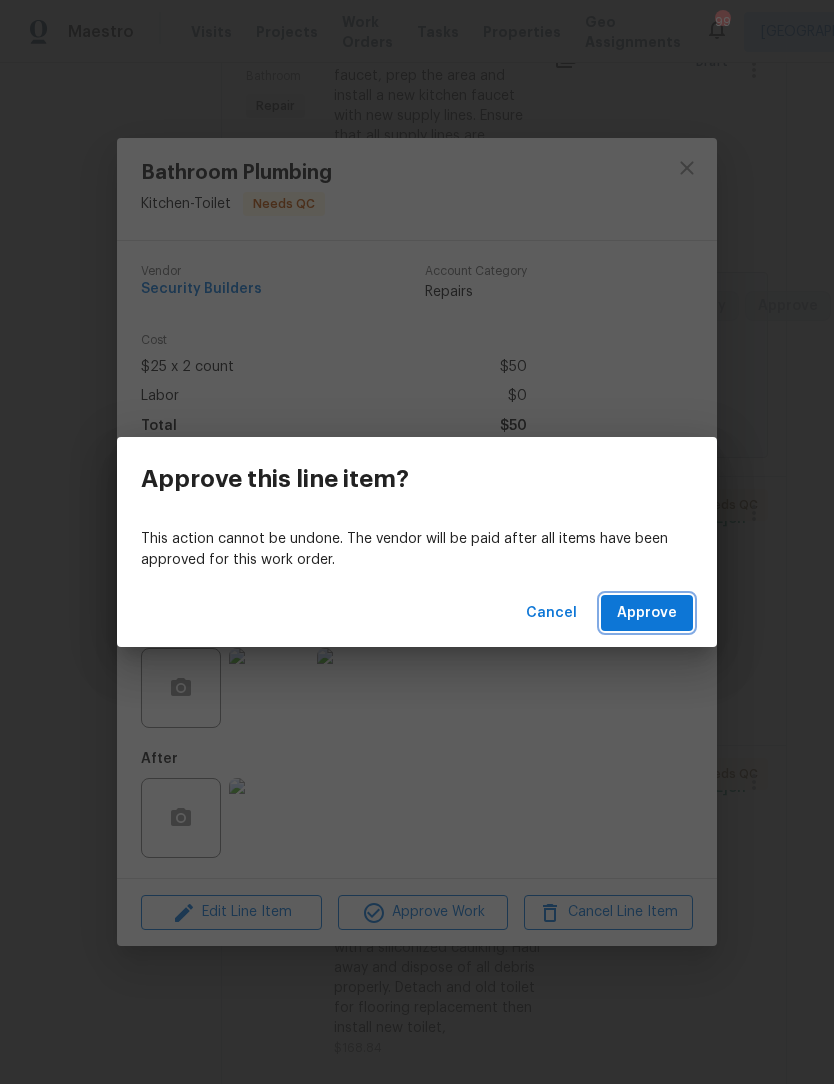 click on "Approve" at bounding box center [647, 613] 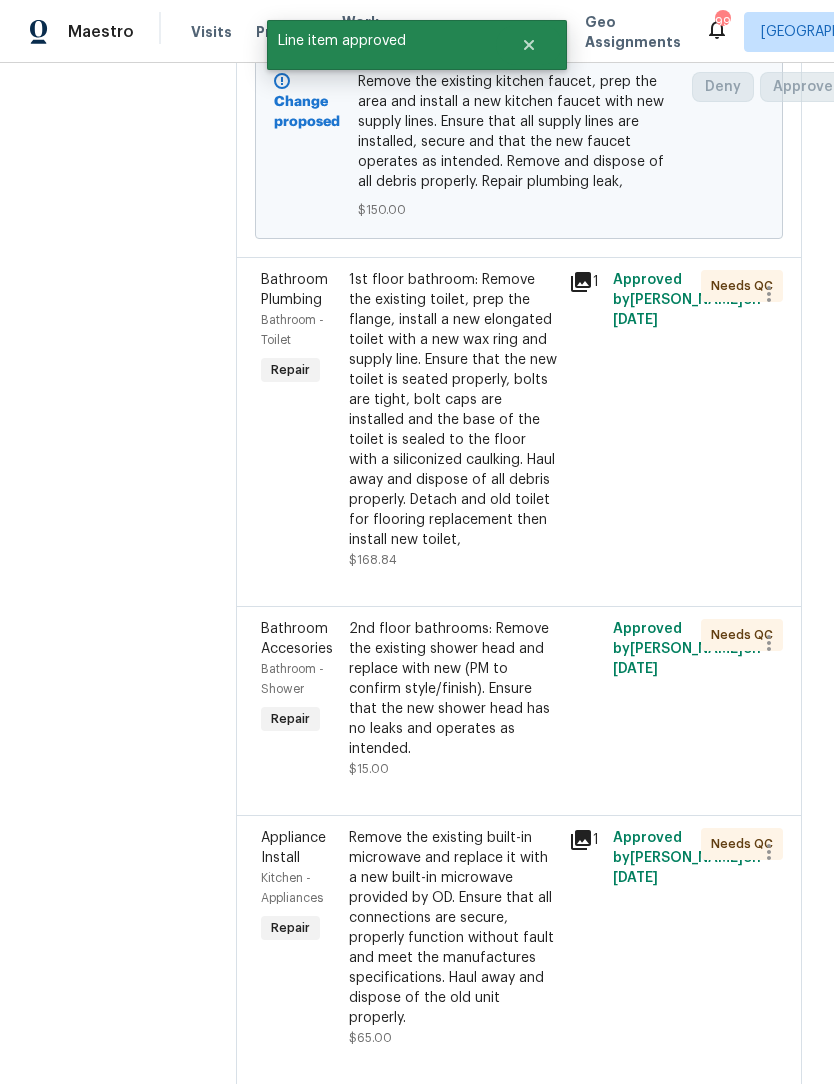 scroll, scrollTop: 1871, scrollLeft: 0, axis: vertical 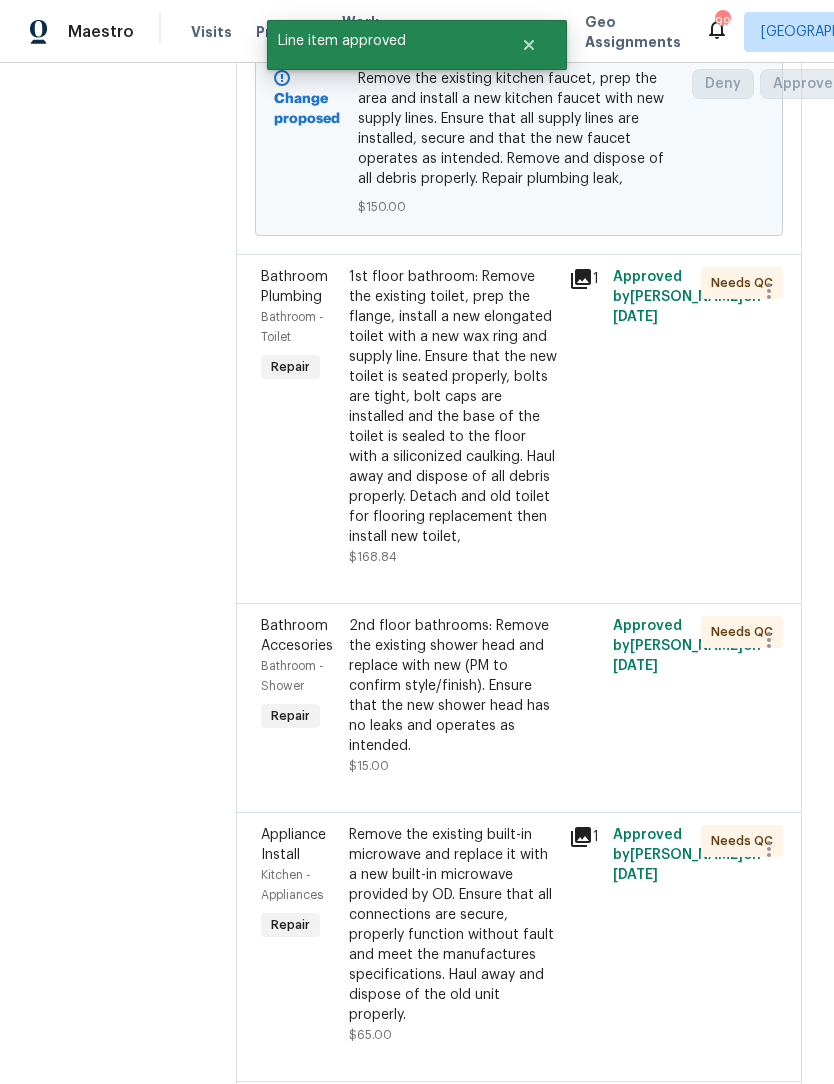 click on "1st floor bathroom:   Remove the existing toilet, prep the flange, install a new elongated toilet with a new wax ring and supply line. Ensure that the new toilet is seated properly, bolts are tight, bolt caps are installed and the base of the toilet is sealed to the floor with a siliconized caulking. Haul away and dispose of all debris properly.   Detach and old toilet for flooring replacement then install new toilet," at bounding box center [453, 407] 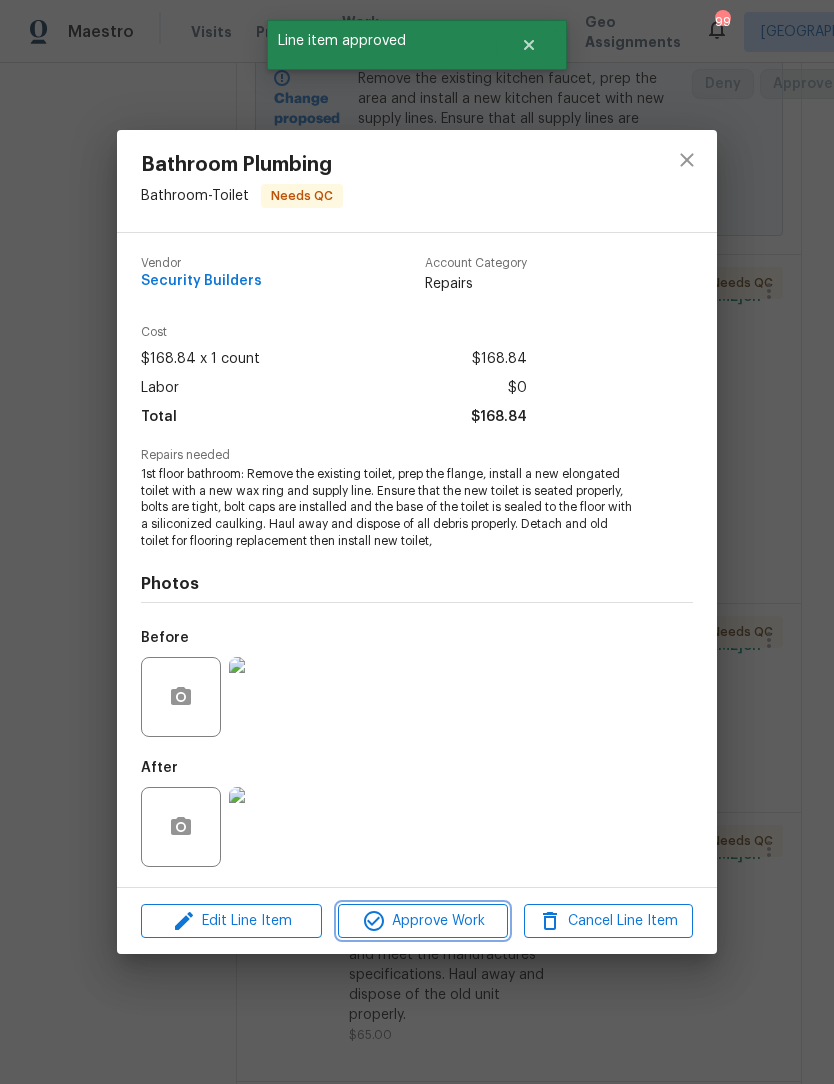 click on "Approve Work" at bounding box center (422, 921) 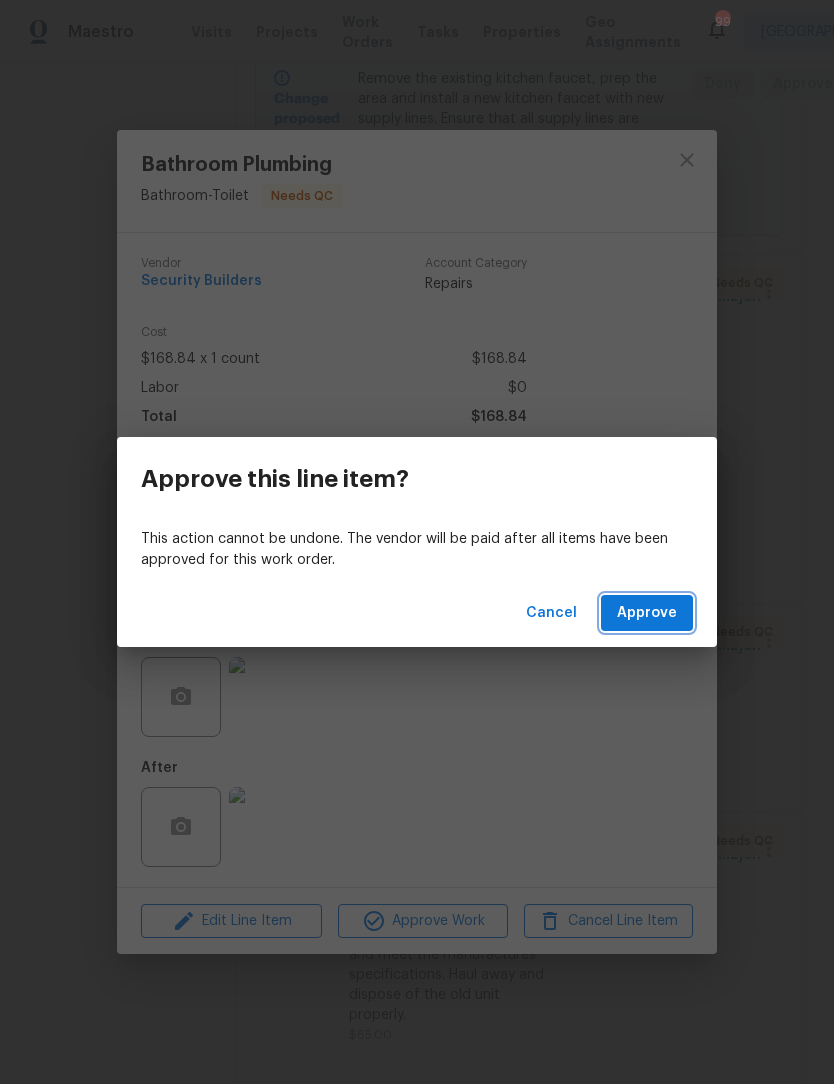 click on "Approve" at bounding box center [647, 613] 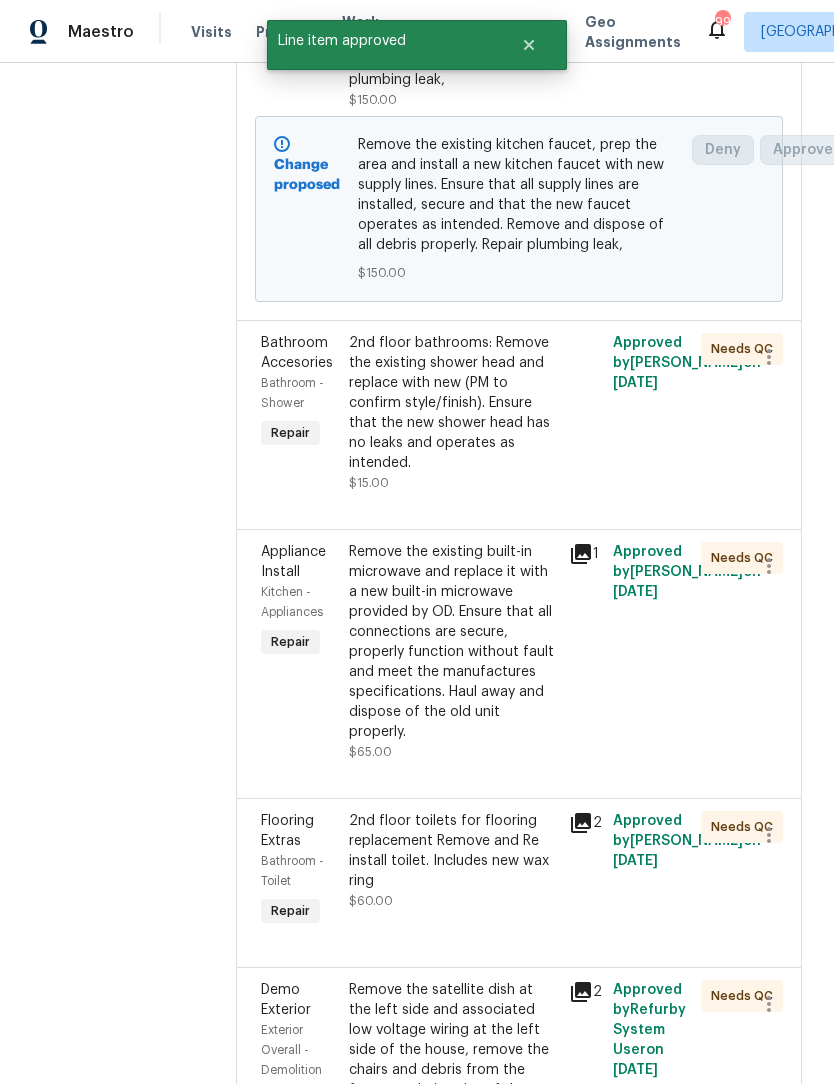 scroll, scrollTop: 1828, scrollLeft: 2, axis: both 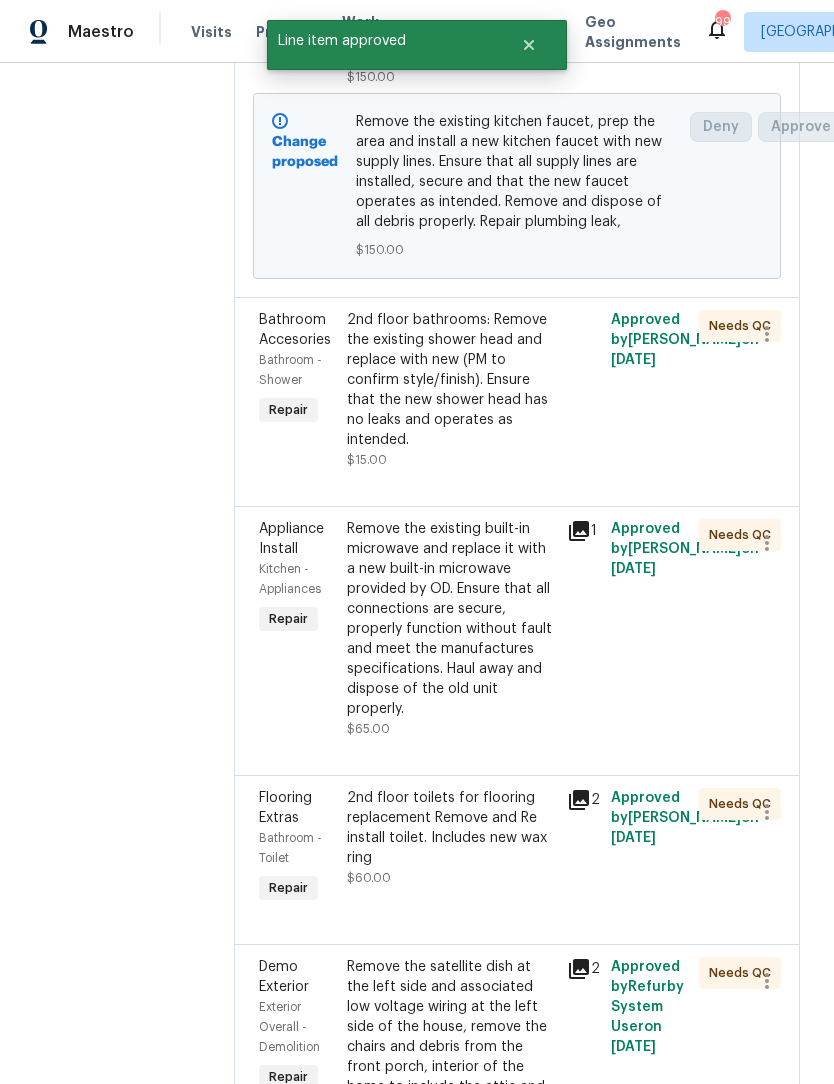 click on "2nd floor bathrooms:  Remove the existing shower head and replace with new (PM to confirm style/finish). Ensure that the new shower head has no leaks and operates as intended. $15.00" at bounding box center (451, 390) 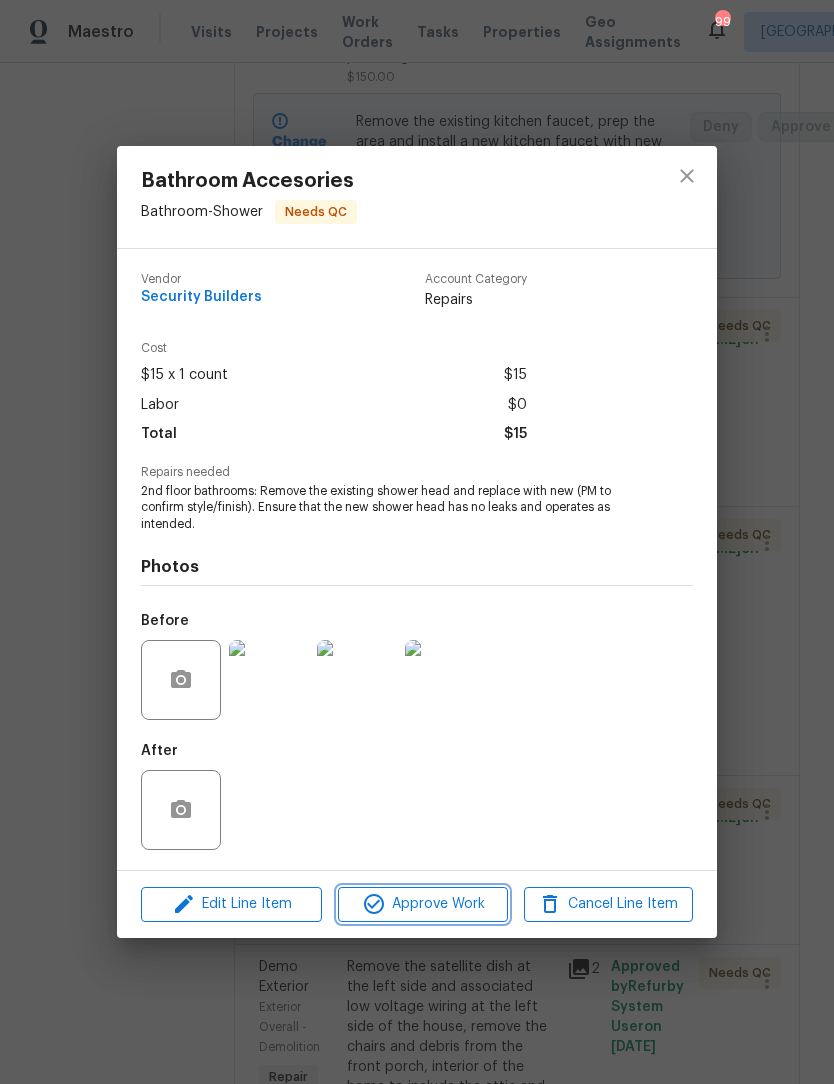 click on "Approve Work" at bounding box center (422, 904) 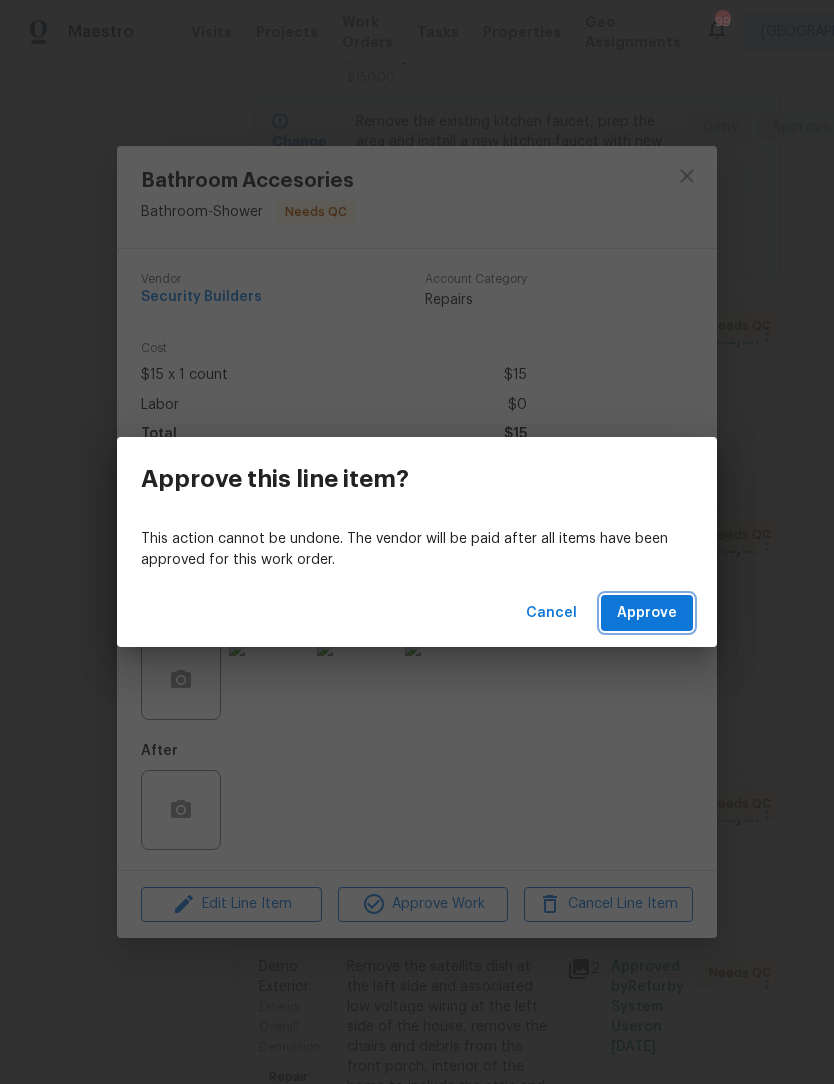 click on "Approve" at bounding box center [647, 613] 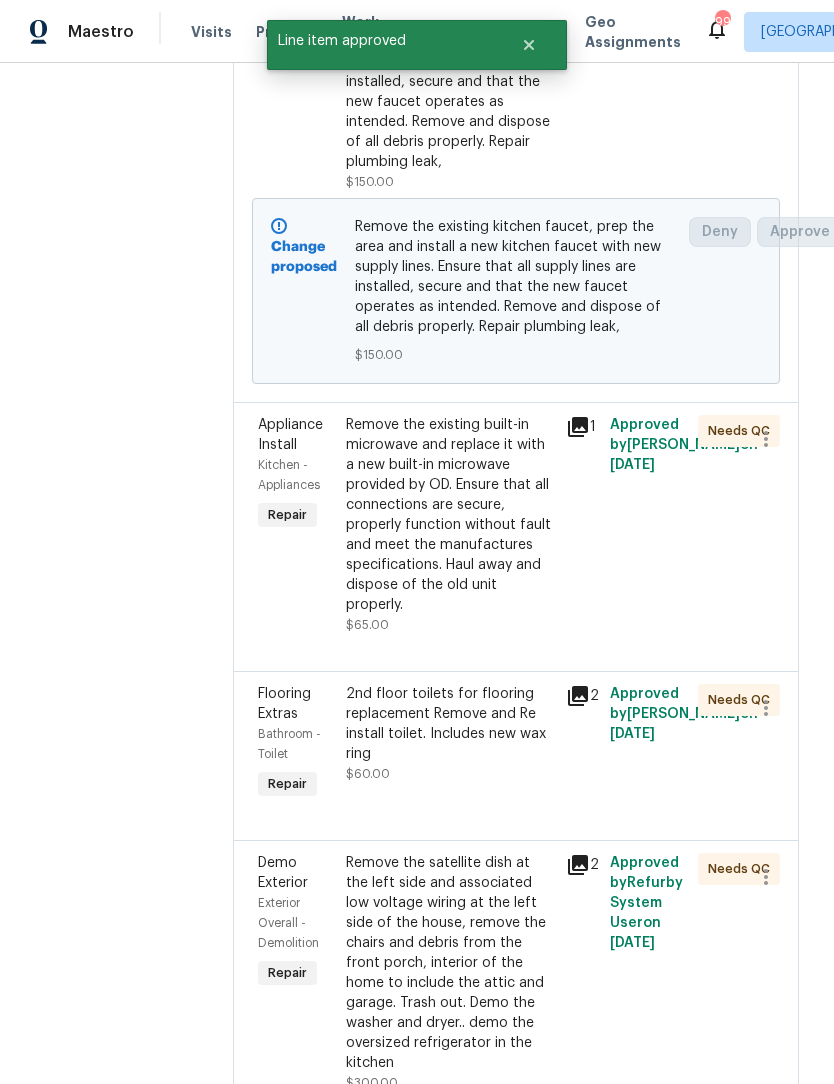 scroll, scrollTop: 1747, scrollLeft: 3, axis: both 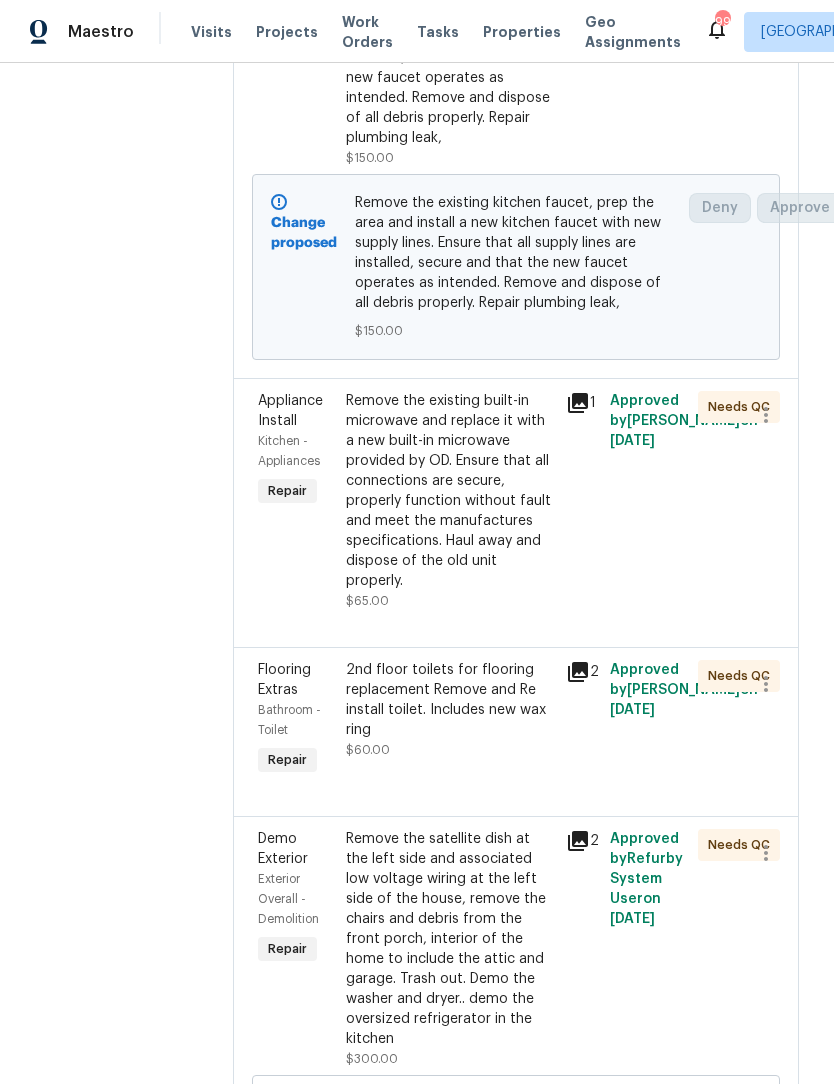 click on "Remove the existing built-in microwave and replace it with a new built-in microwave provided by OD. Ensure that all connections are secure, properly function without fault and meet the manufactures specifications. Haul away and dispose of the old unit properly." at bounding box center (450, 491) 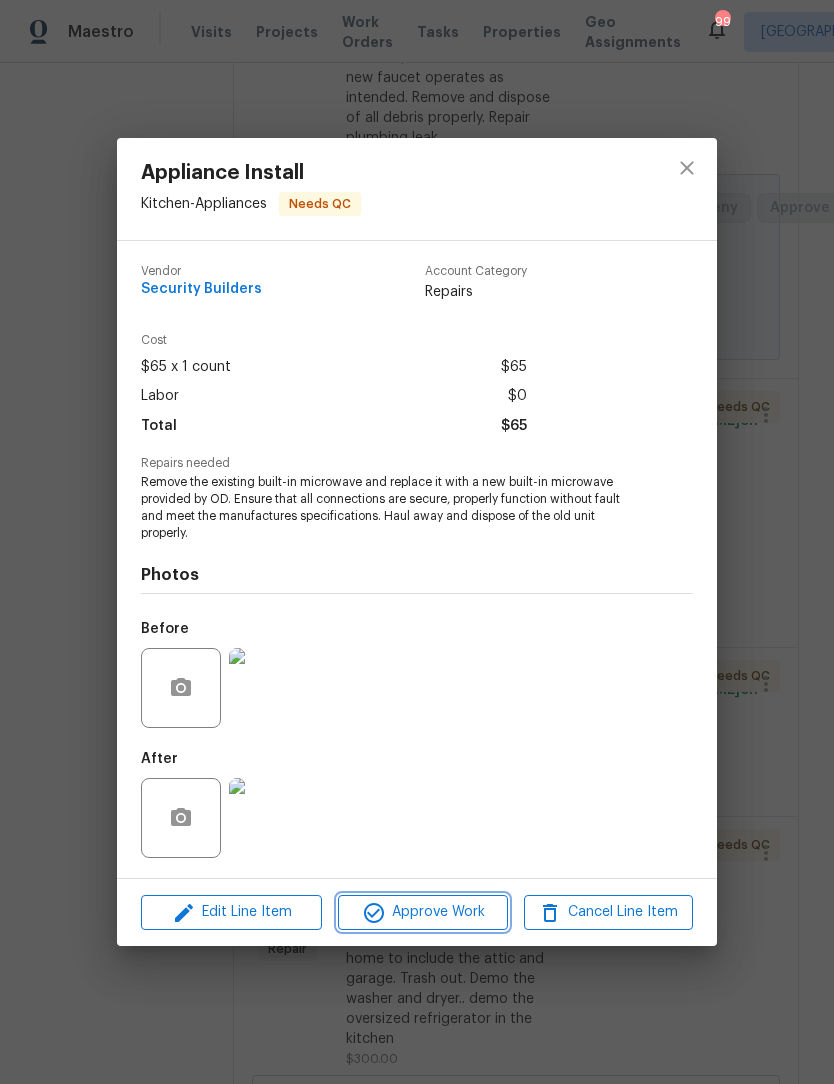 click on "Approve Work" at bounding box center [422, 912] 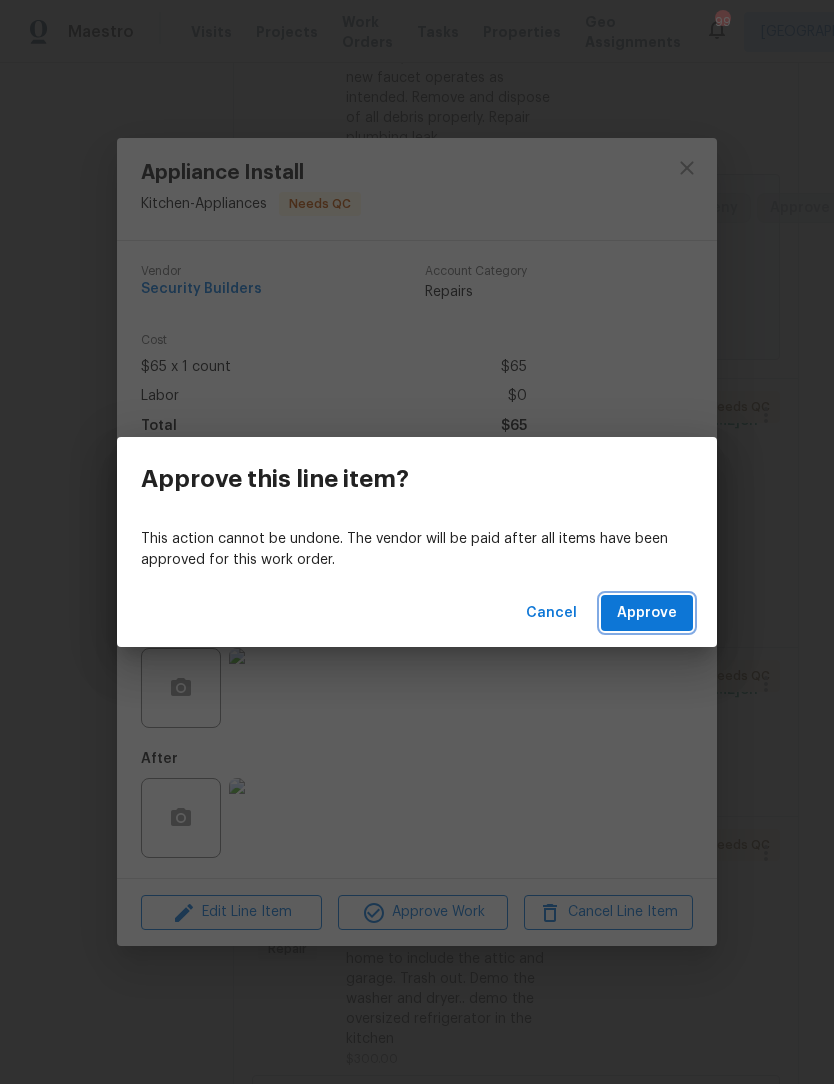 click on "Approve" at bounding box center (647, 613) 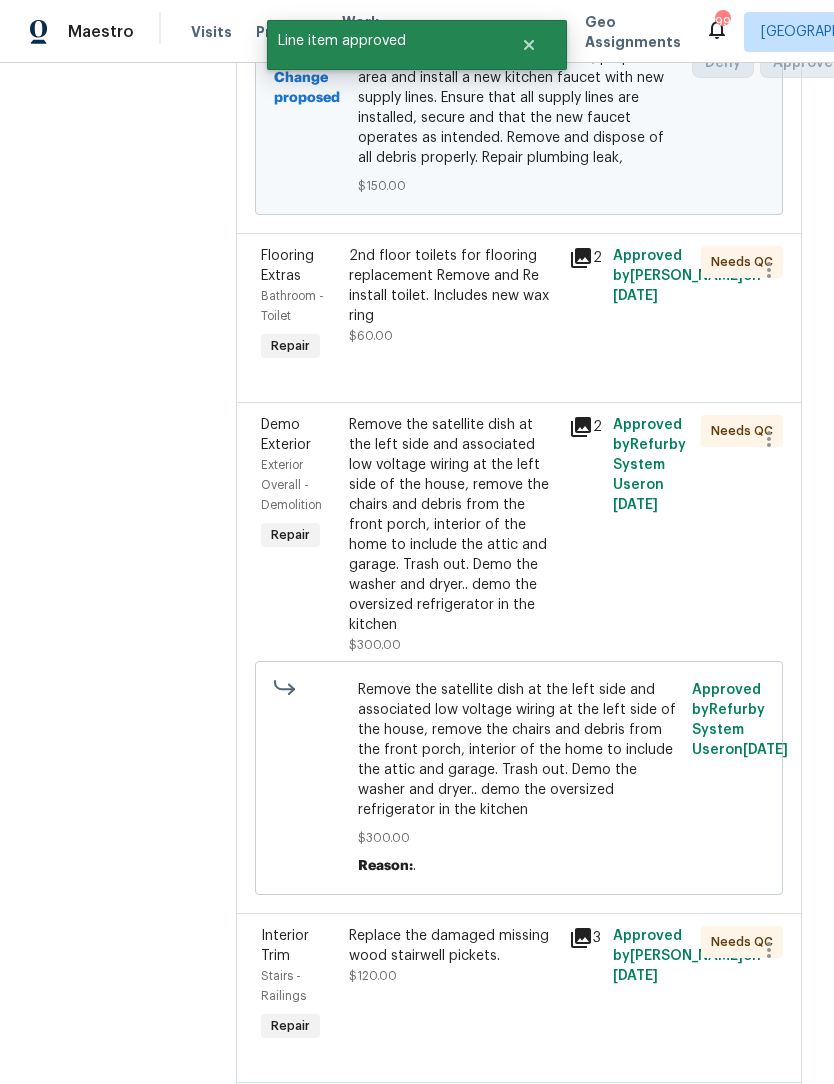 scroll, scrollTop: 1894, scrollLeft: 0, axis: vertical 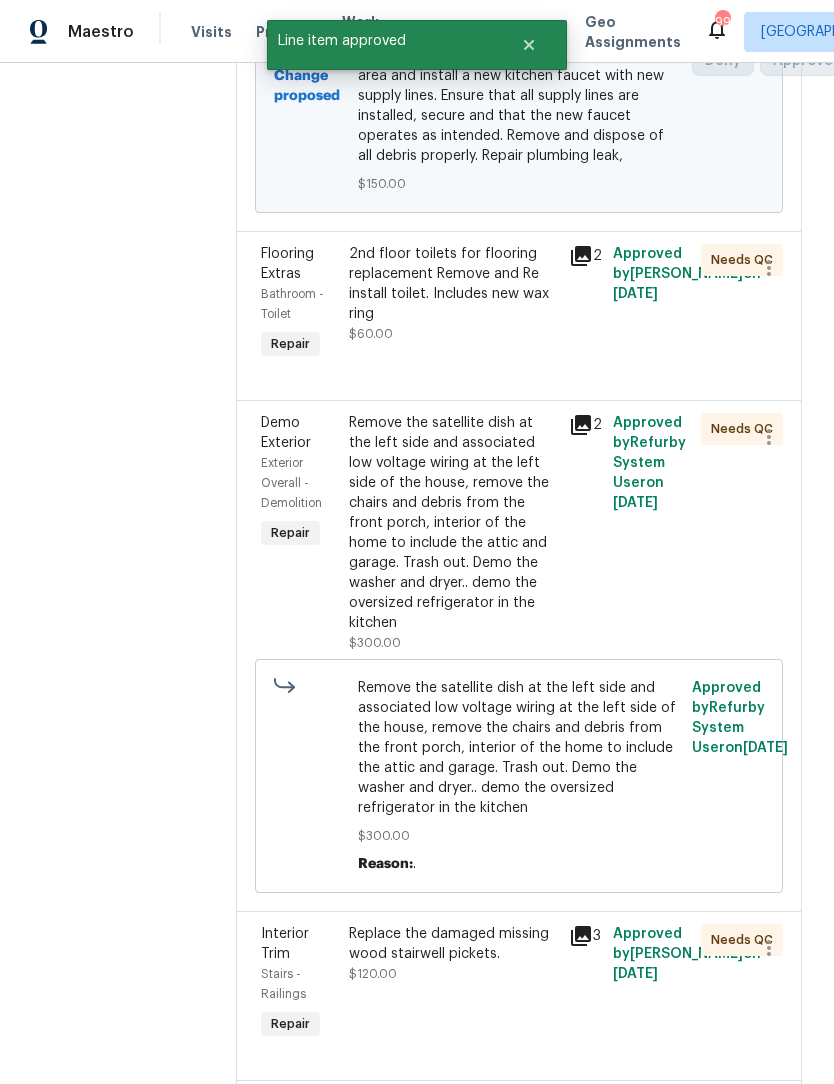 click on "Remove the satellite dish at the left side and associated low voltage wiring at the left side of the house,  remove the chairs and debris from the front porch, interior of the home to include the attic and garage. Trash out.   Demo the washer and dryer..  demo the oversized refrigerator in the kitchen" at bounding box center (453, 523) 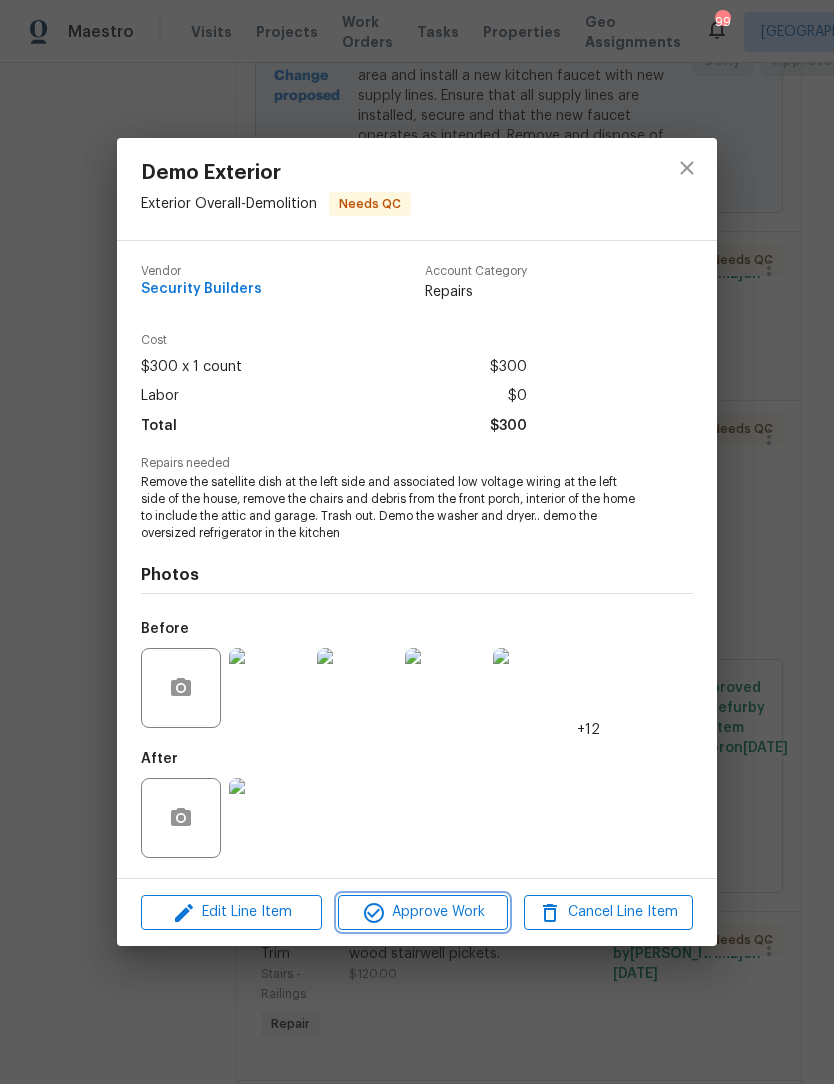 click on "Approve Work" at bounding box center (422, 912) 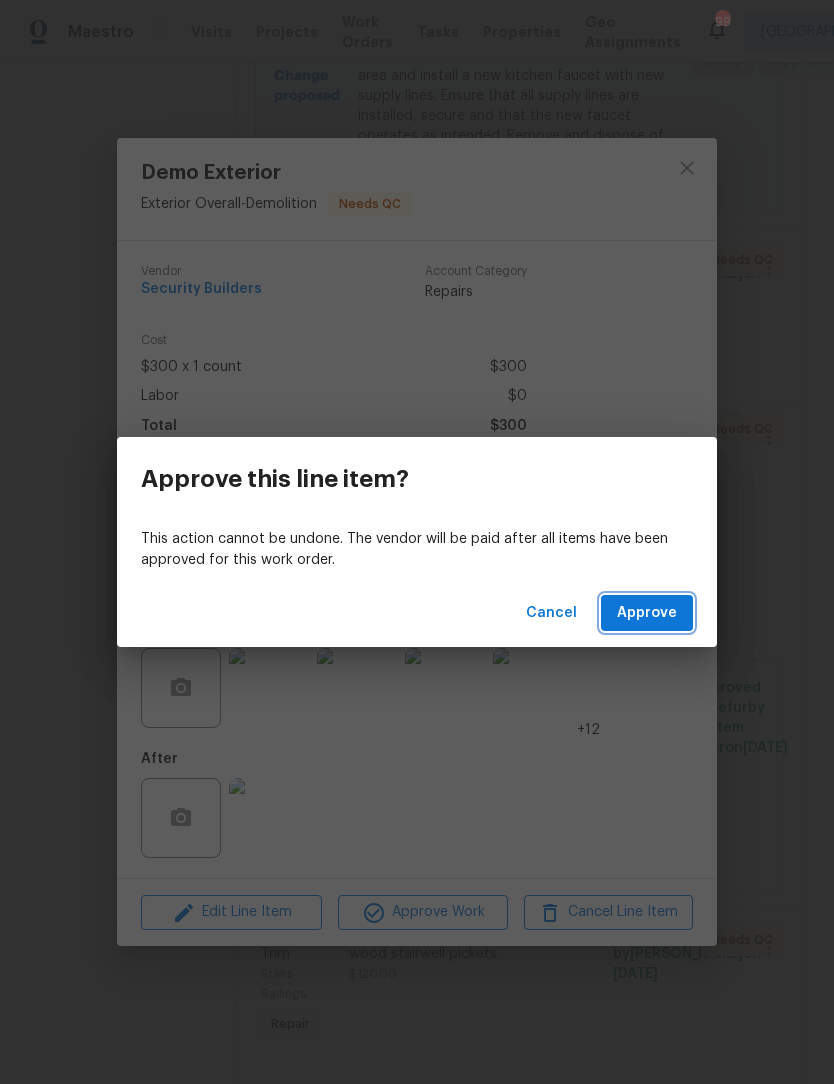 click on "Approve" at bounding box center (647, 613) 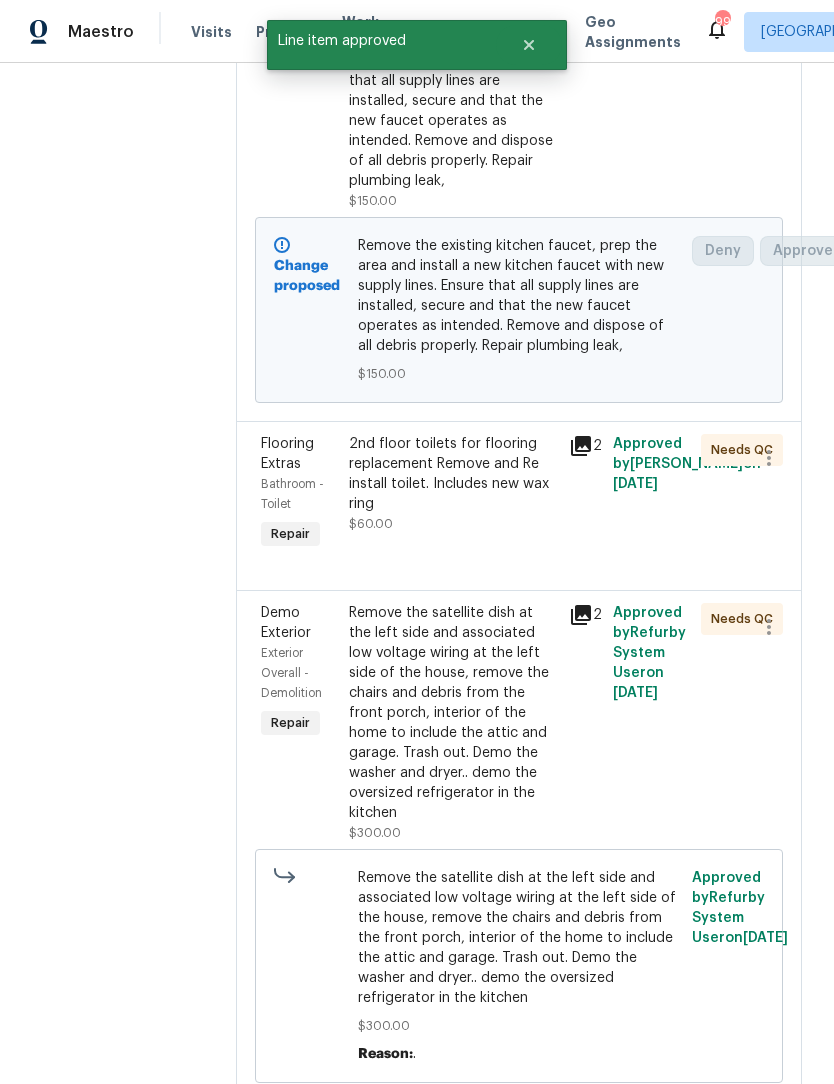 scroll, scrollTop: 1699, scrollLeft: 0, axis: vertical 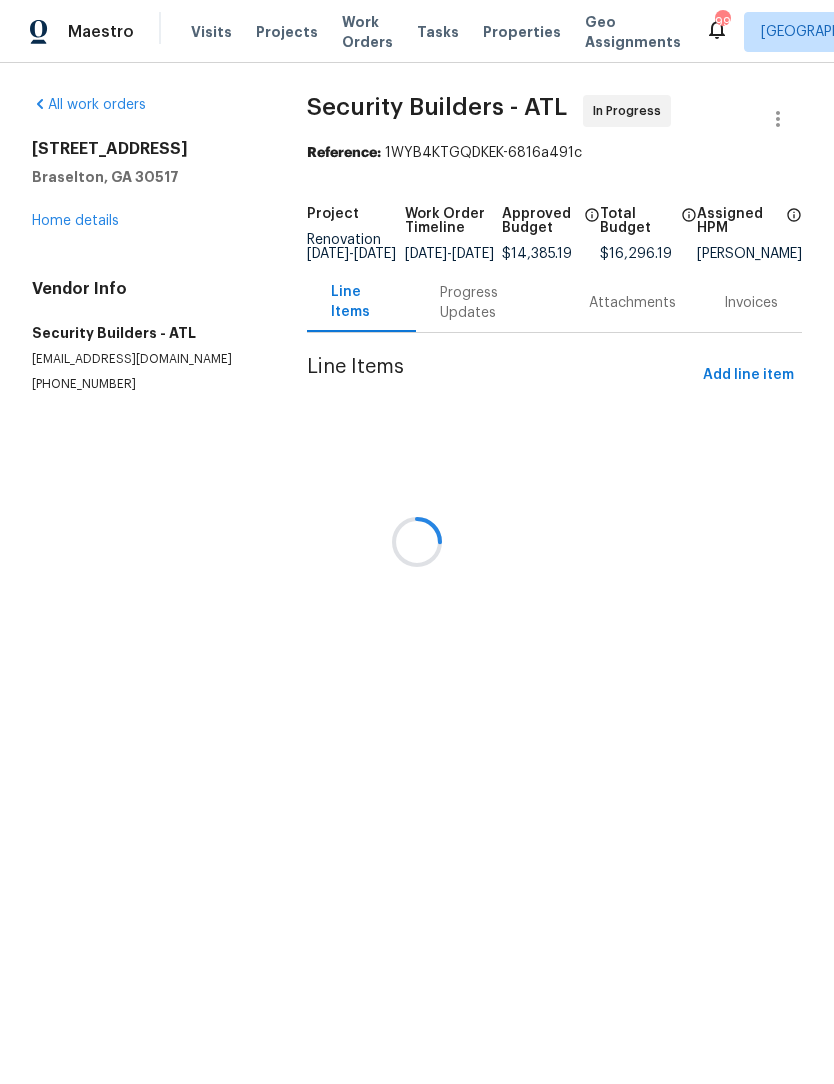 click at bounding box center [417, 542] 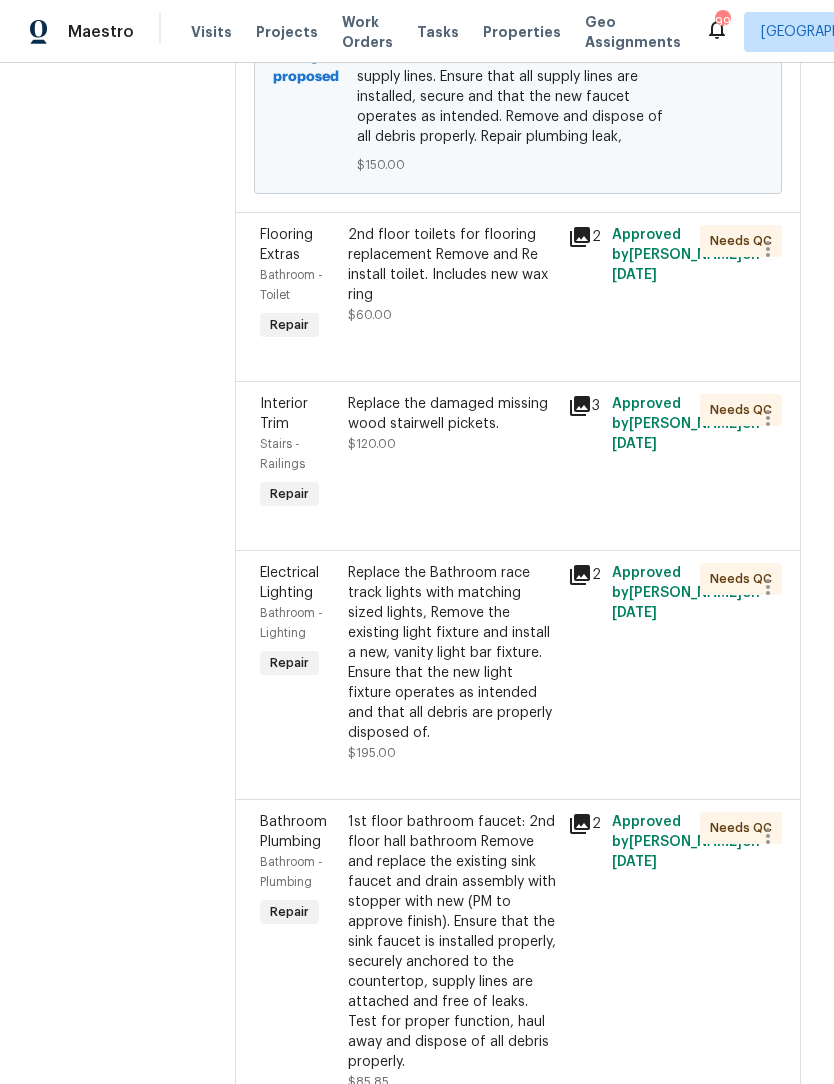 scroll, scrollTop: 1929, scrollLeft: 4, axis: both 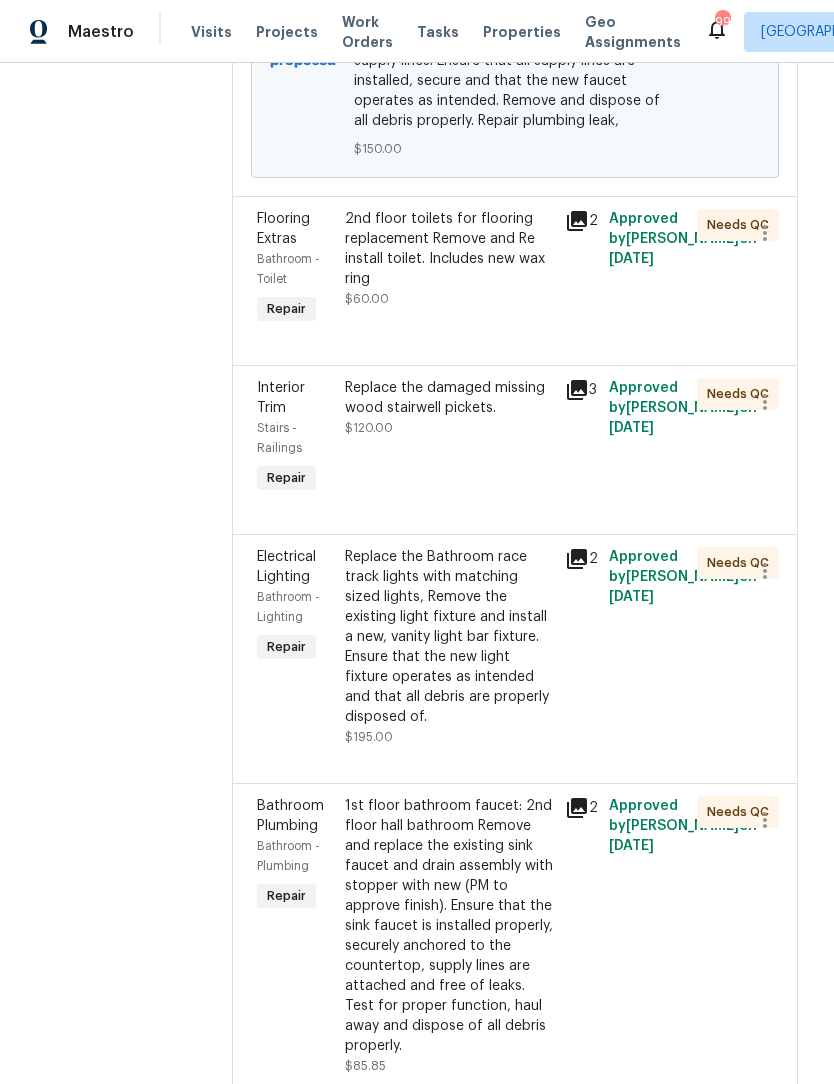 click on "2nd floor toilets for flooring replacement Remove and Re install toilet. Includes new wax ring" at bounding box center [449, 249] 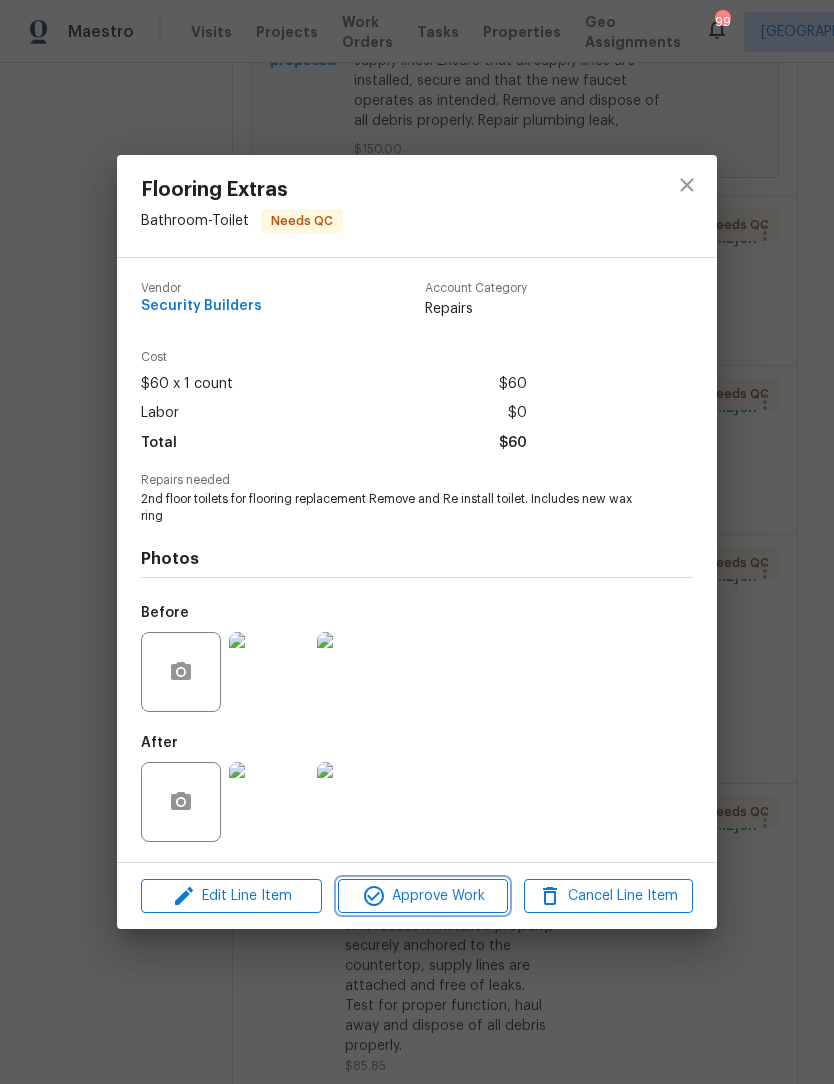 click on "Approve Work" at bounding box center (422, 896) 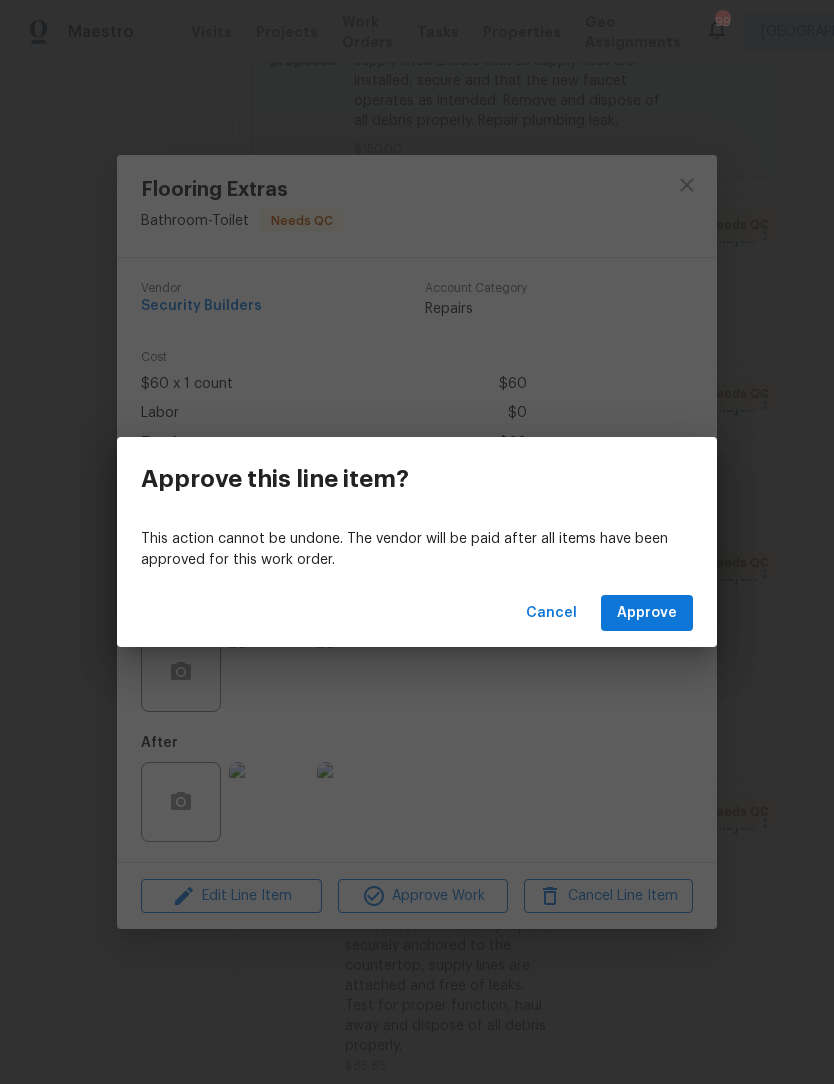 click on "Approve" at bounding box center (647, 613) 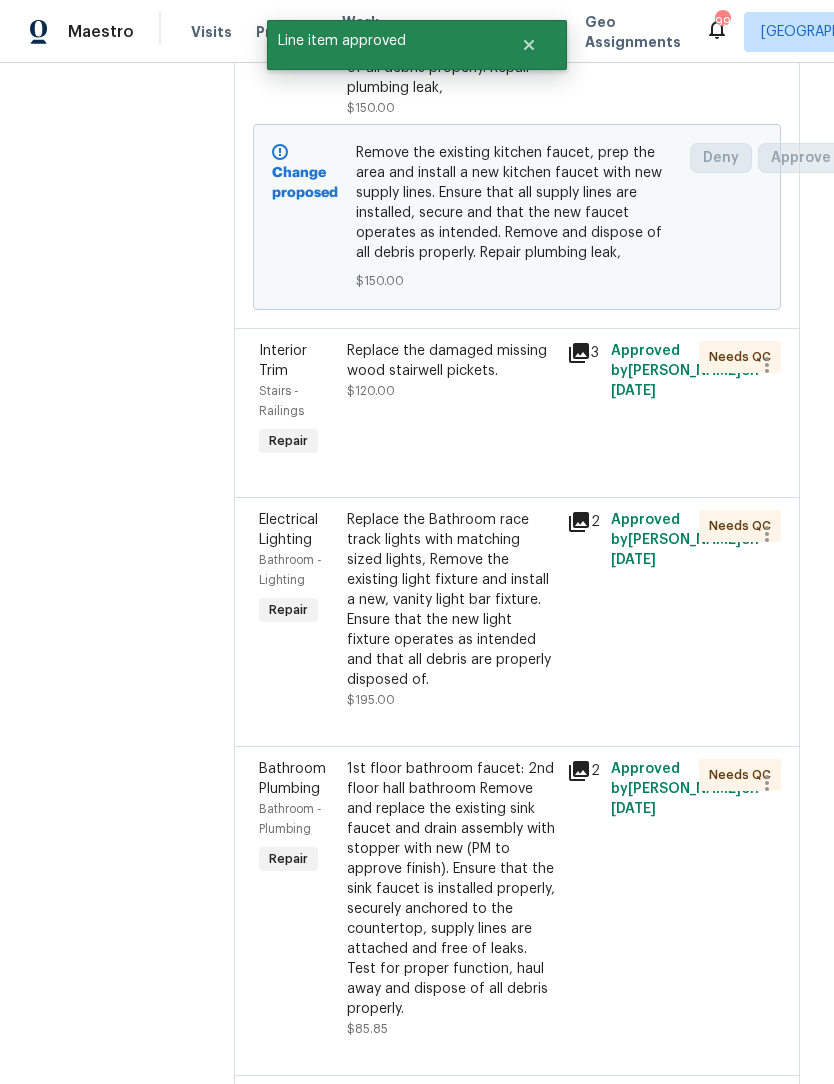 scroll, scrollTop: 1787, scrollLeft: 3, axis: both 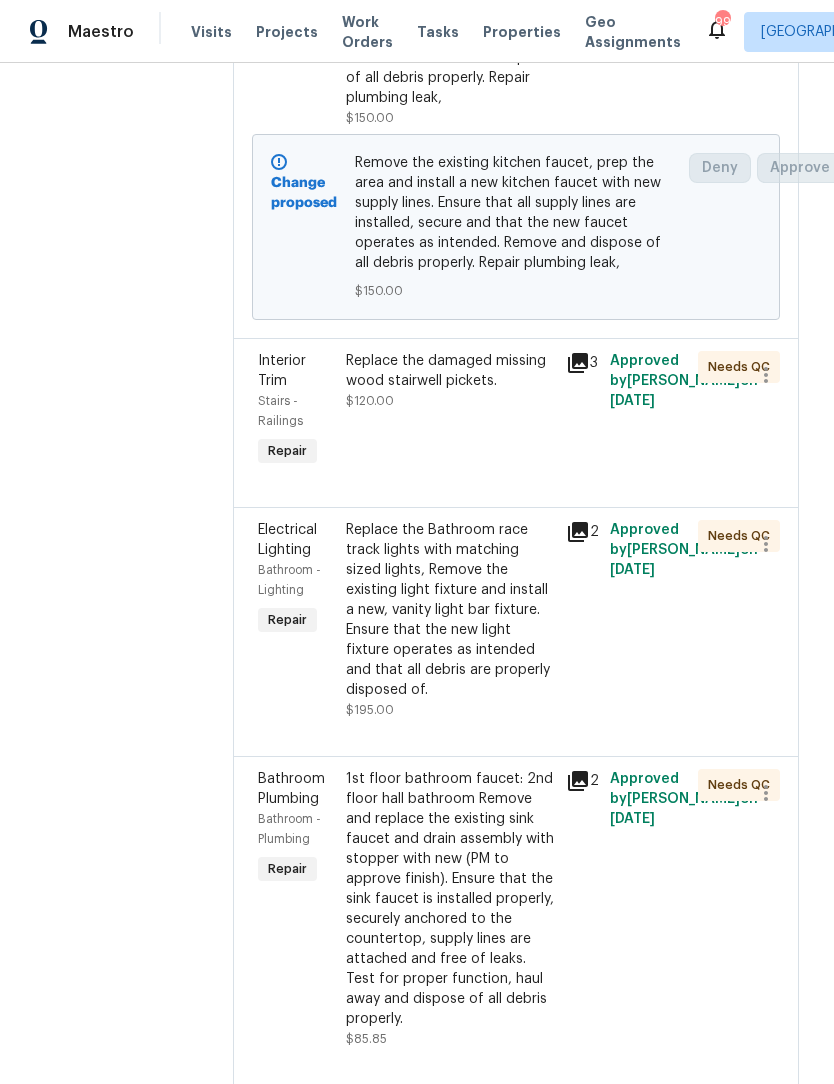 click on "Replace the damaged missing wood stairwell pickets." at bounding box center [450, 371] 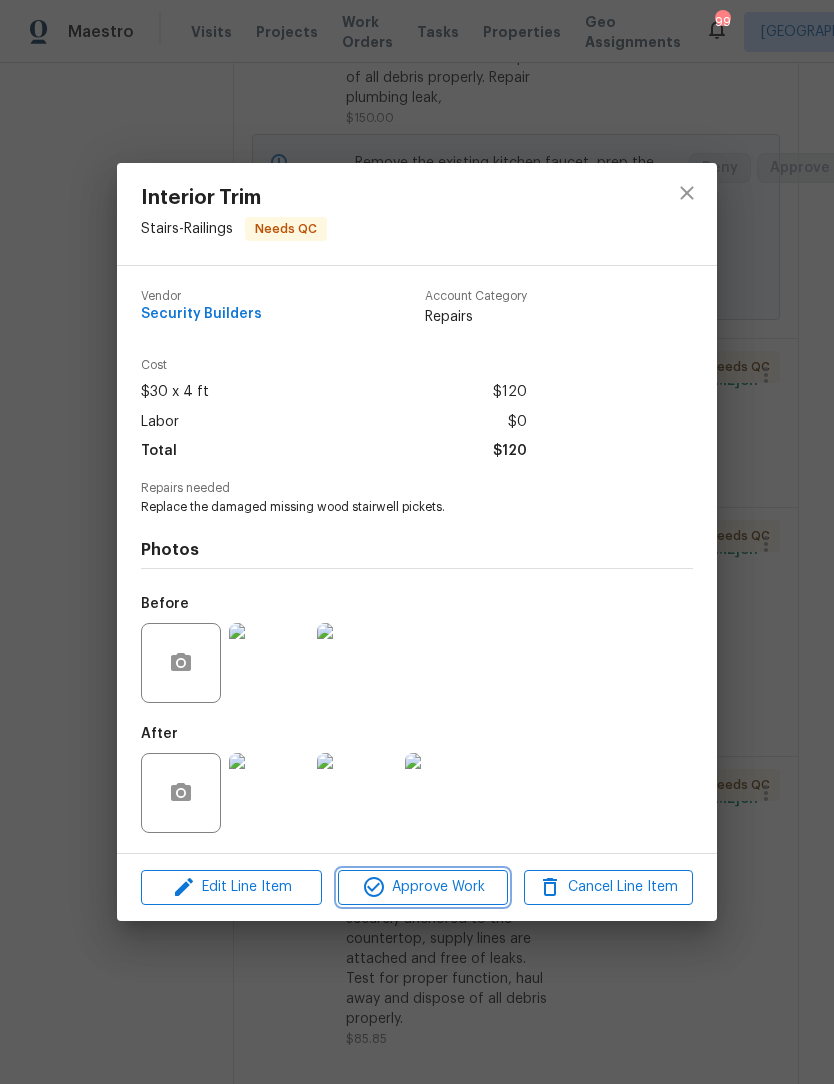 click on "Approve Work" at bounding box center (422, 887) 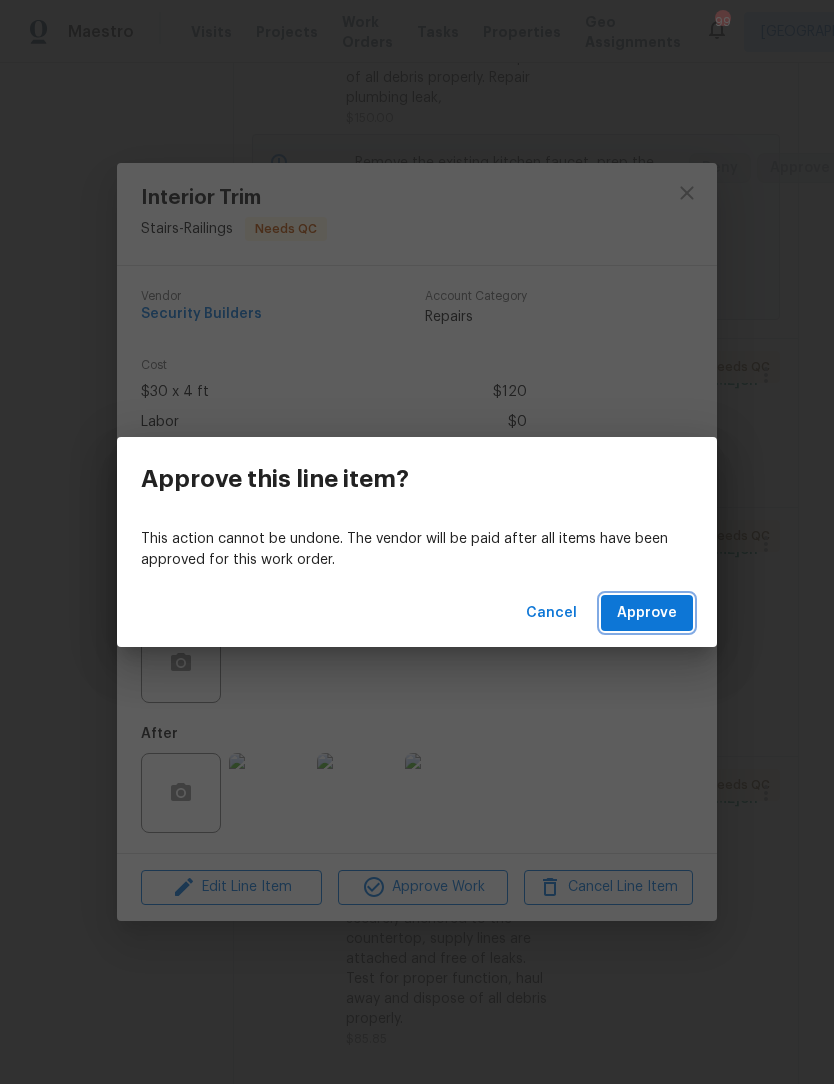 click on "Approve" at bounding box center [647, 613] 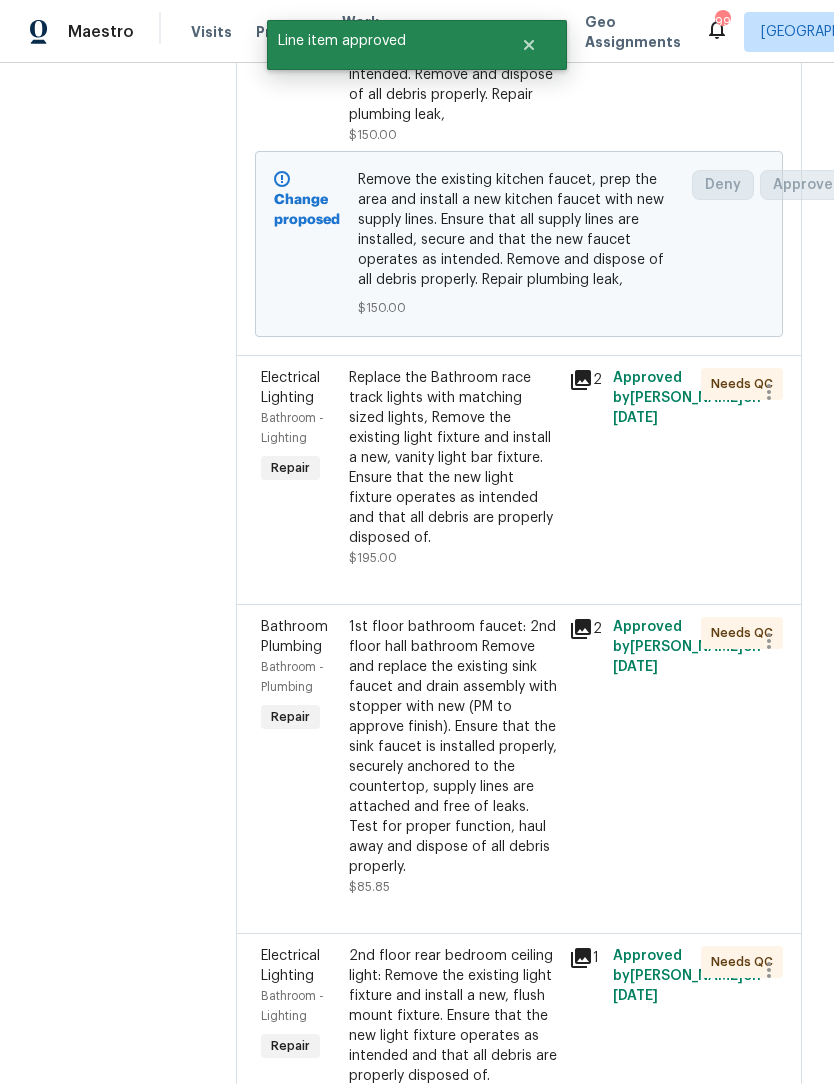 scroll, scrollTop: 1780, scrollLeft: 0, axis: vertical 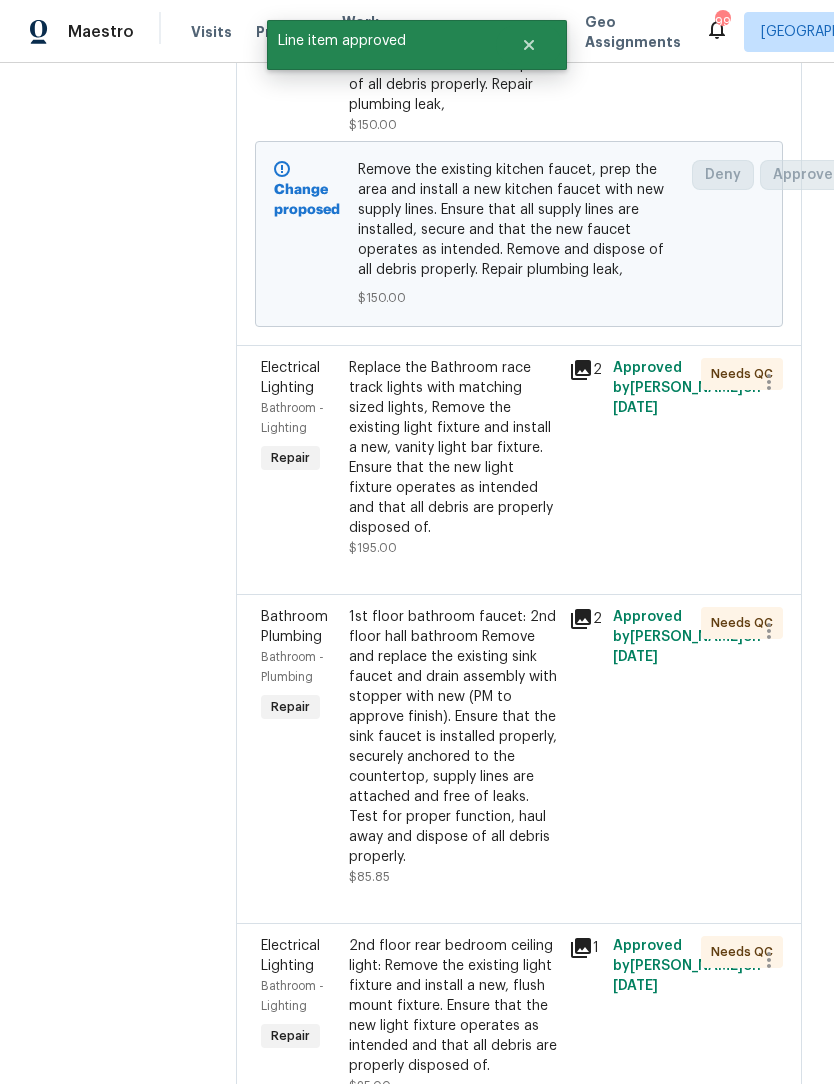 click on "Replace the Bathroom race  track lights with matching sized lights,  Remove the existing light fixture and install a new, vanity light bar fixture. Ensure that the new light fixture operates as intended and that all debris are properly disposed of." at bounding box center (453, 448) 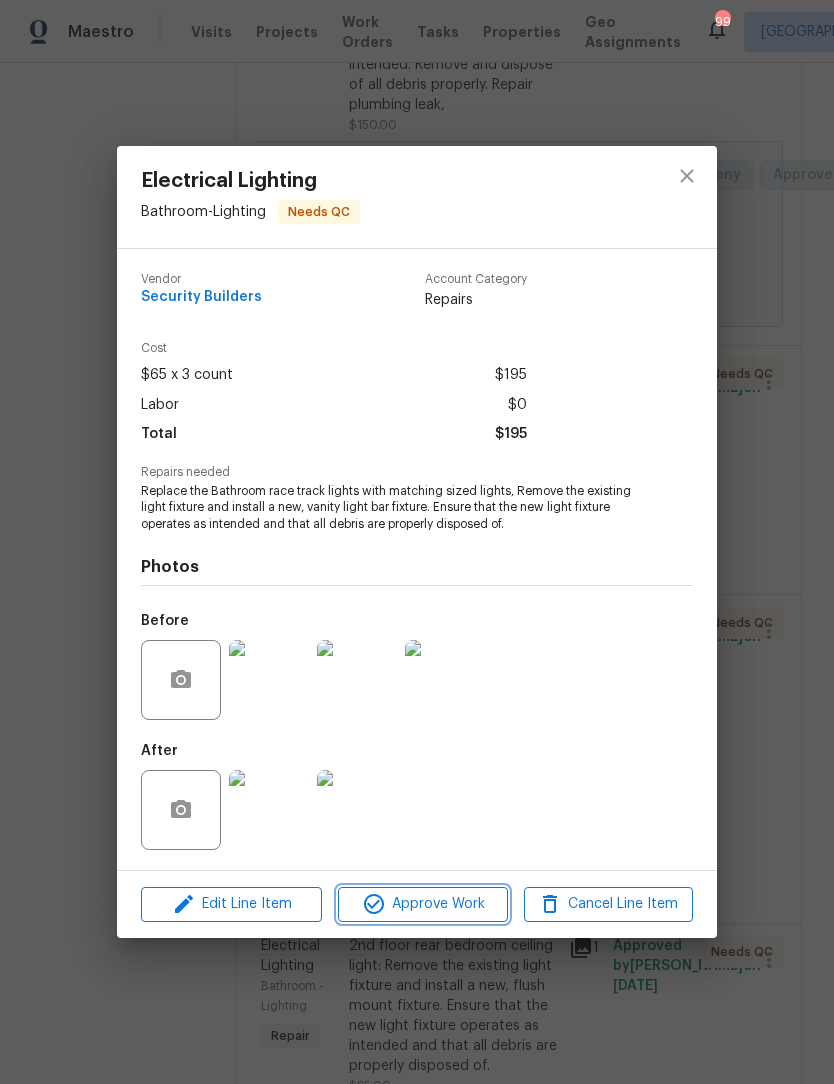 click on "Approve Work" at bounding box center [422, 904] 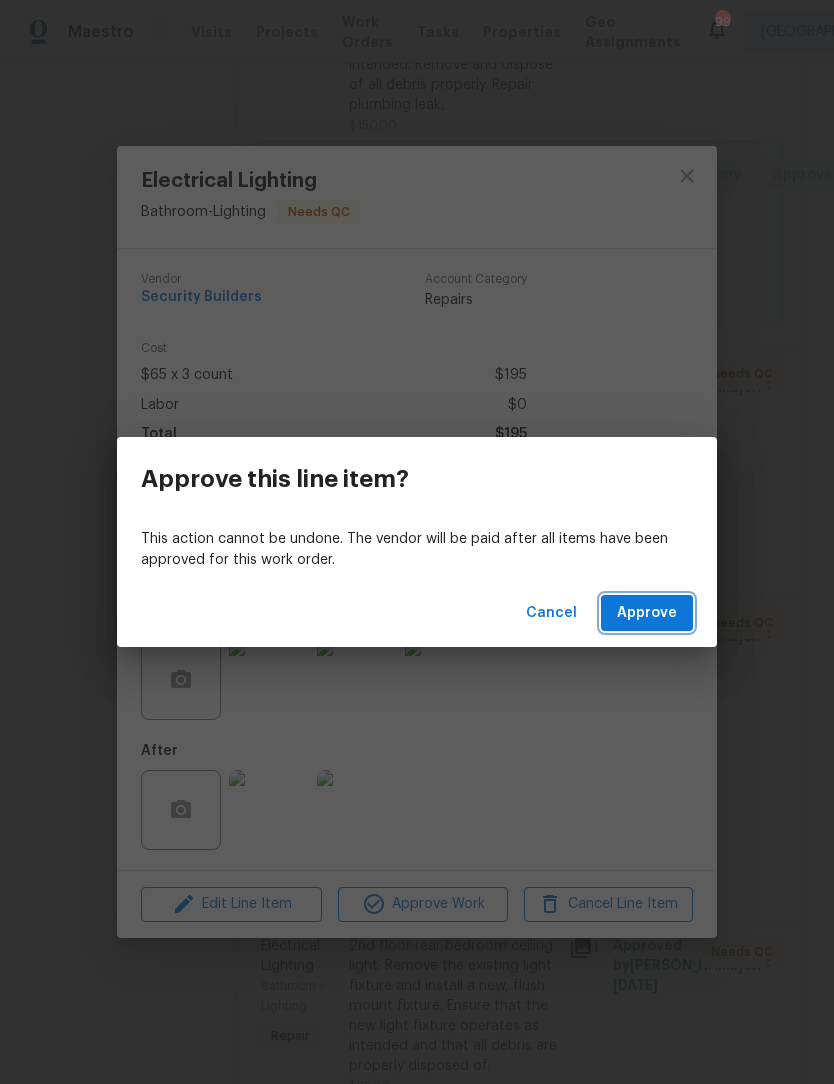 click on "Approve" at bounding box center (647, 613) 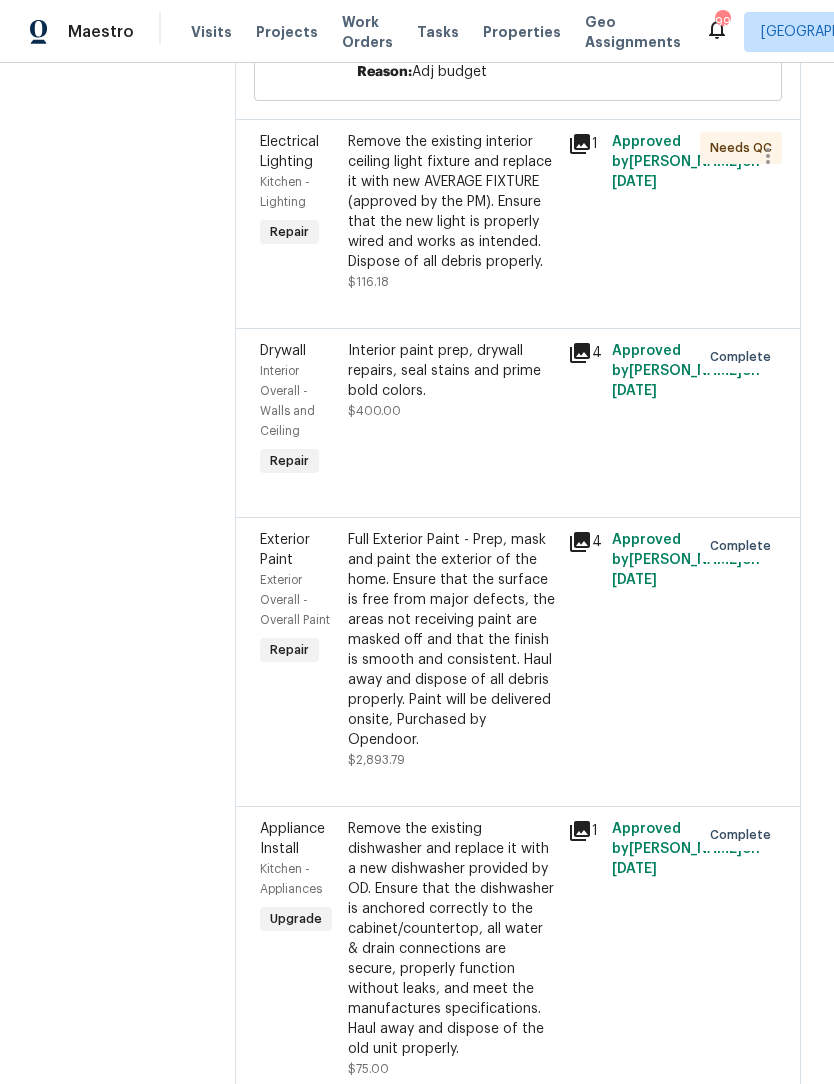 scroll, scrollTop: 5819, scrollLeft: 10, axis: both 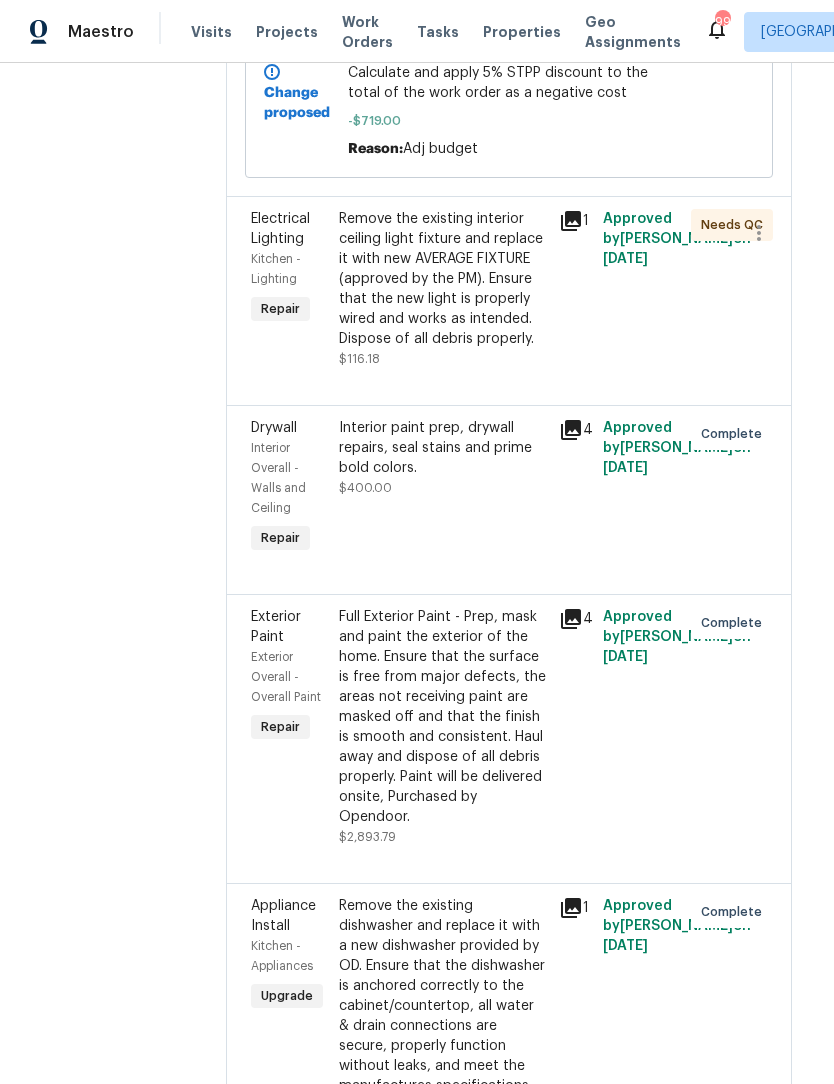 click on "Remove the existing interior ceiling light fixture and replace it with new AVERAGE FIXTURE (approved by the PM). Ensure that the new light is properly wired and works as intended. Dispose of all debris properly." at bounding box center [443, 279] 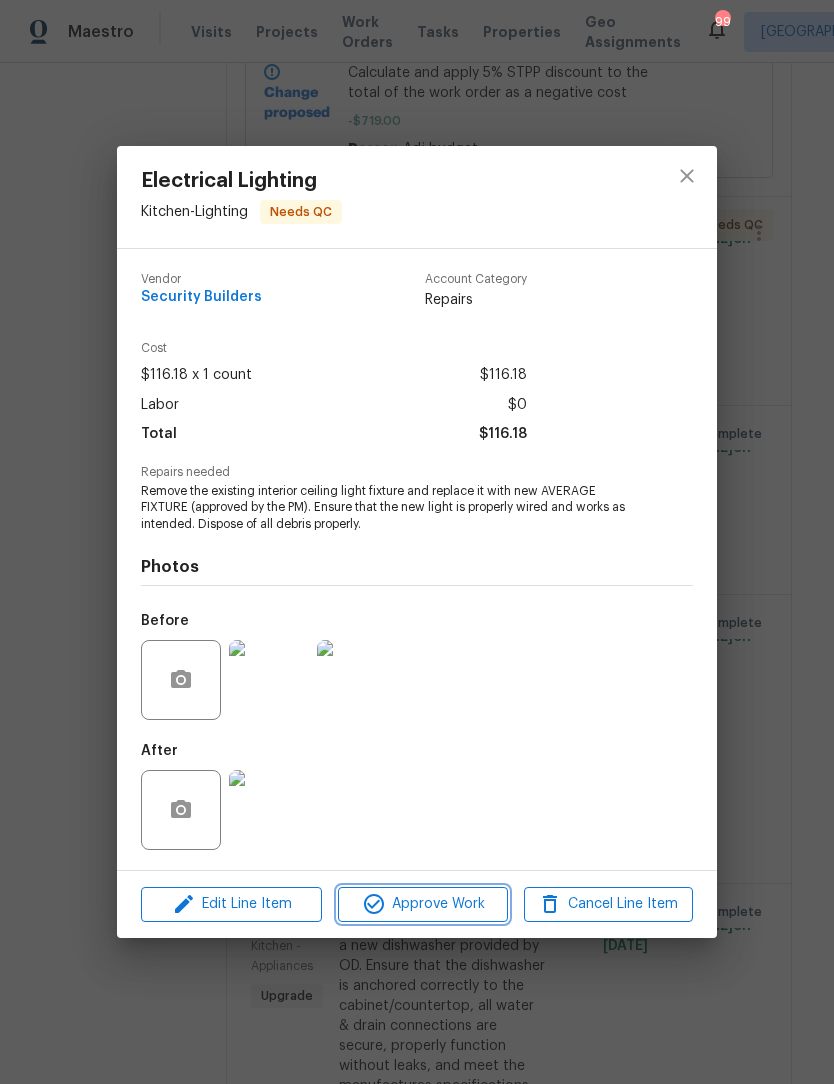 click on "Approve Work" at bounding box center (422, 904) 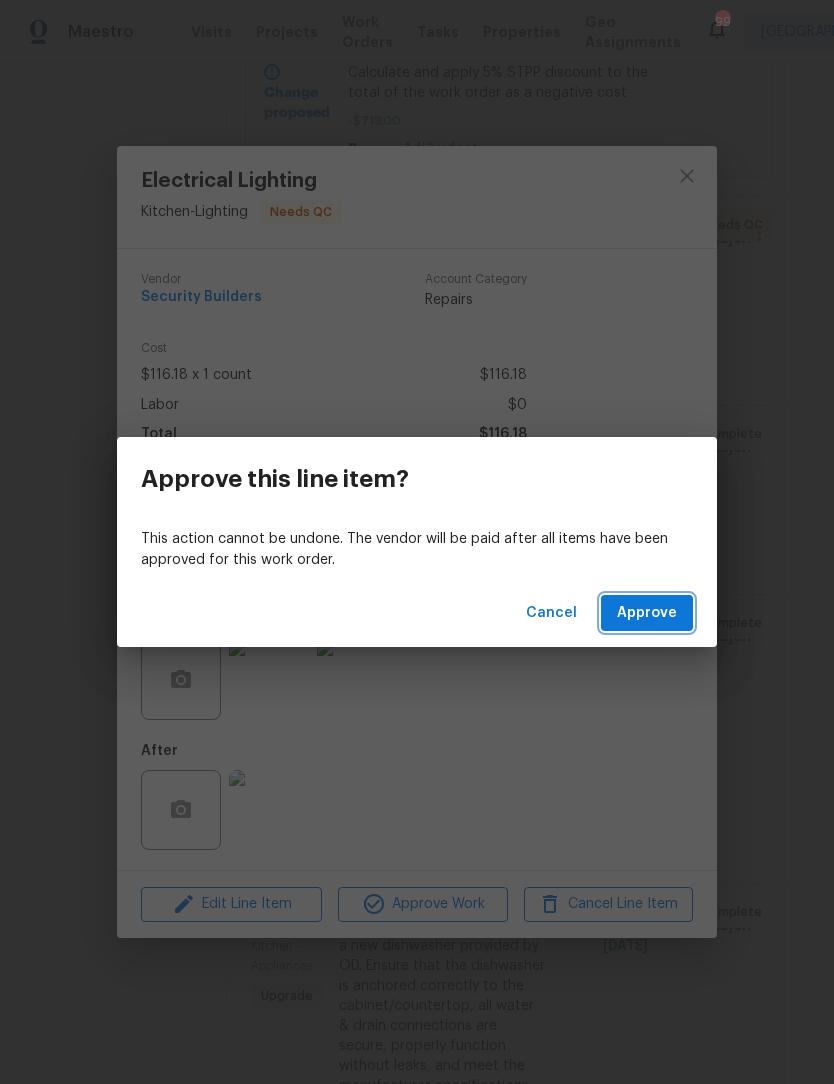 click on "Approve" at bounding box center (647, 613) 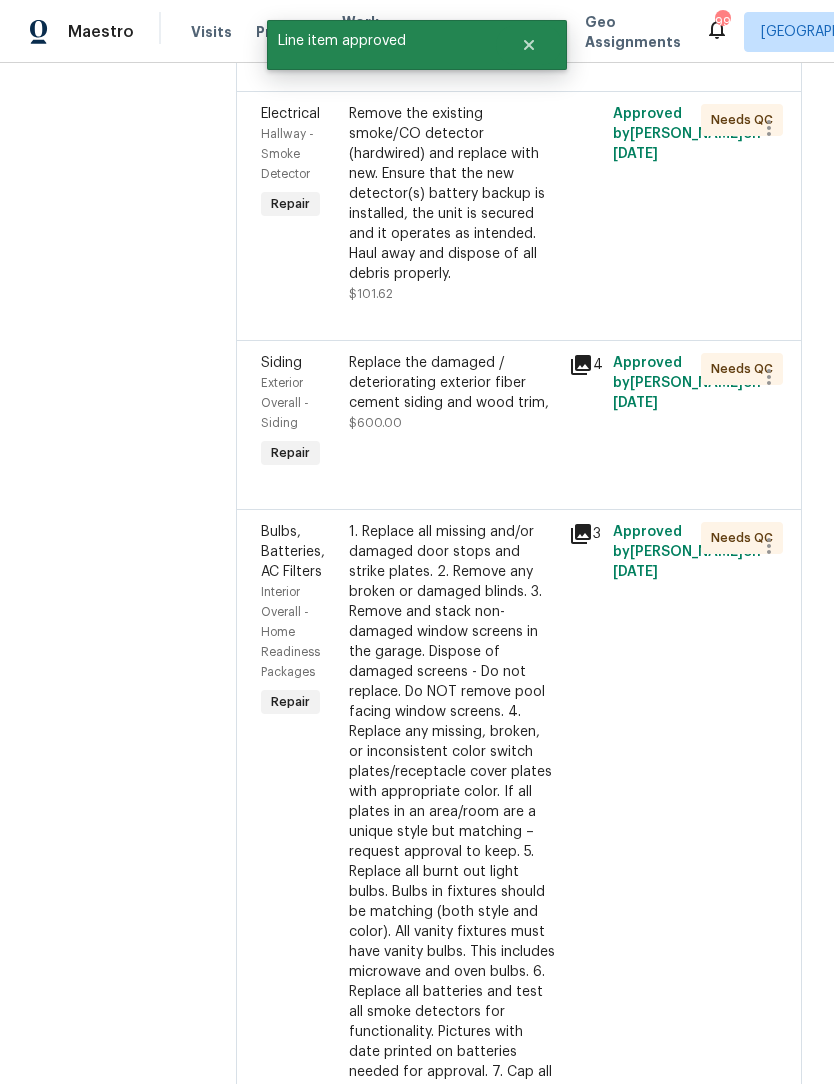 scroll, scrollTop: 2571, scrollLeft: 0, axis: vertical 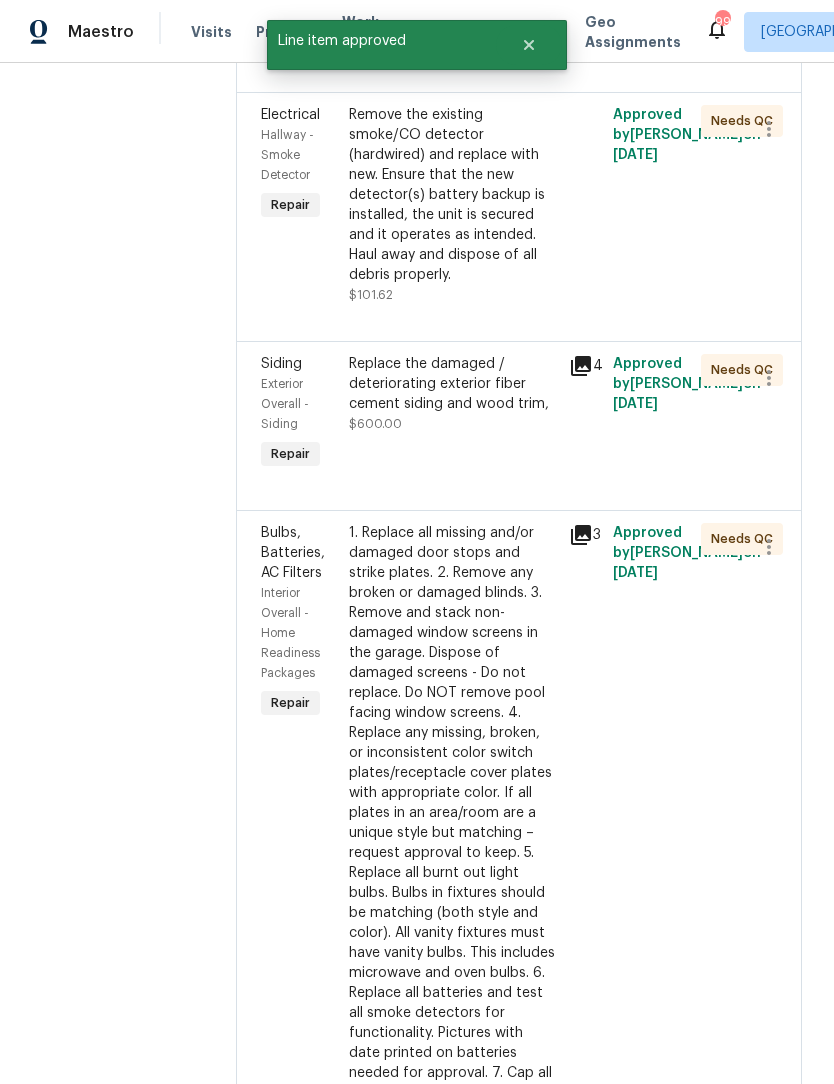 click on "Replace the damaged / deteriorating exterior fiber cement siding and wood trim, $600.00" at bounding box center (453, 394) 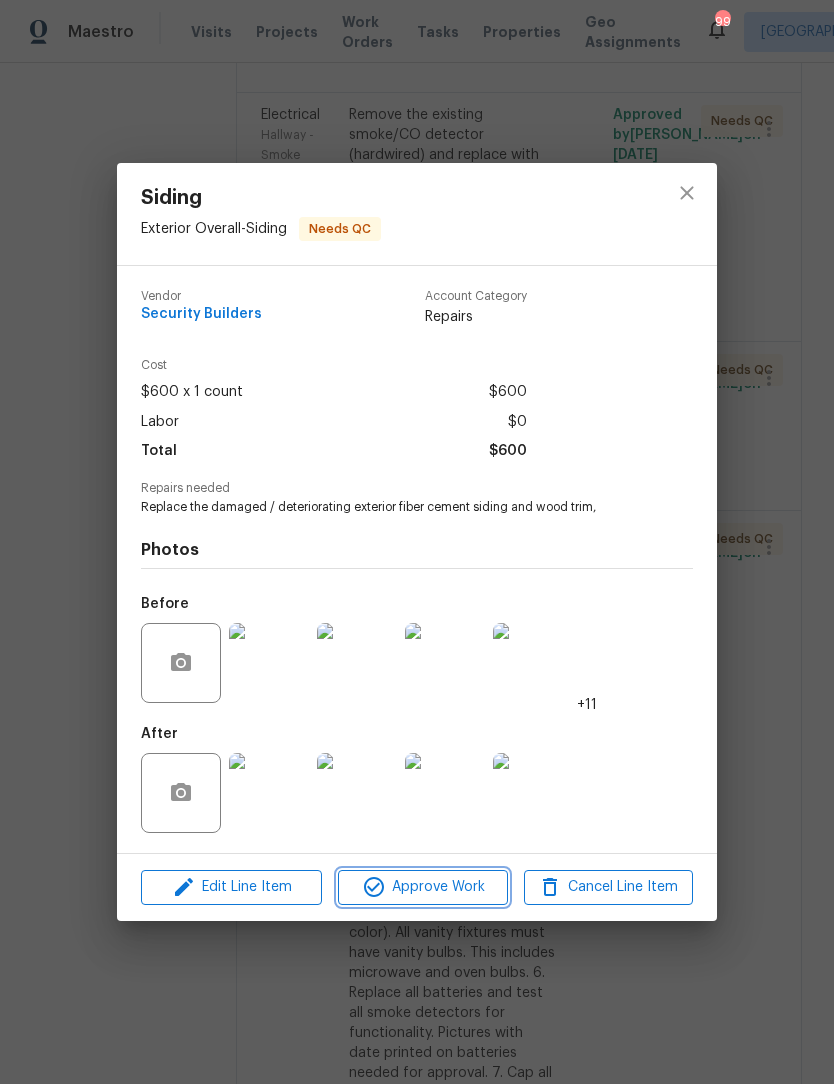 click on "Approve Work" at bounding box center [422, 887] 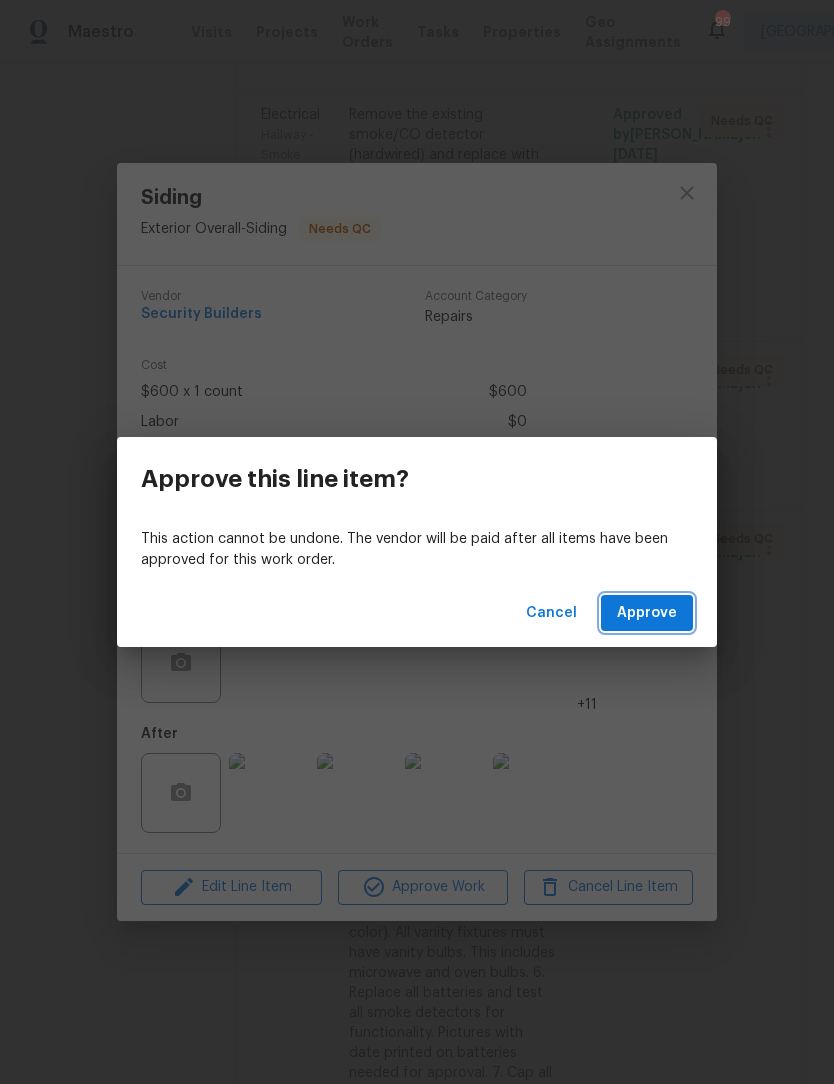 click on "Approve" at bounding box center (647, 613) 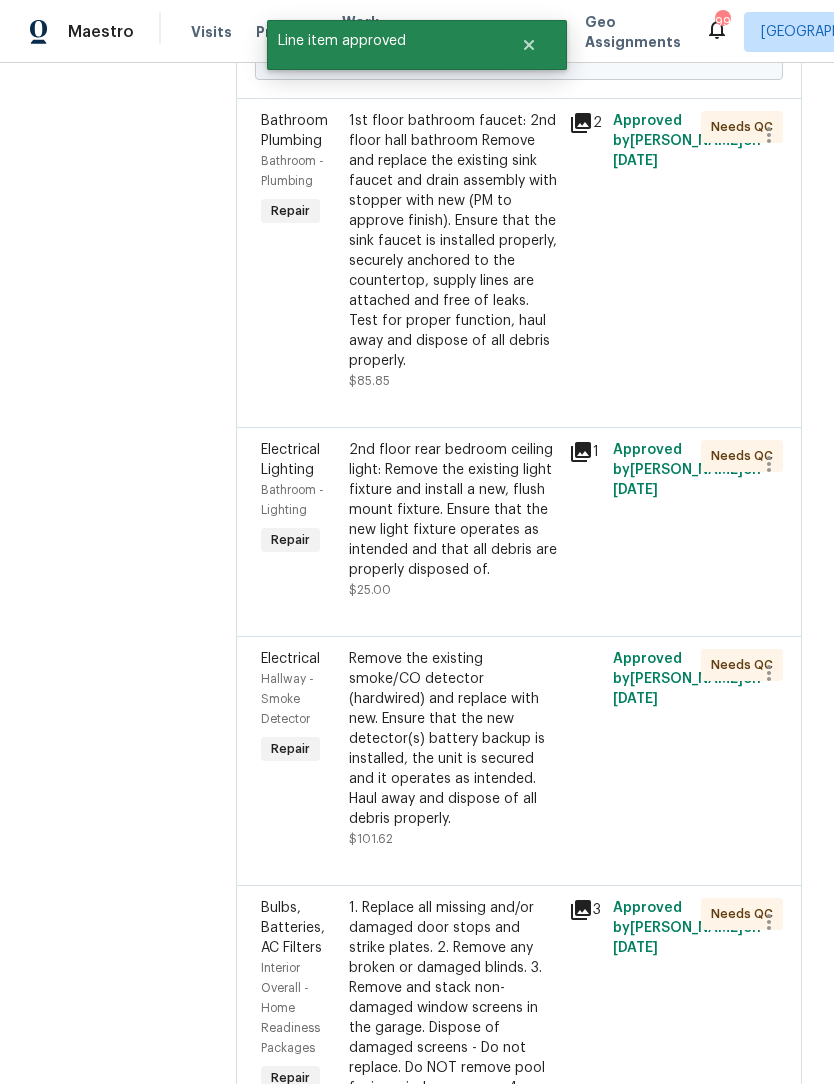scroll, scrollTop: 2027, scrollLeft: 0, axis: vertical 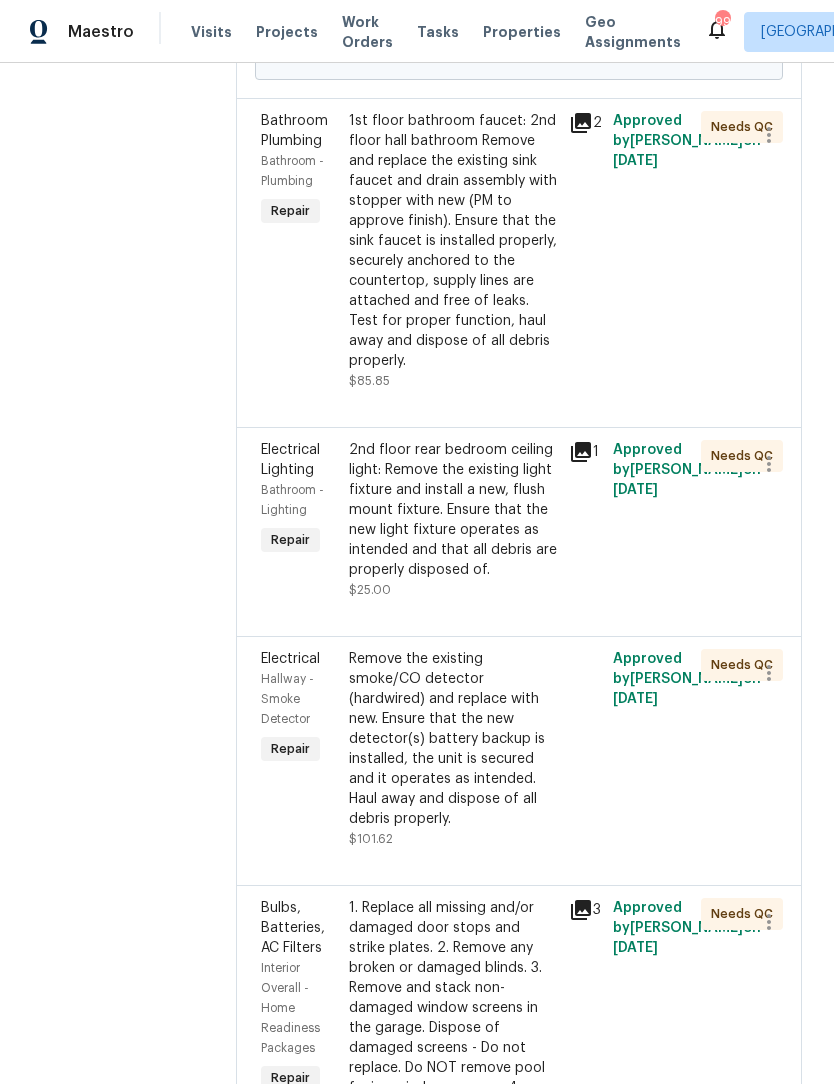 click on "1st floor bathroom faucet:  2nd floor hall bathroom Remove and replace the existing sink faucet and drain assembly with stopper with new (PM to approve finish). Ensure that the sink faucet is installed properly, securely anchored to the countertop, supply lines are attached and free of leaks. Test for proper function, haul away and dispose of all debris properly." at bounding box center [453, 241] 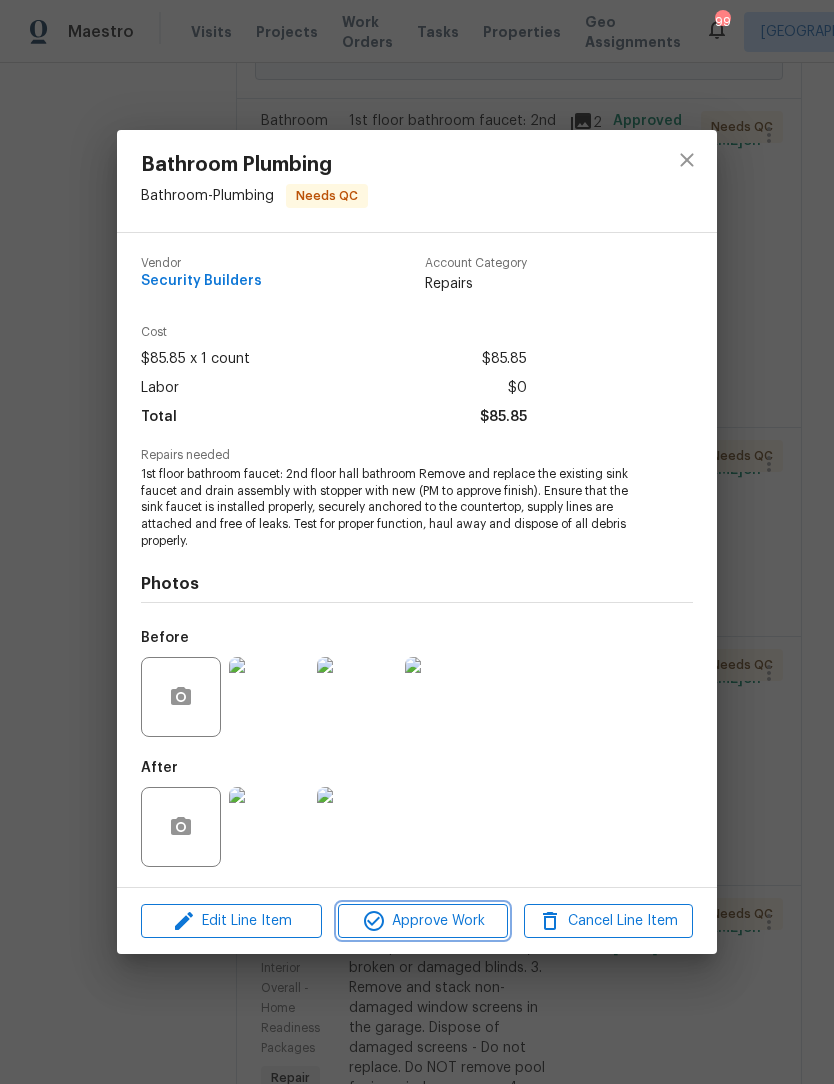 click on "Approve Work" at bounding box center [422, 921] 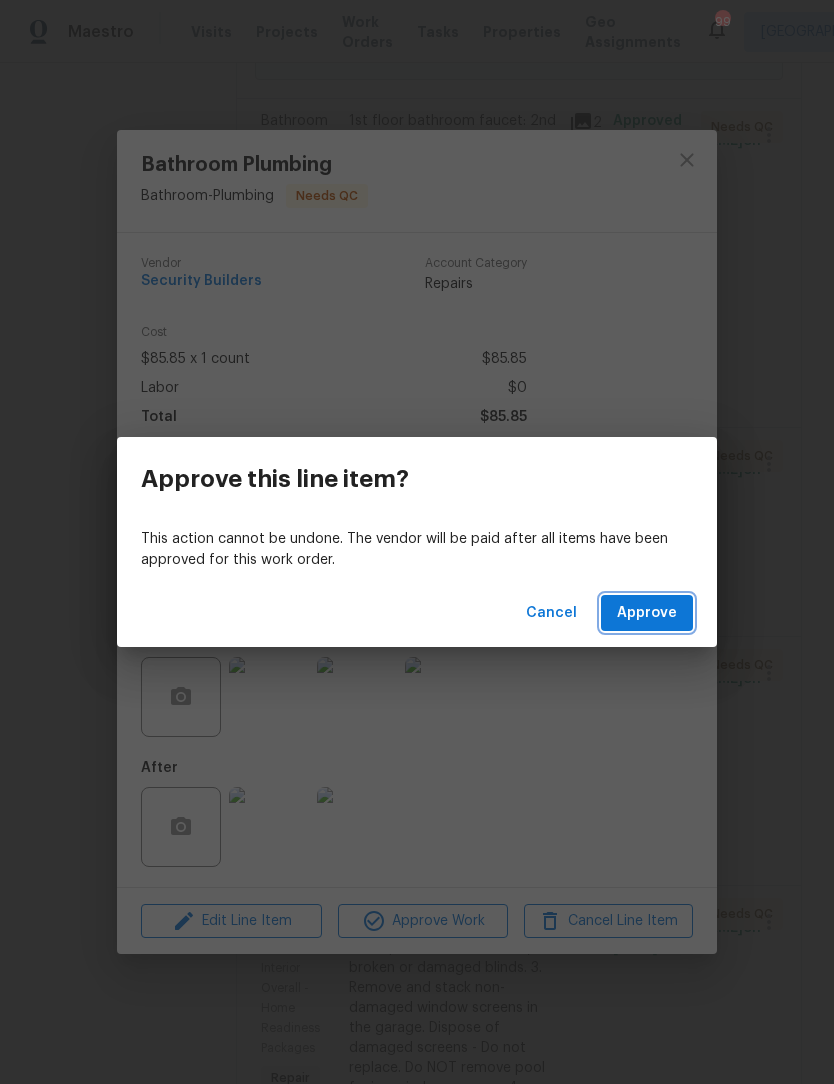 click on "Approve" at bounding box center (647, 613) 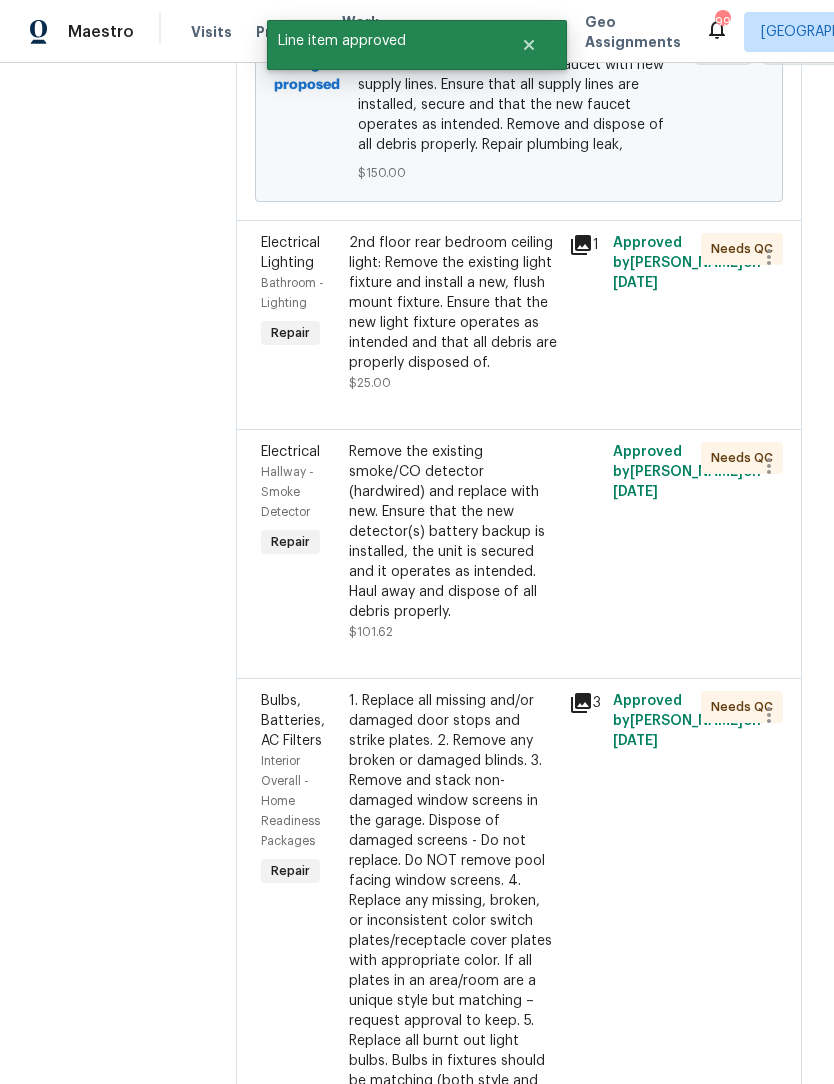 scroll, scrollTop: 1910, scrollLeft: 0, axis: vertical 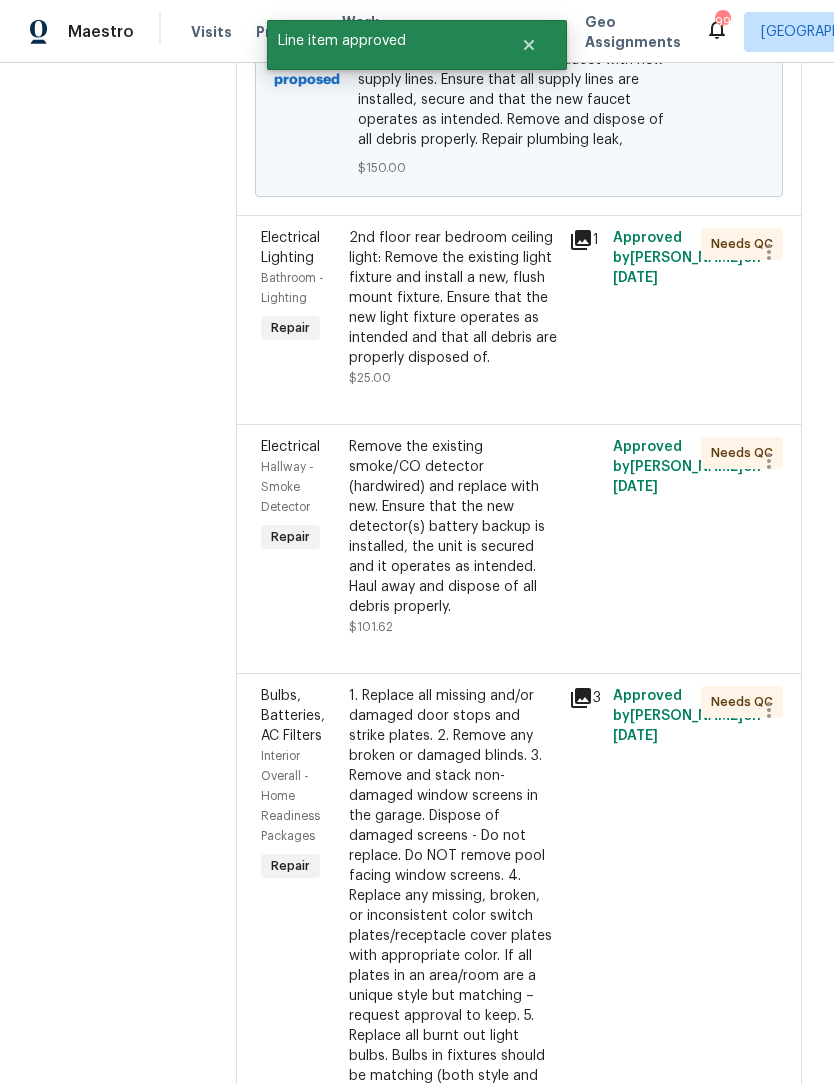 click on "2nd floor rear bedroom ceiling light:  Remove the existing light fixture and install a new, flush mount fixture. Ensure that the new light fixture operates as intended and that all debris are properly disposed of. $25.00" at bounding box center (453, 308) 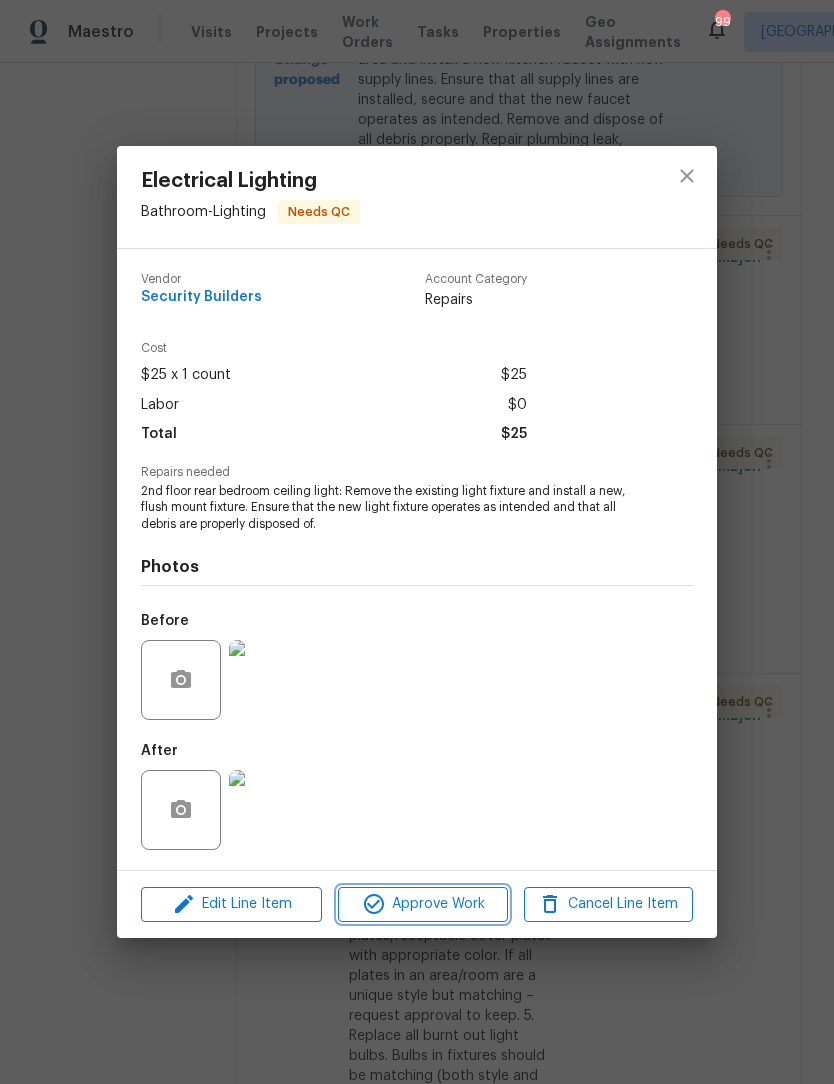 click on "Approve Work" at bounding box center (422, 904) 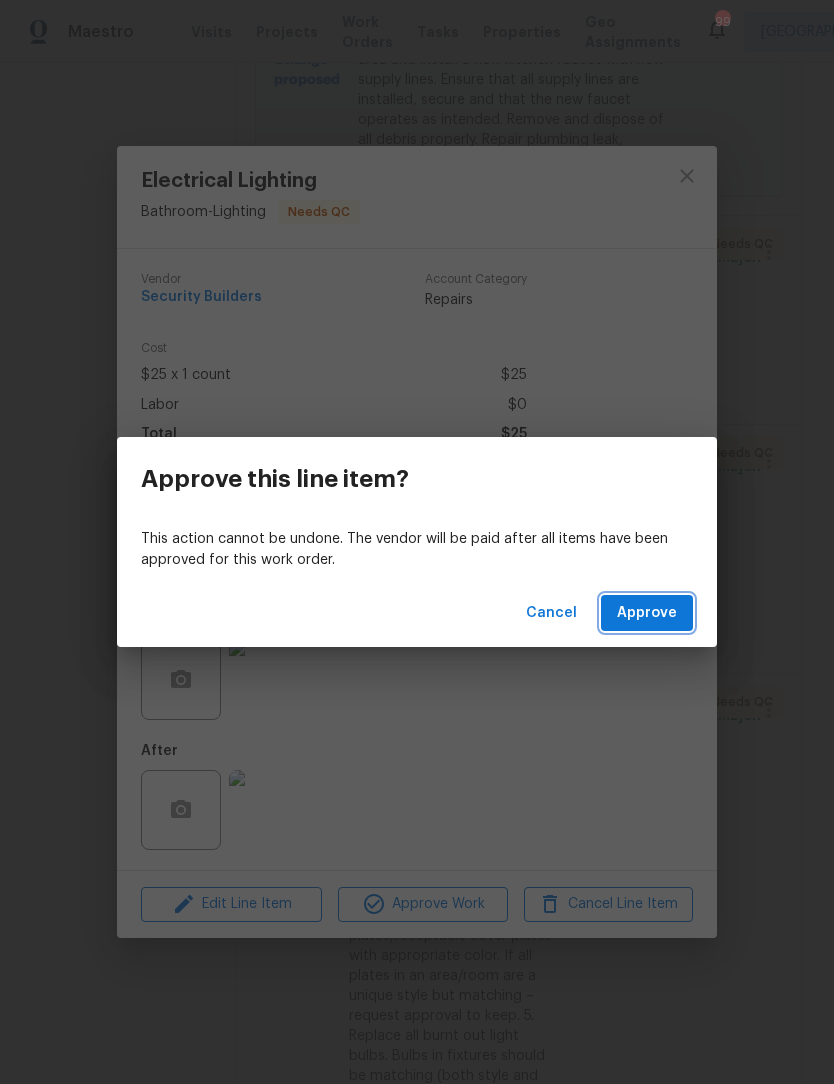click on "Approve" at bounding box center [647, 613] 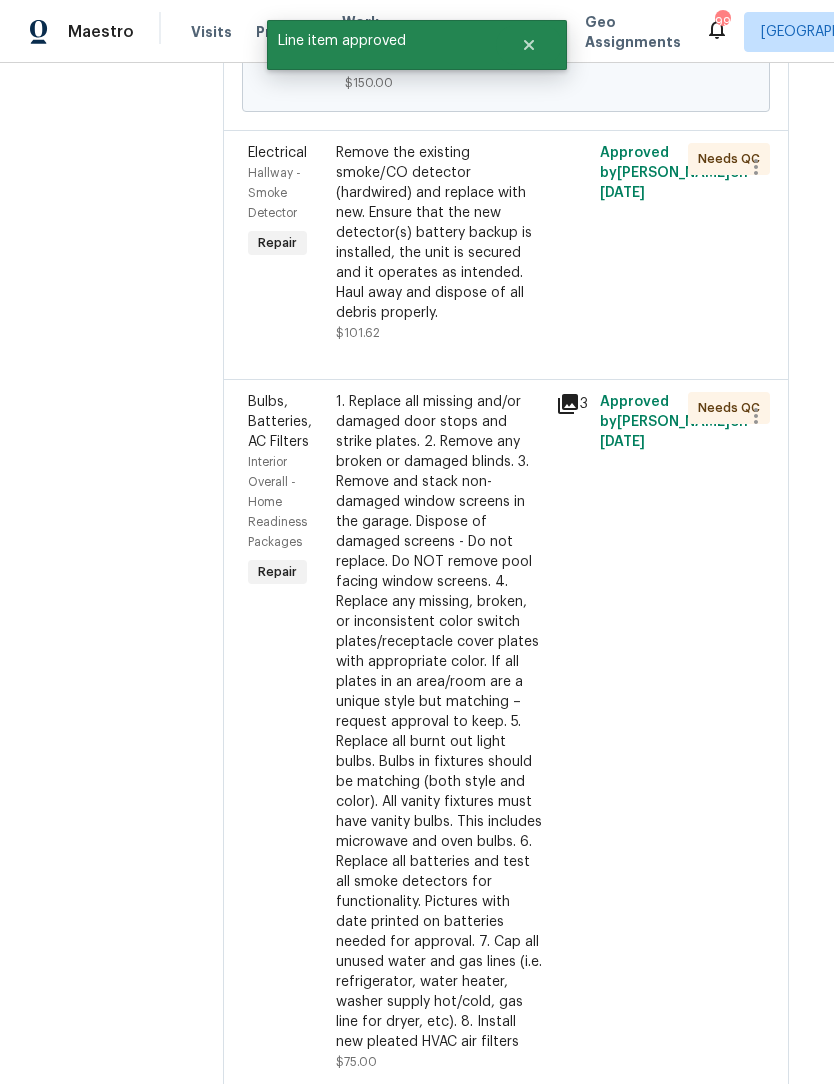 scroll, scrollTop: 1992, scrollLeft: 14, axis: both 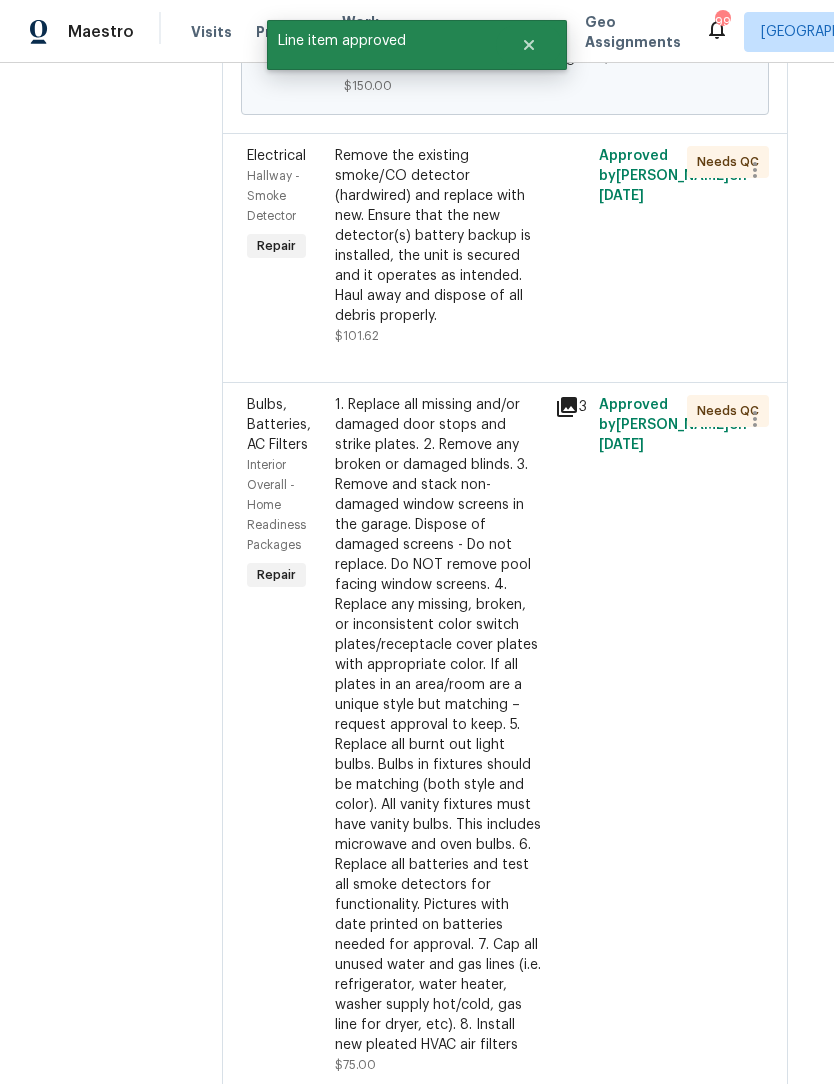 click on "Remove the existing smoke/CO detector (hardwired) and replace with new. Ensure that the new detector(s) battery backup is installed, the unit is secured and it operates as intended. Haul away and dispose of all debris properly." at bounding box center [439, 236] 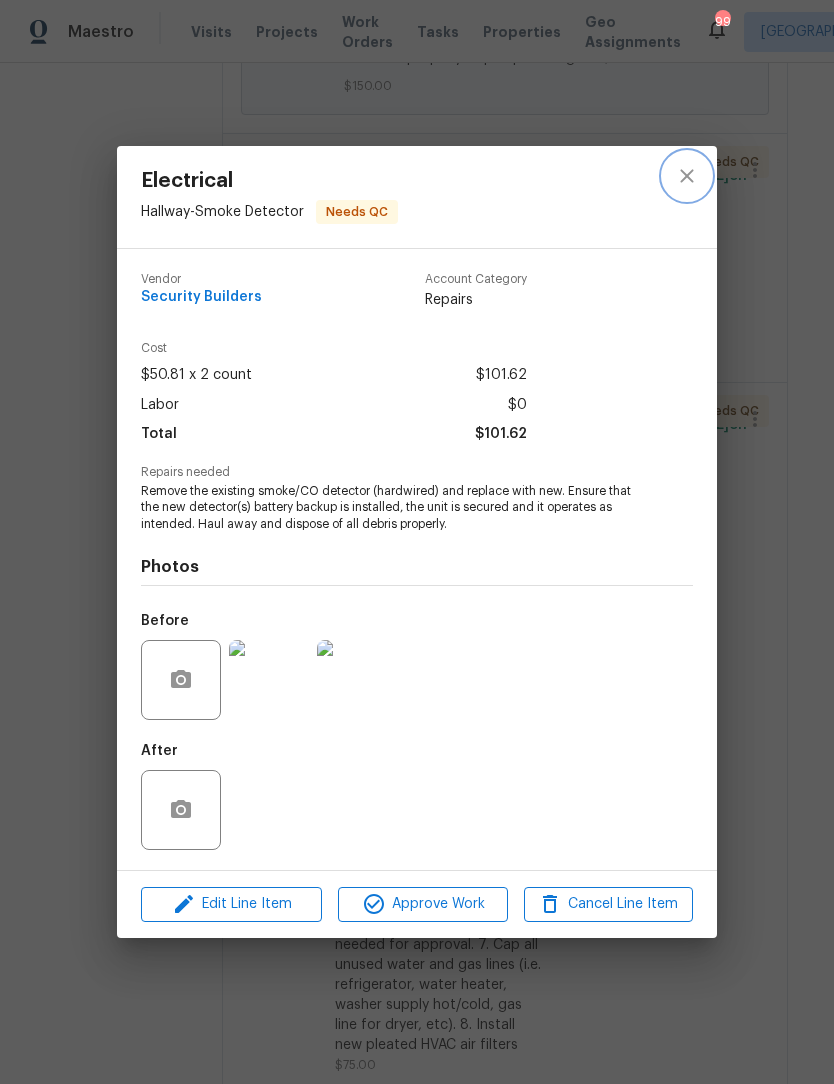 click 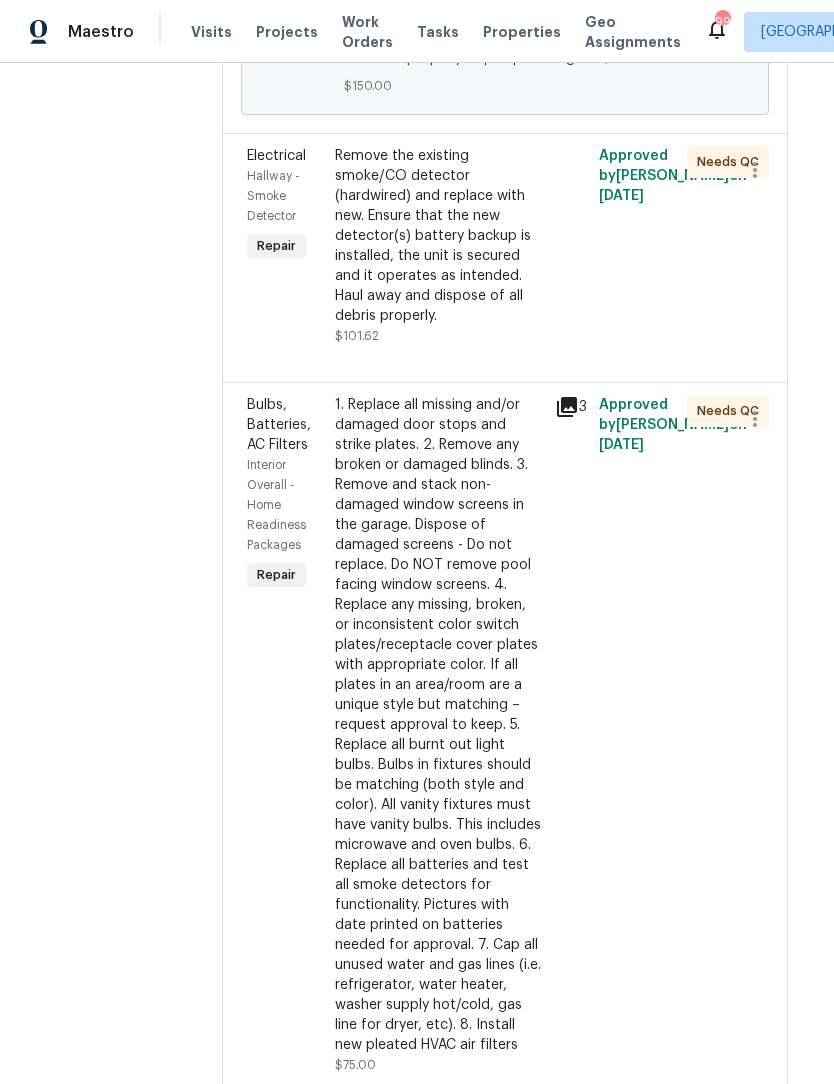 click on "1. Replace all missing and/or damaged door stops and strike plates.  2. Remove any broken or damaged blinds.  3. Remove and stack non-damaged window screens in the garage. Dispose of damaged screens - Do not replace. Do NOT remove pool facing window screens.  4. Replace any missing, broken, or inconsistent color switch plates/receptacle cover plates with appropriate color. If all plates in an area/room are a unique style but matching – request approval to keep.  5. Replace all burnt out light bulbs. Bulbs in fixtures should be matching (both style and color). All vanity fixtures must have vanity bulbs. This includes microwave and oven bulbs.  6. Replace all batteries and test all smoke detectors for functionality. Pictures with date printed on batteries needed for approval.  7. Cap all unused water and gas lines (i.e. refrigerator, water heater, washer supply hot/cold, gas line for dryer, etc).  8. Install new pleated HVAC air filters" at bounding box center (439, 725) 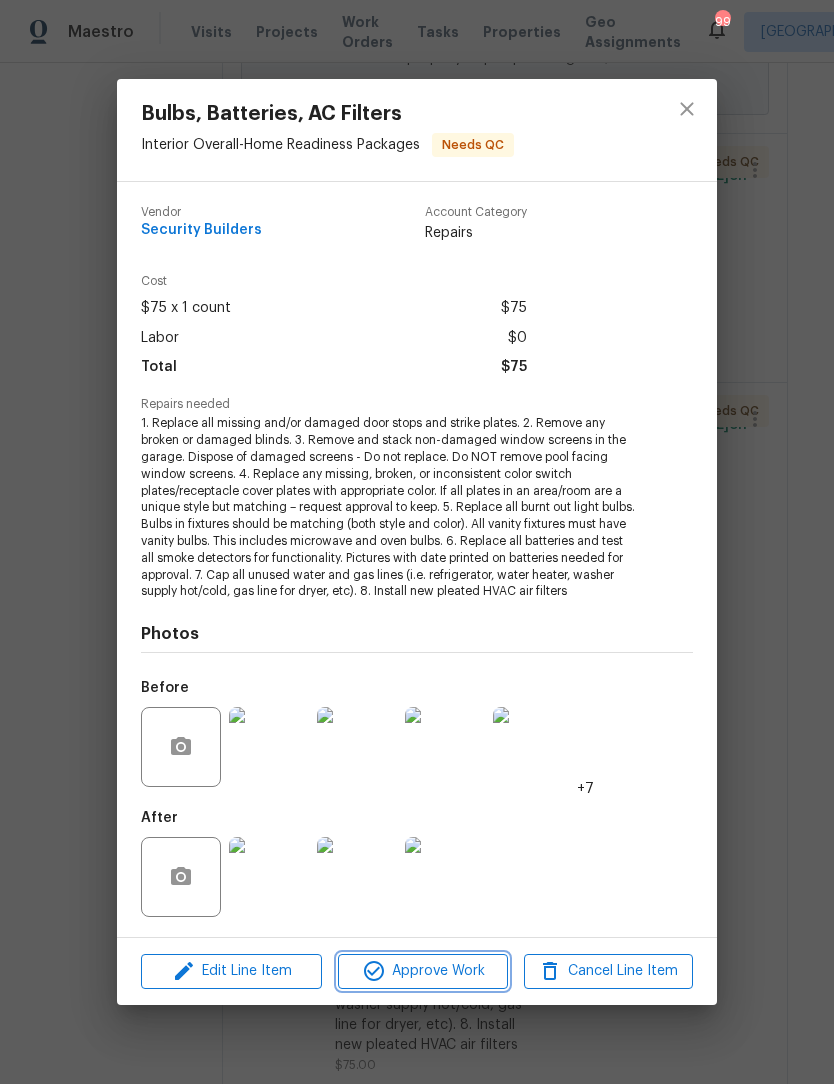 click on "Approve Work" at bounding box center [422, 971] 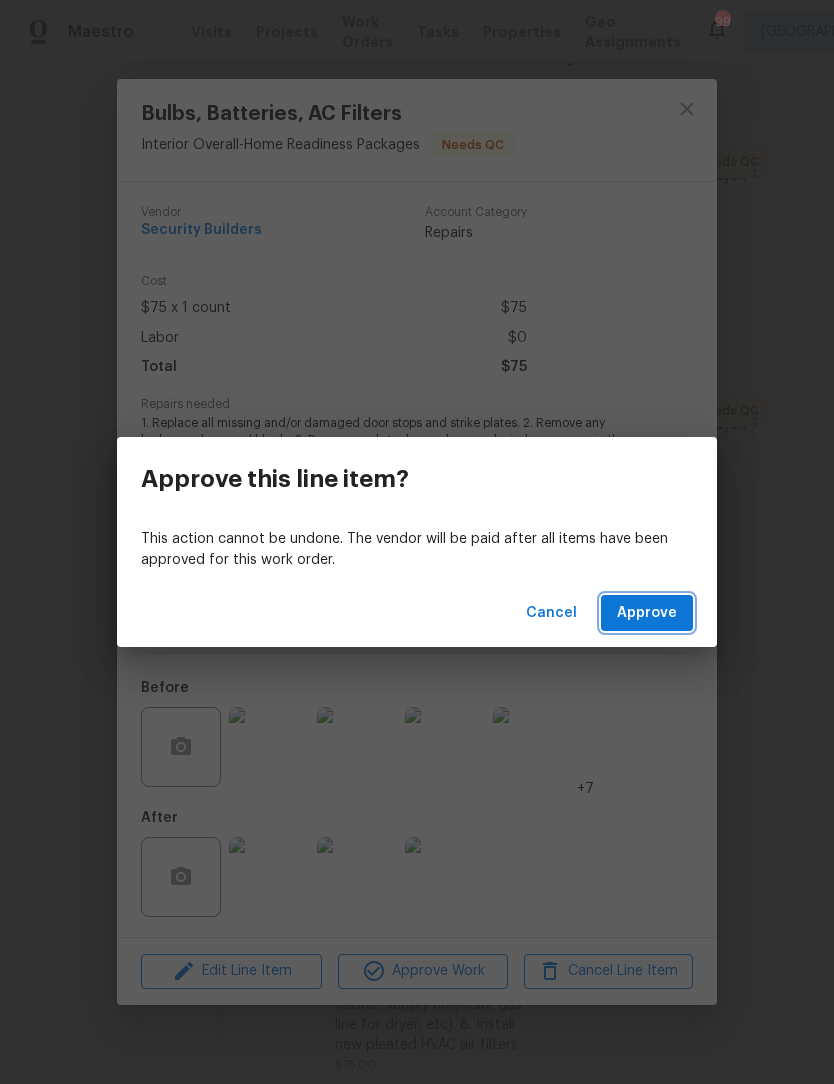 click on "Approve" at bounding box center [647, 613] 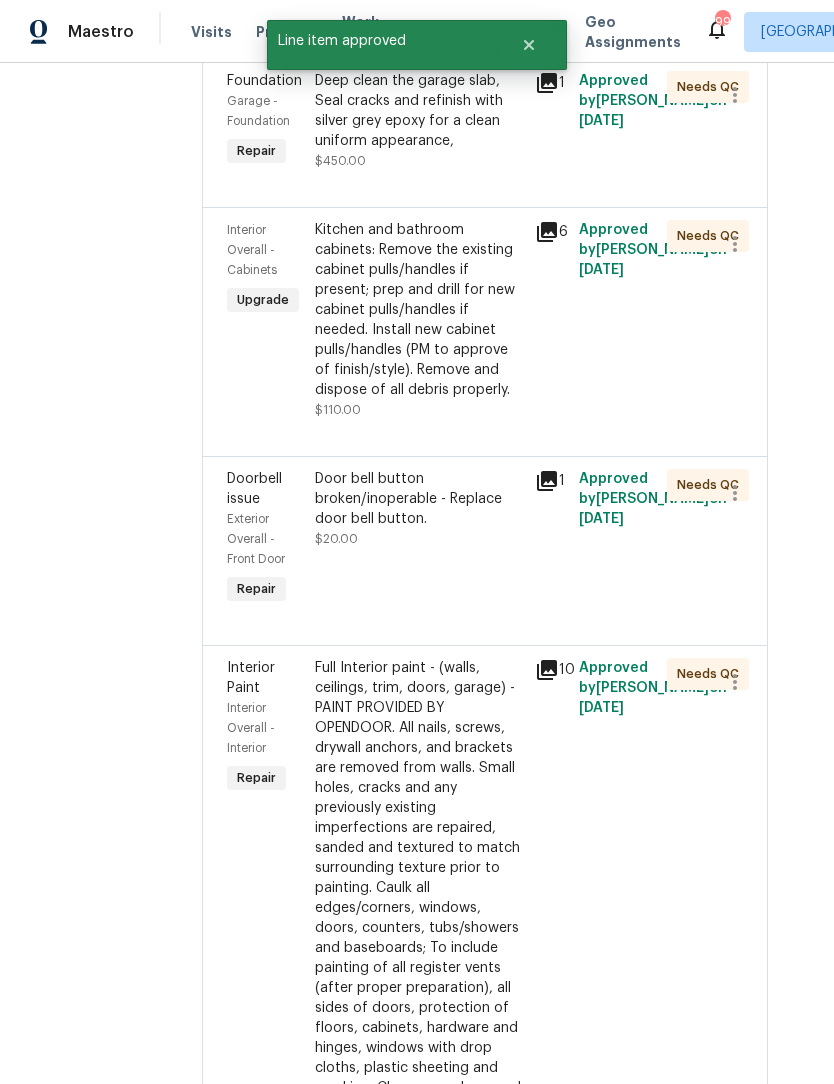 scroll, scrollTop: 2315, scrollLeft: 35, axis: both 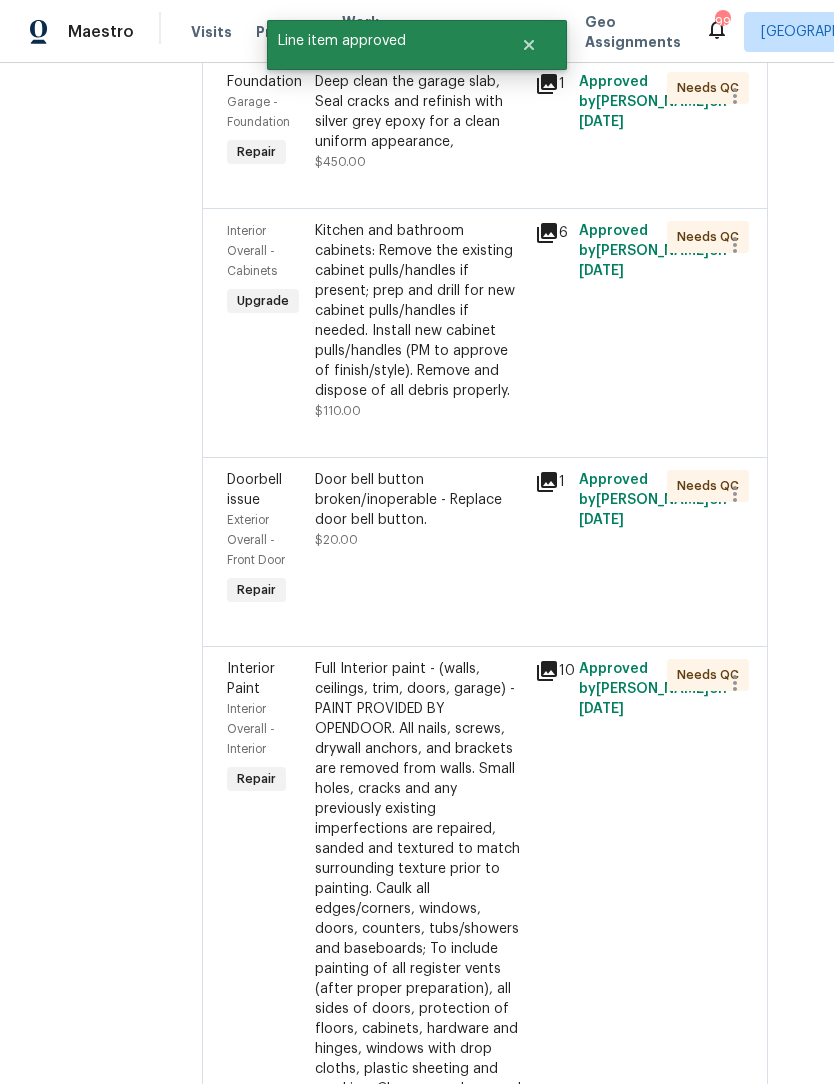 click on "Deep clean the garage slab,   Seal cracks and refinish with silver grey epoxy for a clean uniform appearance," at bounding box center (419, 112) 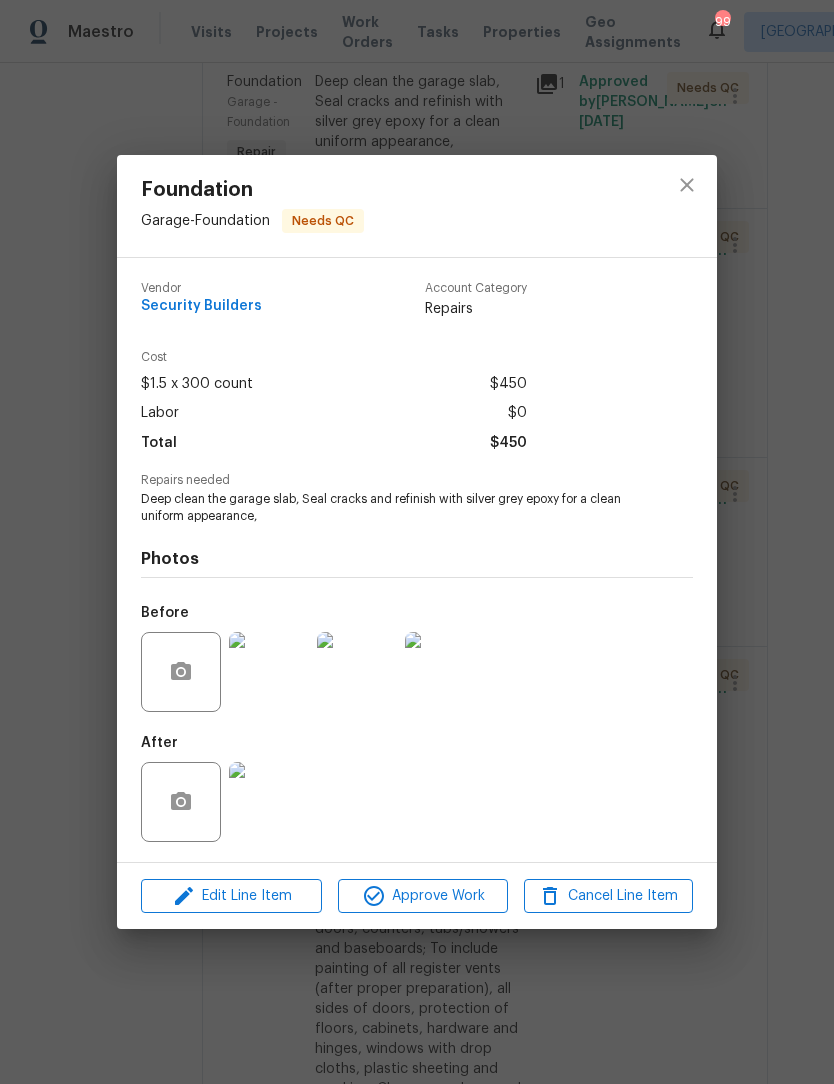 click at bounding box center (269, 802) 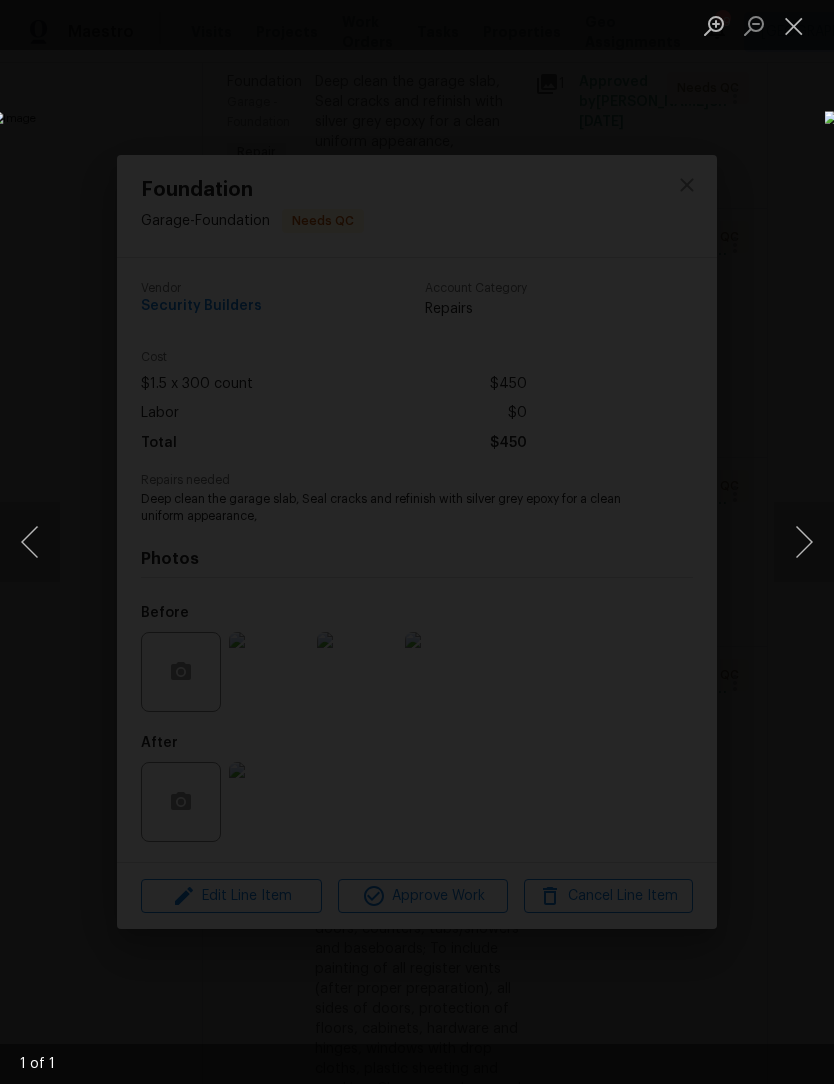 click at bounding box center (804, 542) 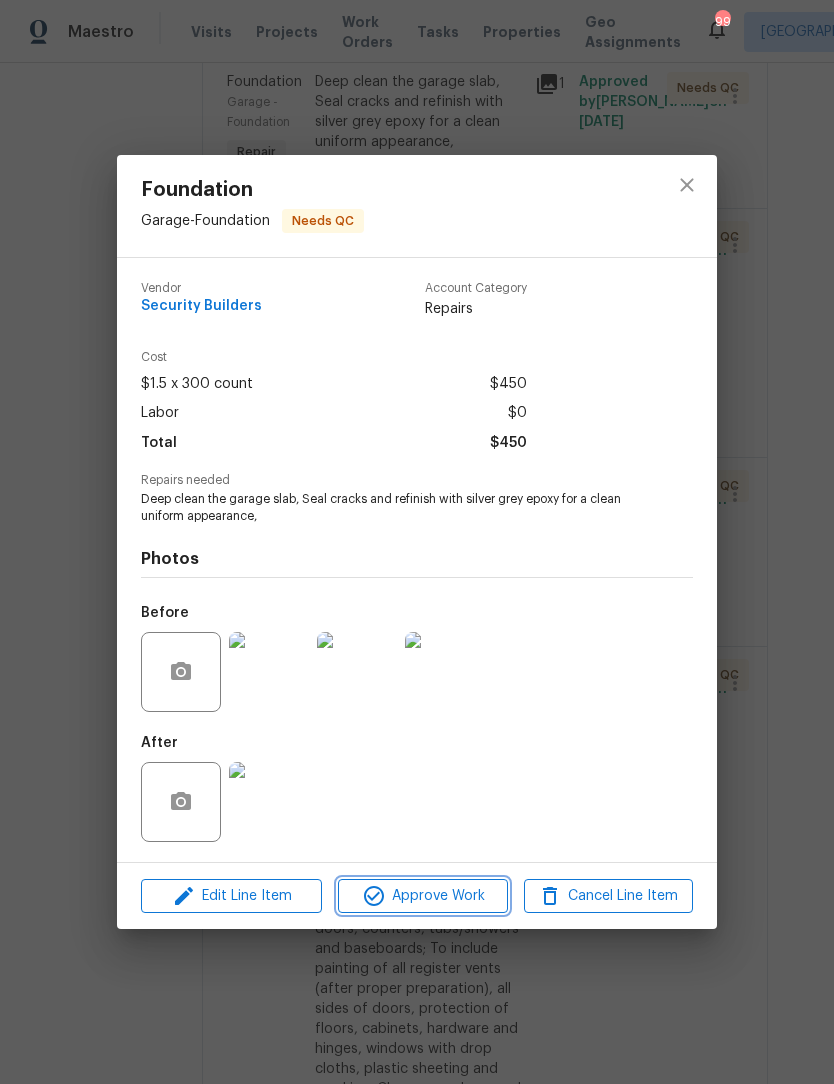 click on "Approve Work" at bounding box center [422, 896] 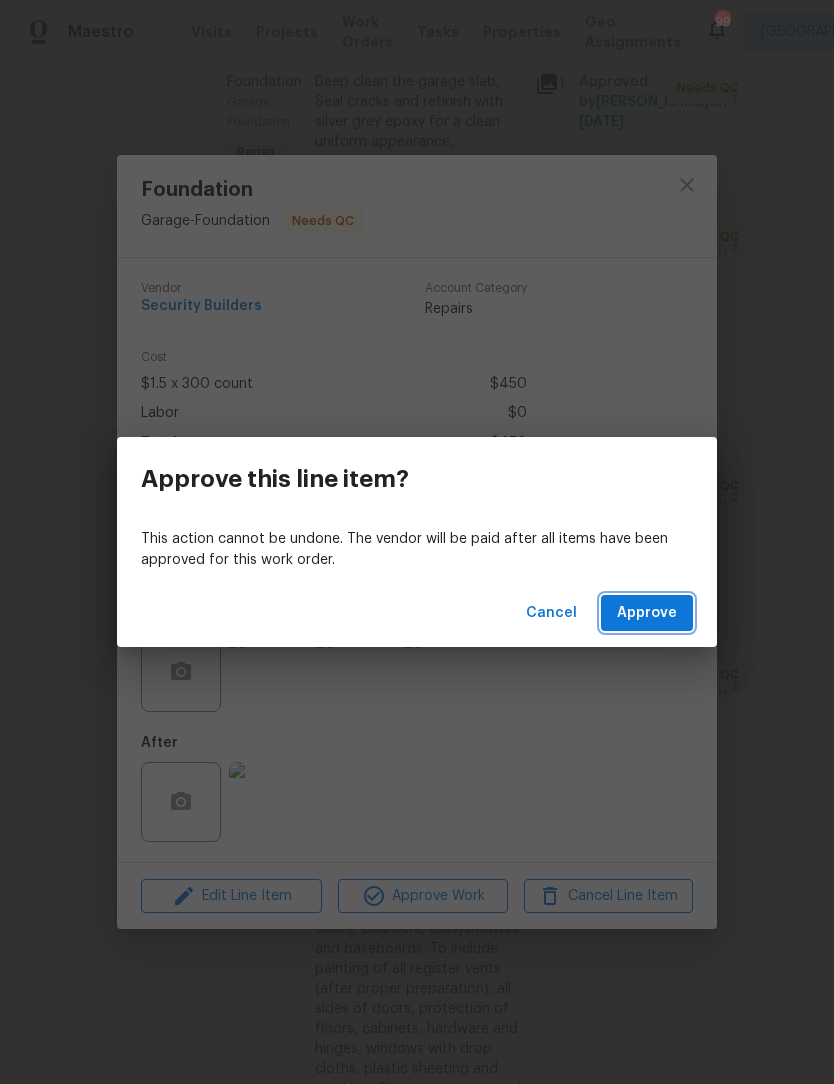 click on "Approve" at bounding box center [647, 613] 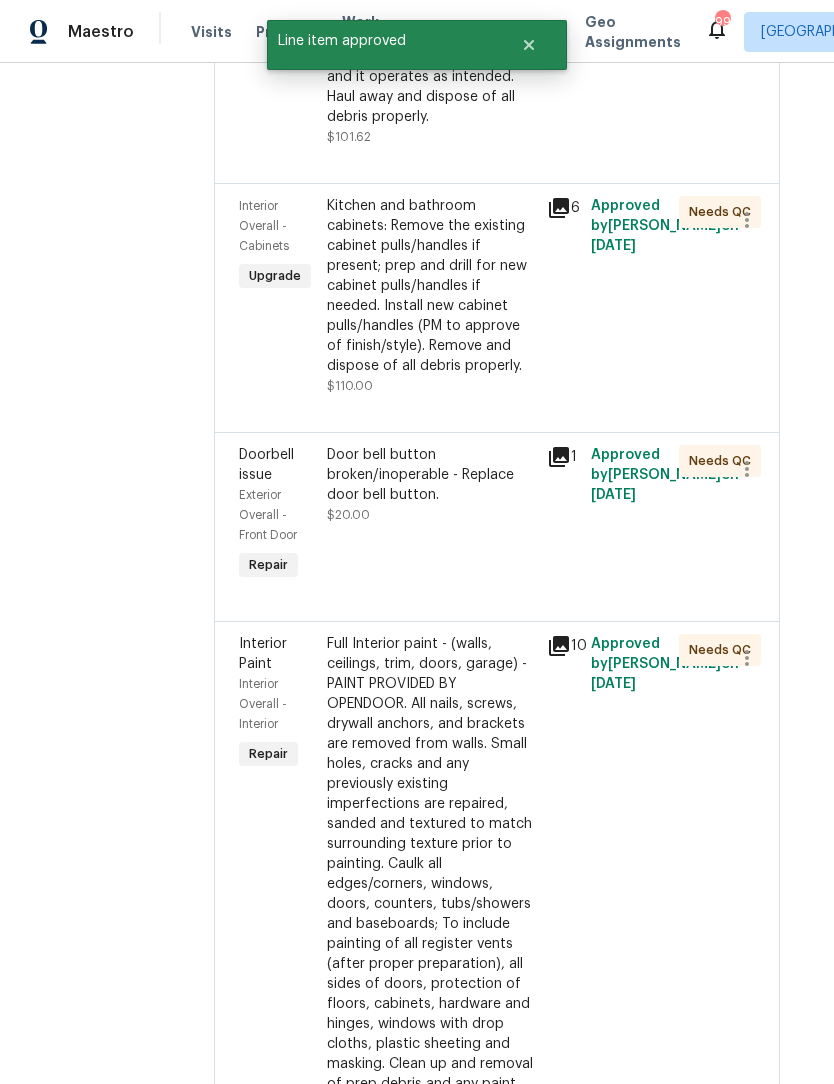scroll, scrollTop: 2190, scrollLeft: 22, axis: both 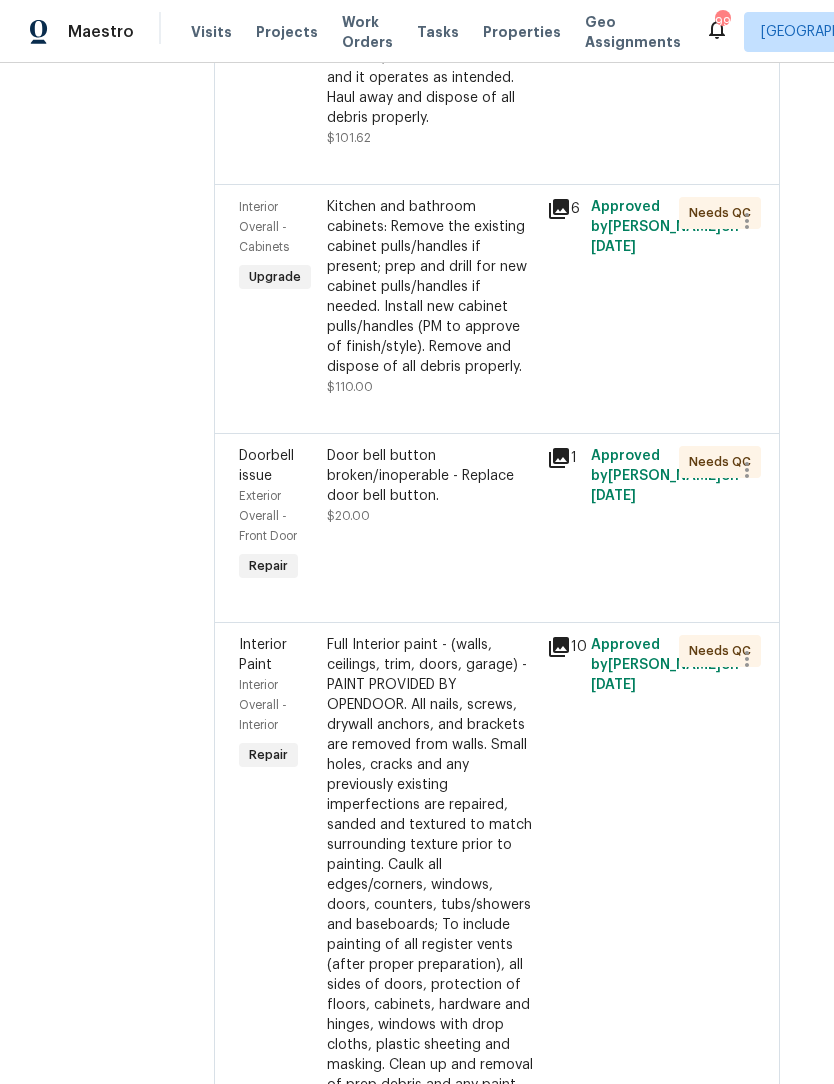 click on "Door bell button broken/inoperable - Replace door bell button. $20.00" at bounding box center (431, 486) 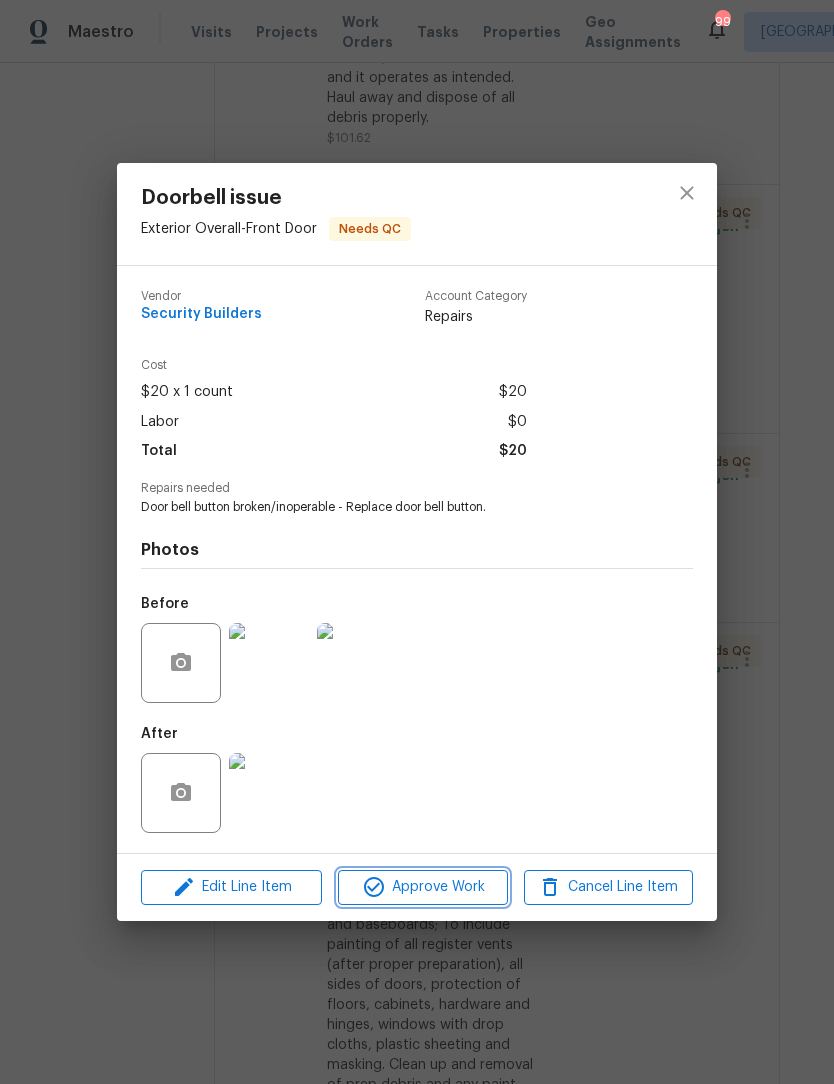 click on "Approve Work" at bounding box center (422, 887) 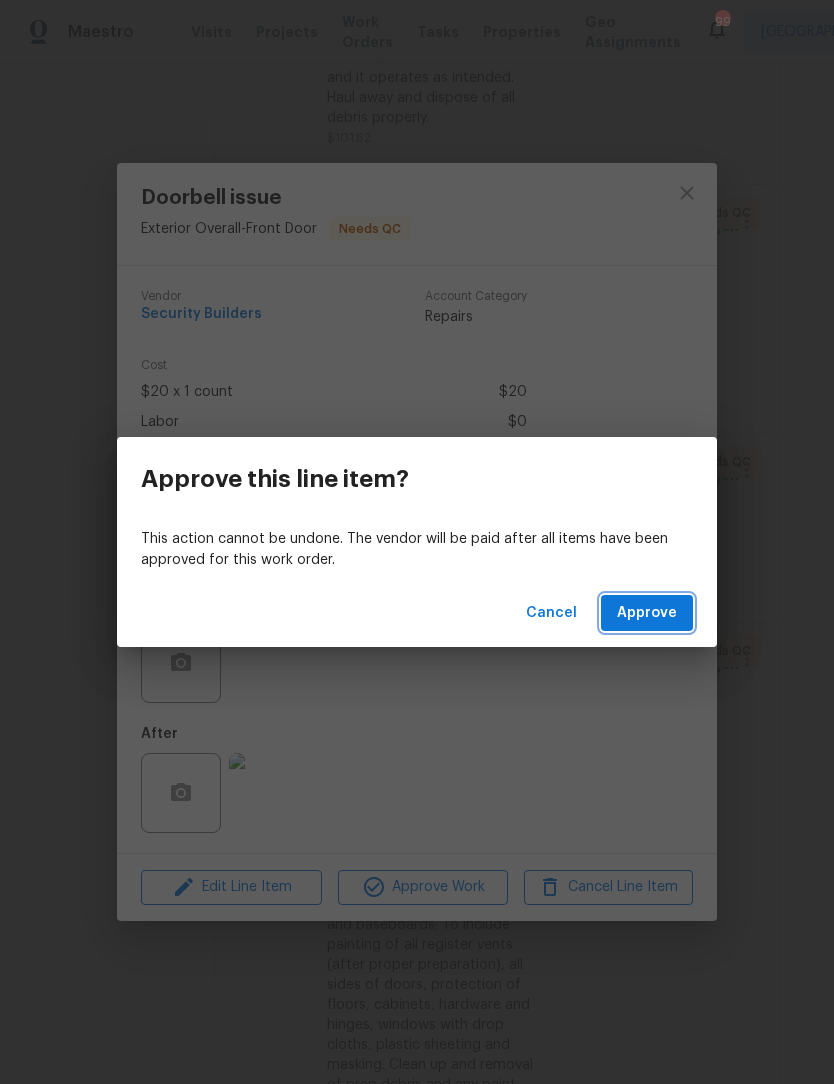 click on "Approve" at bounding box center [647, 613] 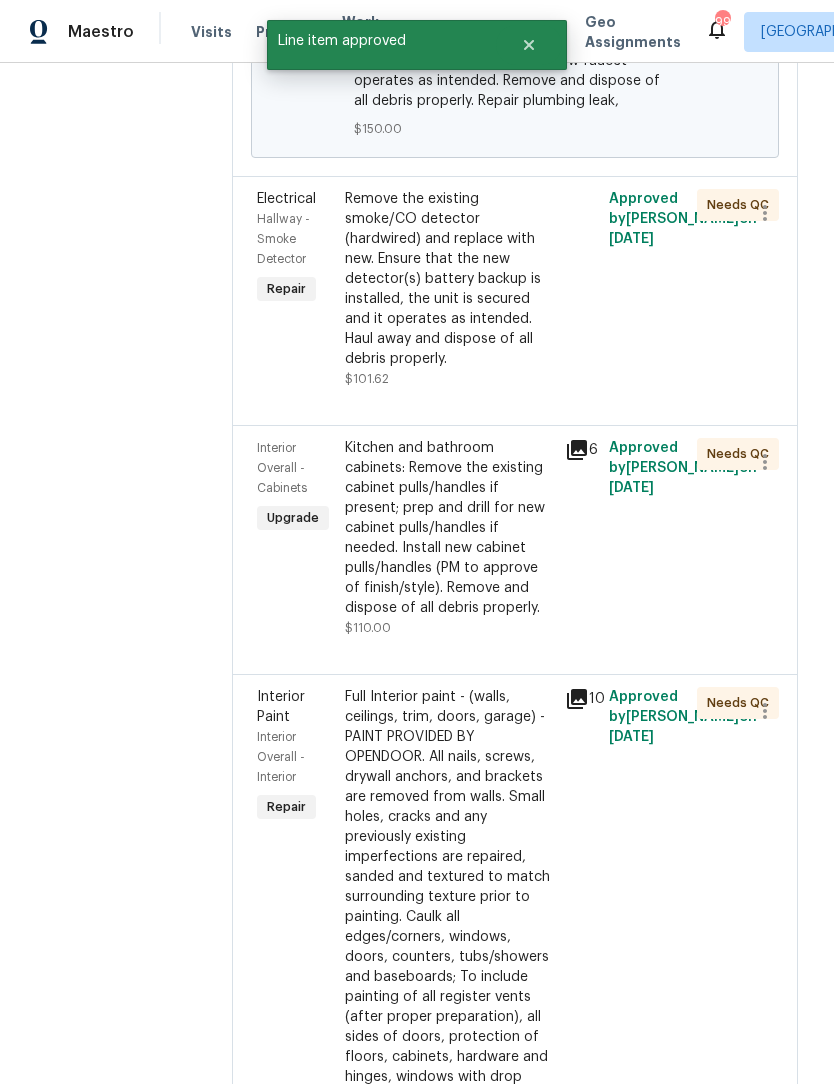scroll, scrollTop: 1942, scrollLeft: 6, axis: both 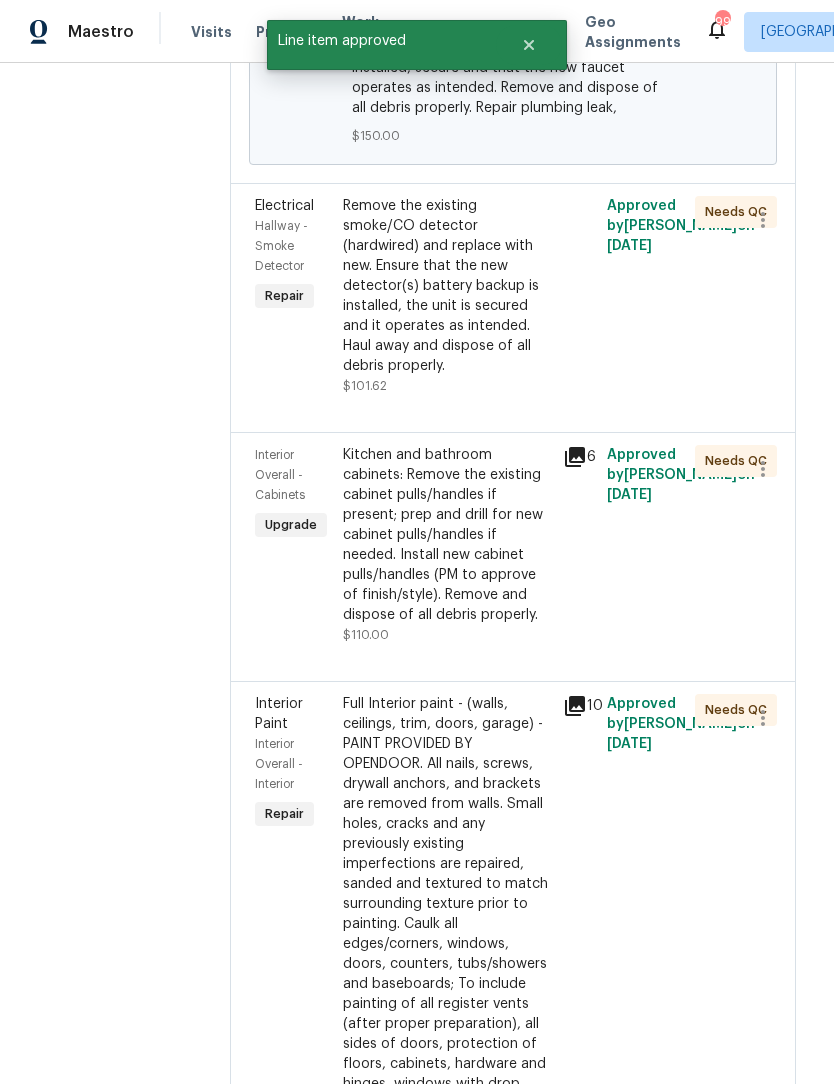 click on "Kitchen and bathroom cabinets:  Remove the existing cabinet pulls/handles if present; prep and drill for new cabinet pulls/handles if needed. Install new cabinet pulls/handles (PM to approve of finish/style). Remove and dispose of all debris properly." at bounding box center [447, 535] 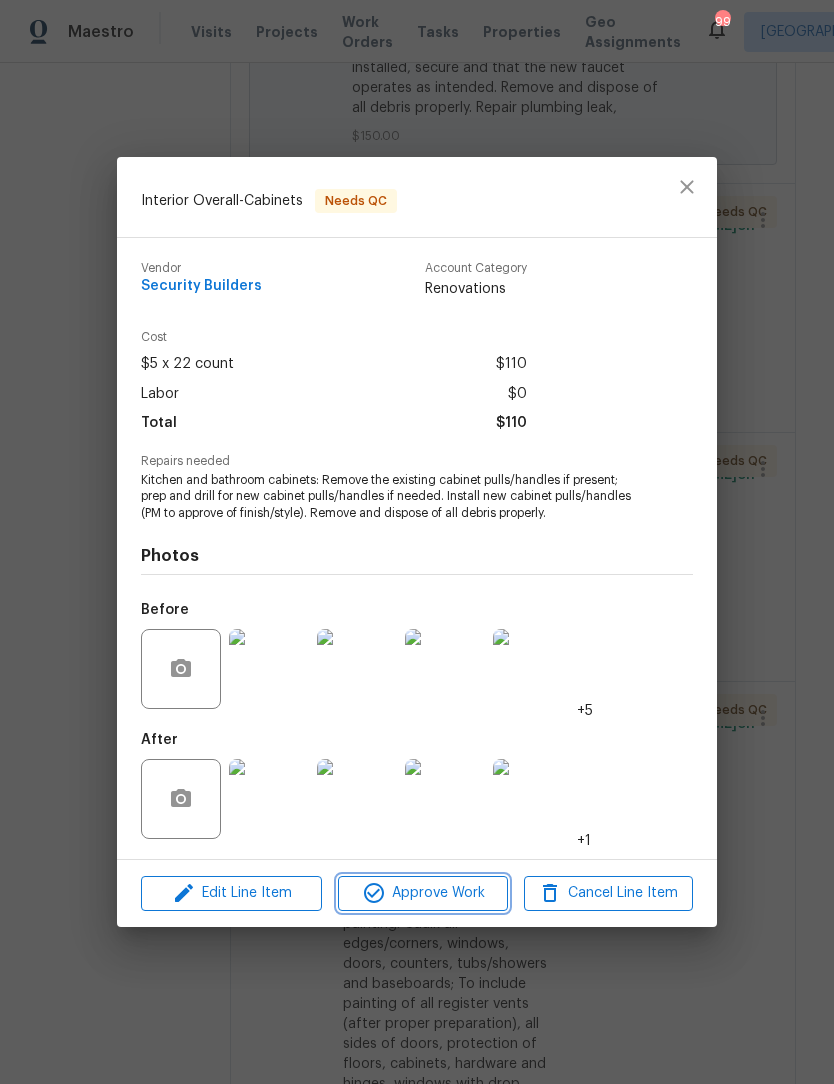 click on "Approve Work" at bounding box center (422, 893) 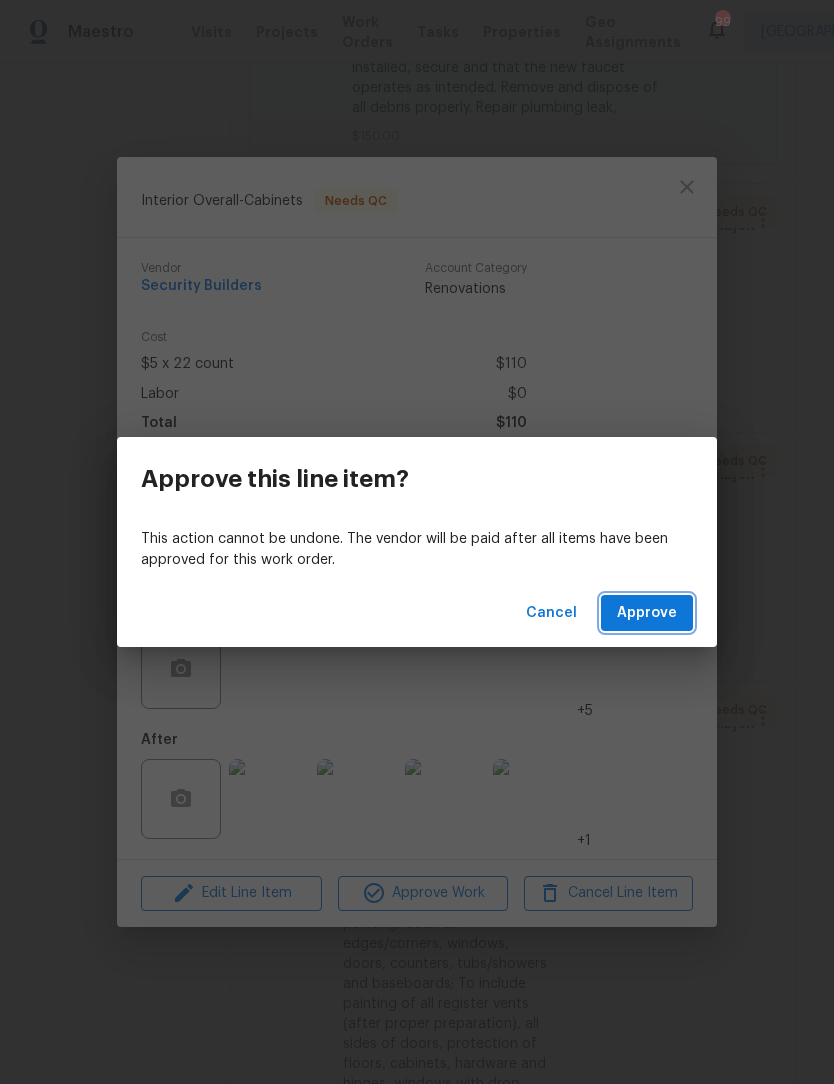 click on "Approve" at bounding box center [647, 613] 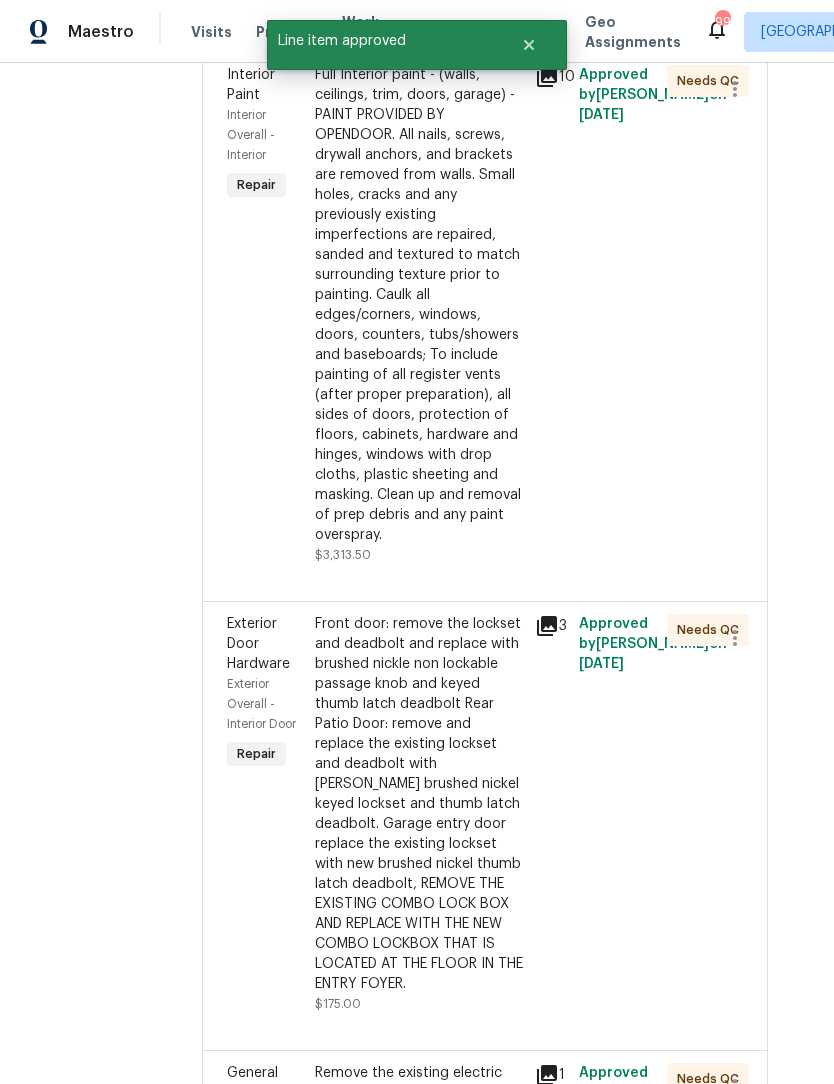 scroll, scrollTop: 2316, scrollLeft: 35, axis: both 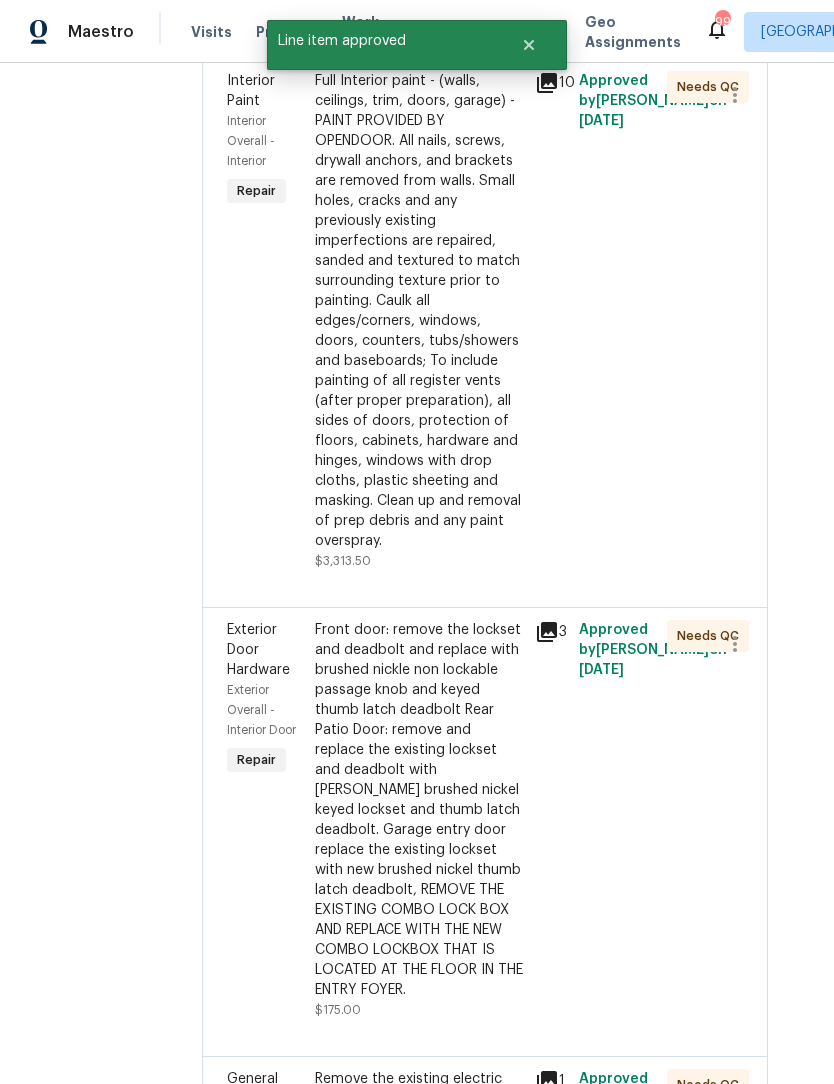 click on "Full Interior paint - (walls, ceilings, trim, doors, garage) - PAINT PROVIDED BY OPENDOOR. All nails, screws, drywall anchors, and brackets are removed from walls. Small holes, cracks and any previously existing imperfections are repaired, sanded and textured to match surrounding texture prior to painting. Caulk all edges/corners, windows, doors, counters, tubs/showers and baseboards; To include painting of all register vents (after proper preparation), all sides of doors, protection of floors, cabinets, hardware and hinges, windows with drop cloths, plastic sheeting and masking. Clean up and removal of prep debris and any paint overspray." at bounding box center (419, 311) 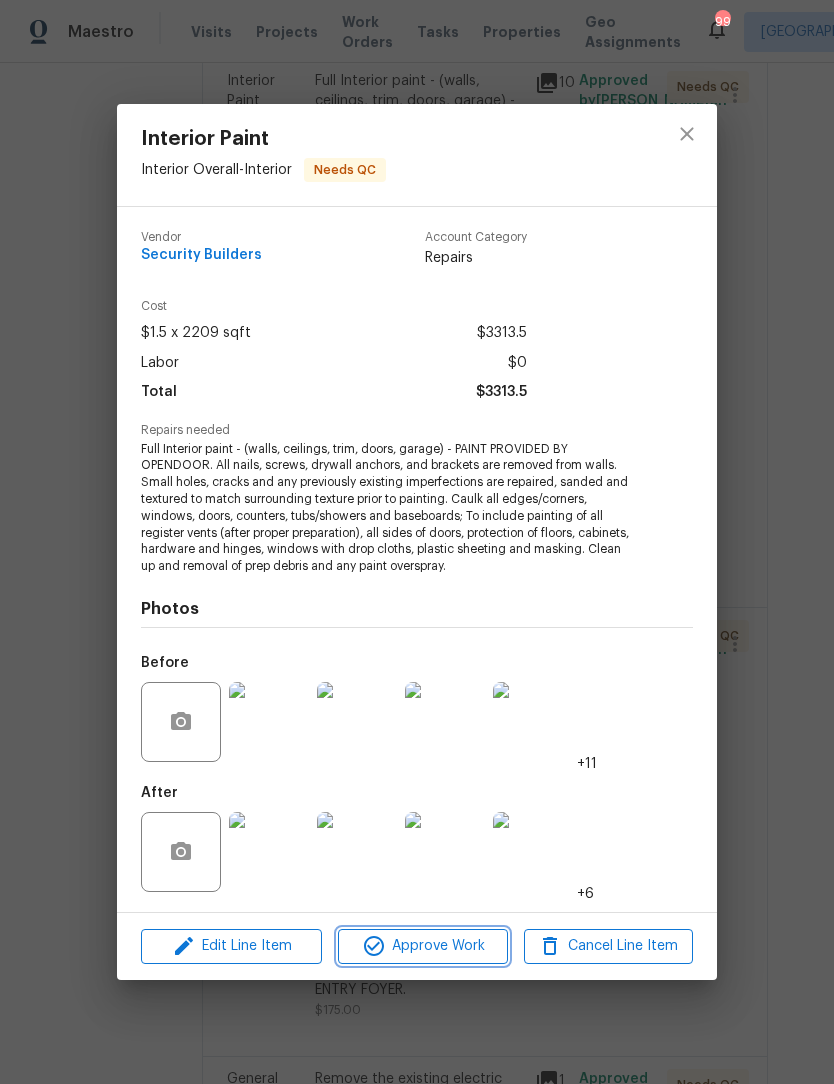 click on "Approve Work" at bounding box center [422, 946] 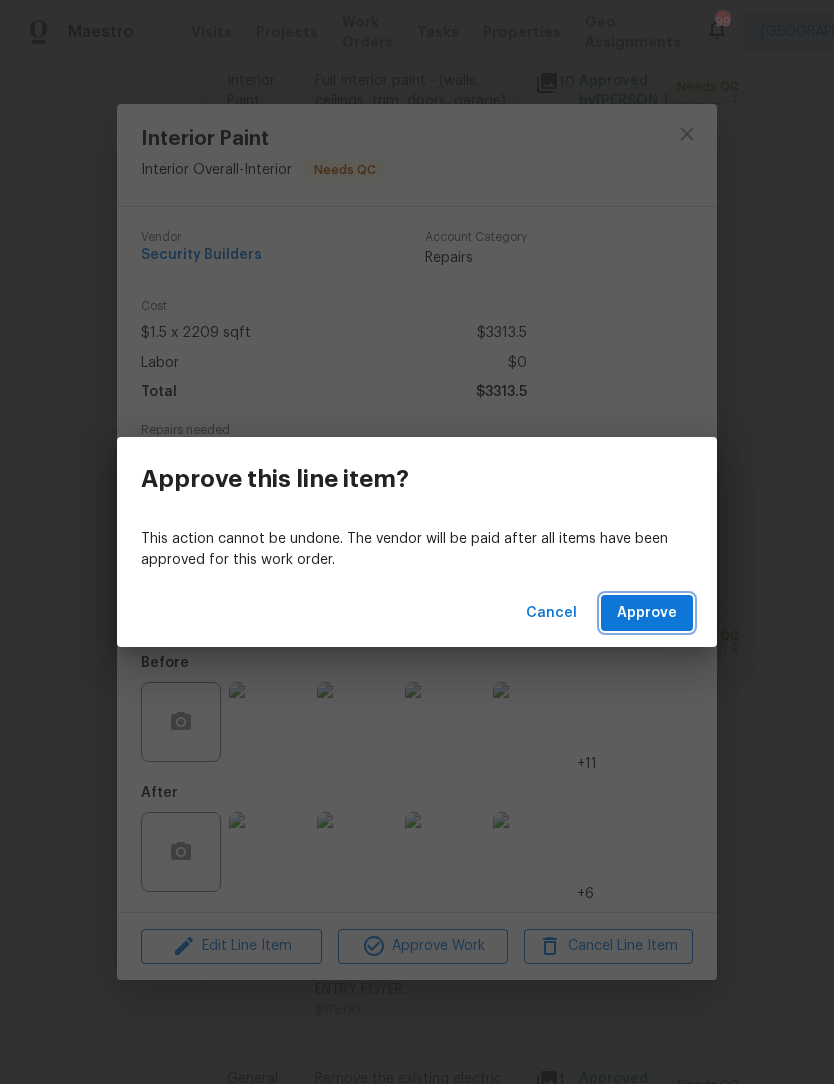 click on "Approve" at bounding box center (647, 613) 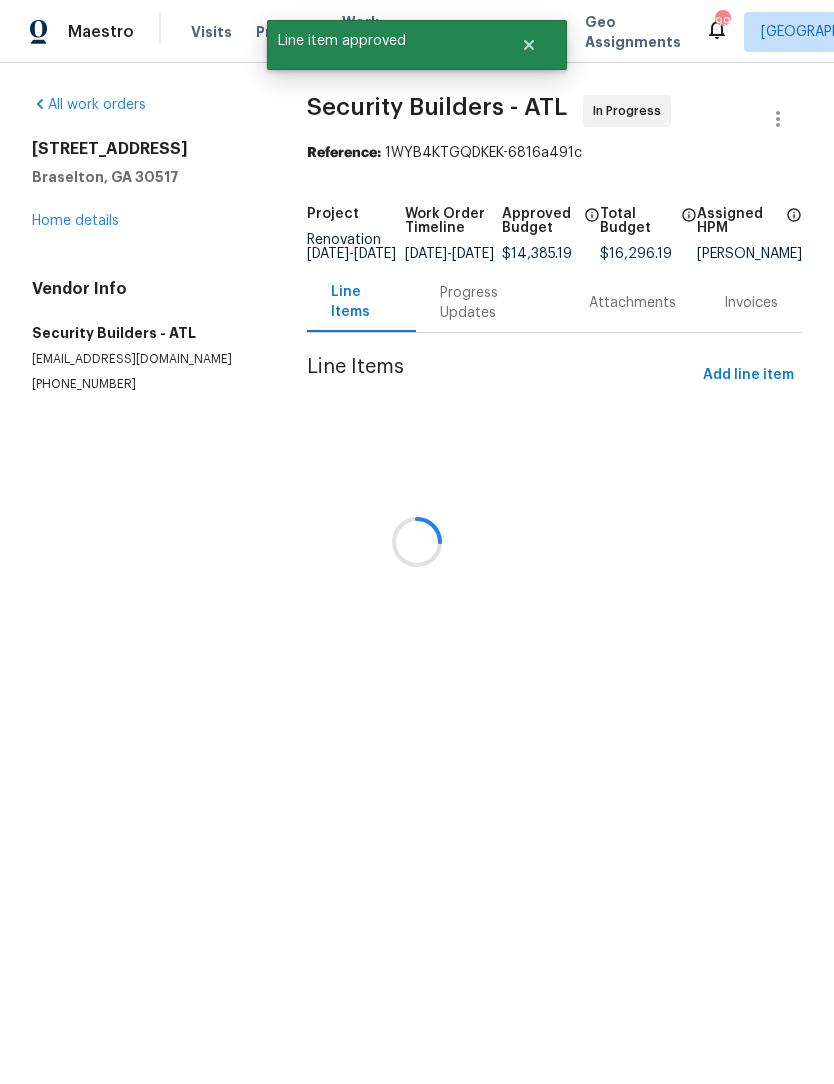 scroll, scrollTop: 0, scrollLeft: 0, axis: both 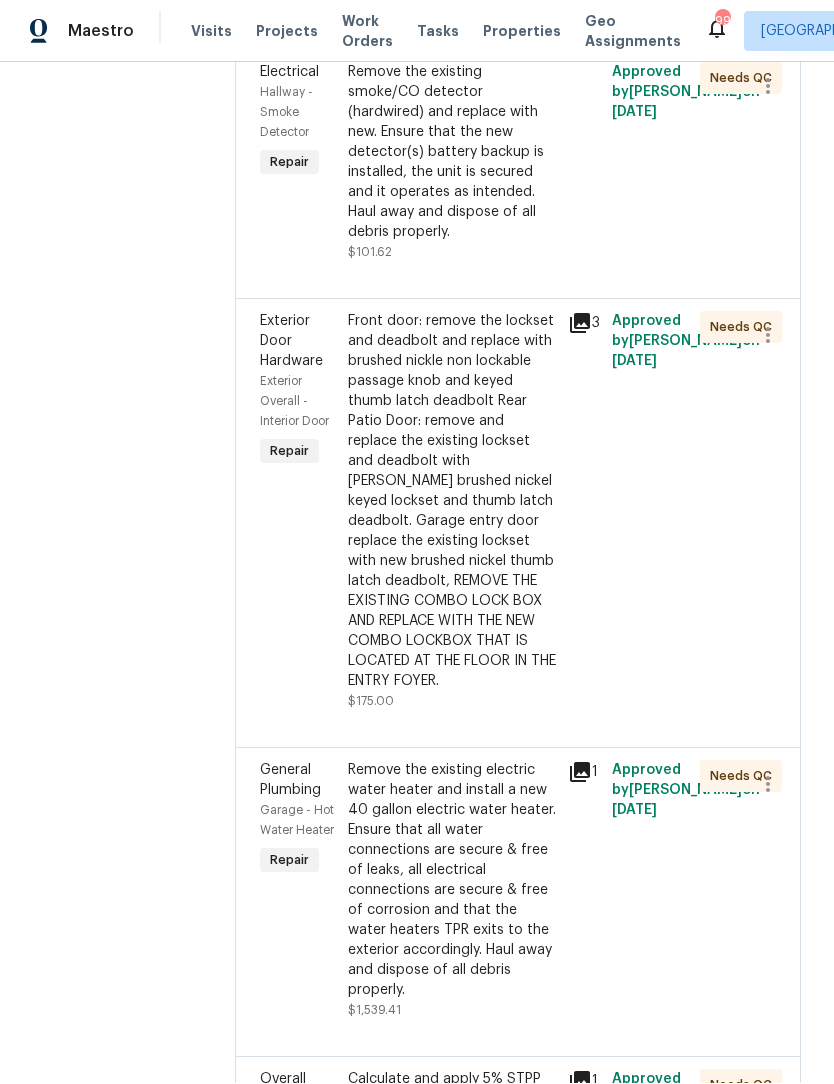 click on "Front door:  remove the lockset and deadbolt and replace with brushed nickle non lockable passage knob and keyed thumb latch deadbolt
Rear Patio Door:  remove and replace the existing lockset and deadbolt with [PERSON_NAME] brushed nickel keyed lockset and thumb latch deadbolt.
Garage entry door replace the existing lockset with new brushed nickel thumb latch deadbolt,
REMOVE THE EXISTING COMBO LOCK BOX AND REPLACE WITH THE NEW COMBO LOCKBOX THAT IS LOCATED AT THE FLOOR IN THE ENTRY FOYER." at bounding box center [452, 502] 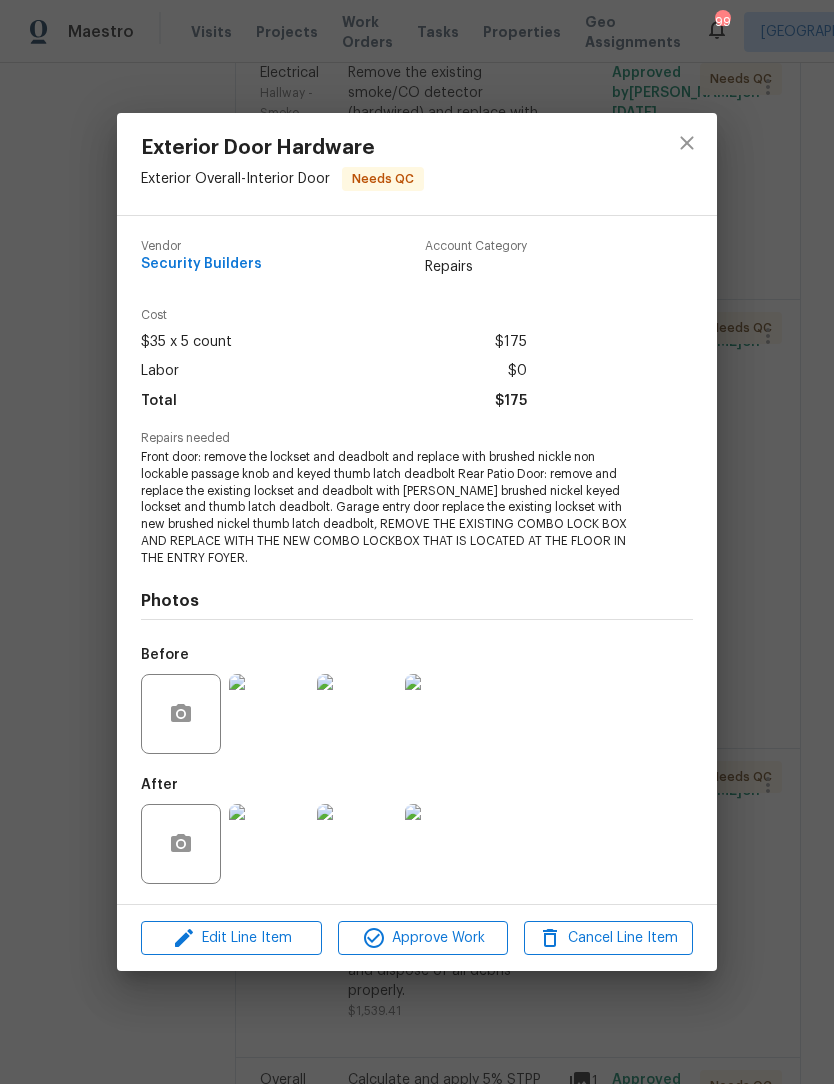 click on "Edit Line Item  Approve Work  Cancel Line Item" at bounding box center [417, 938] 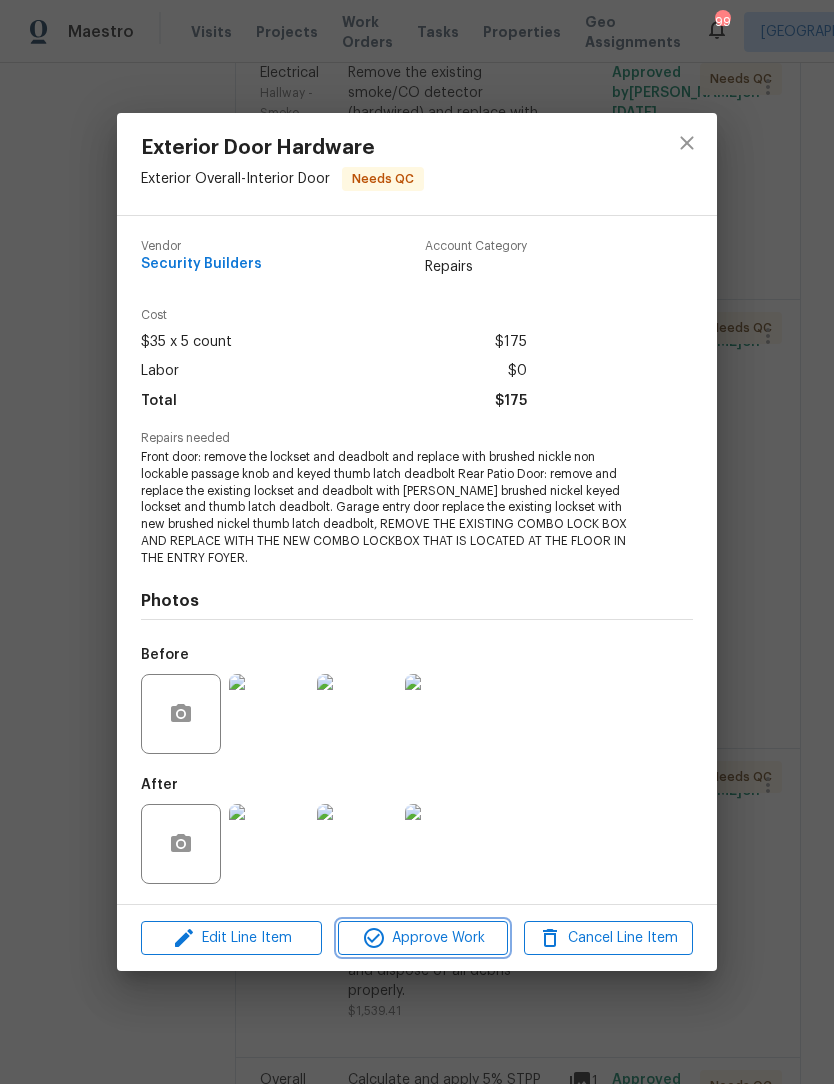 click on "Approve Work" at bounding box center (422, 938) 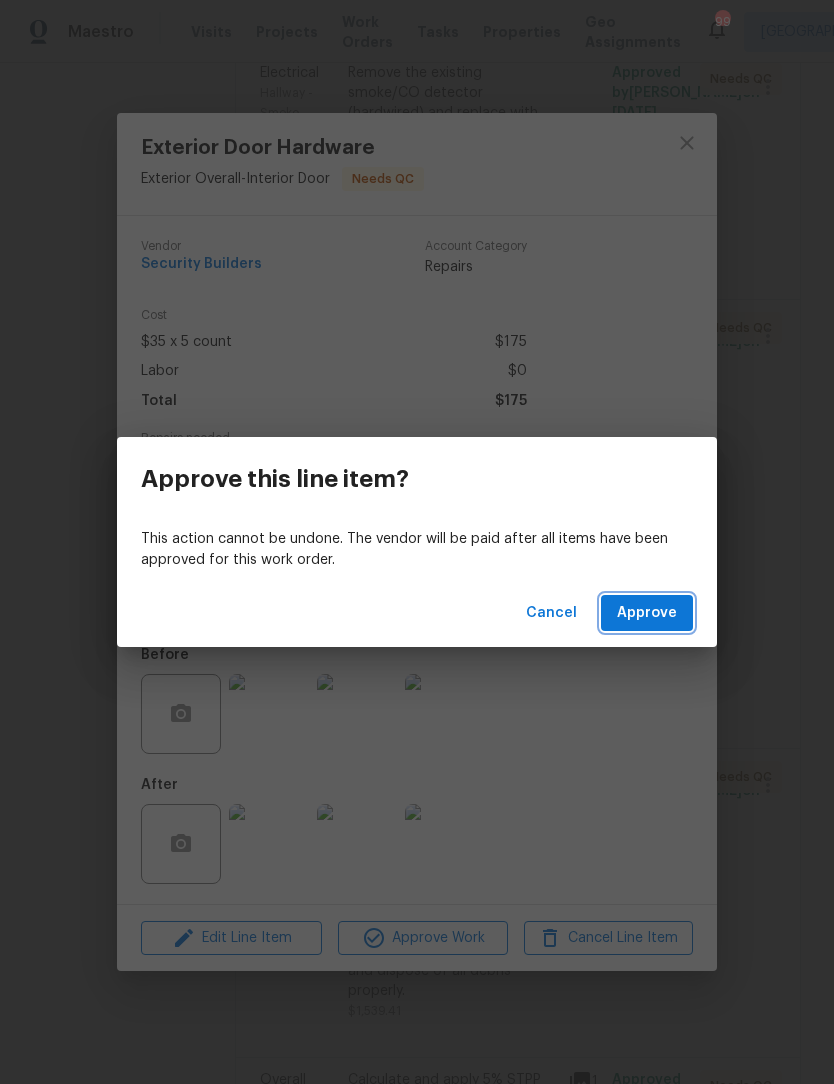 click on "Approve" at bounding box center (647, 613) 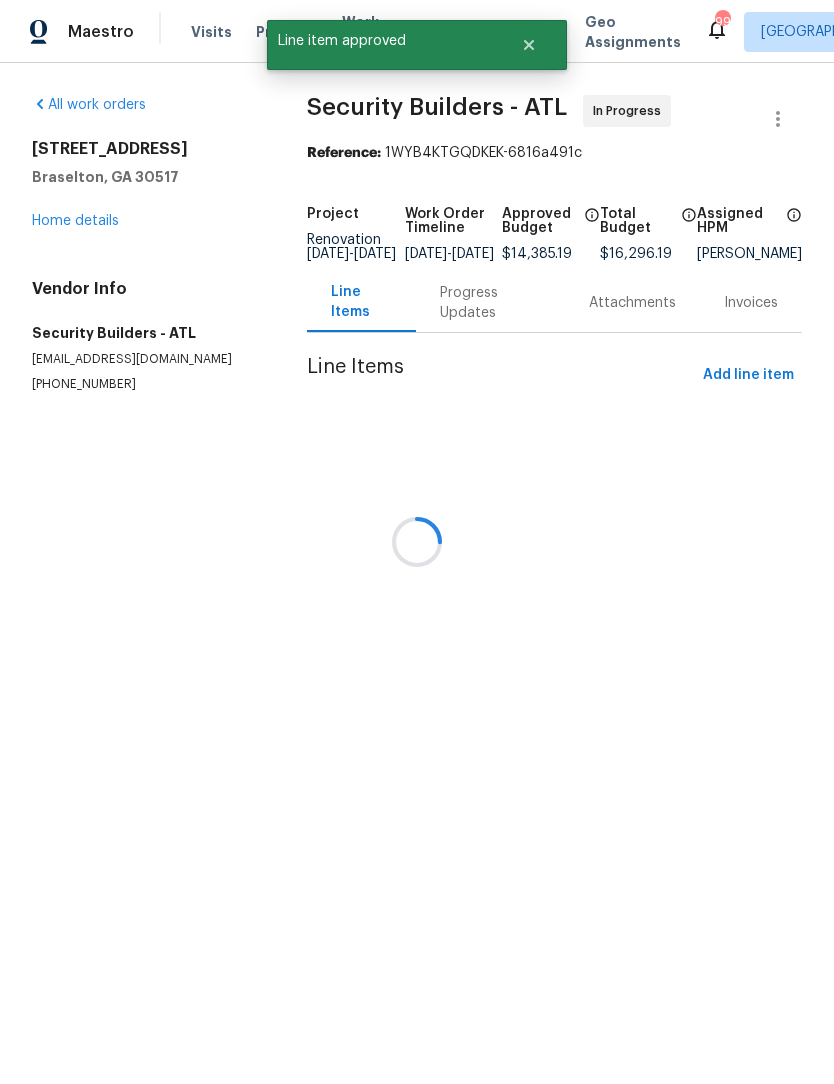 scroll, scrollTop: 0, scrollLeft: 0, axis: both 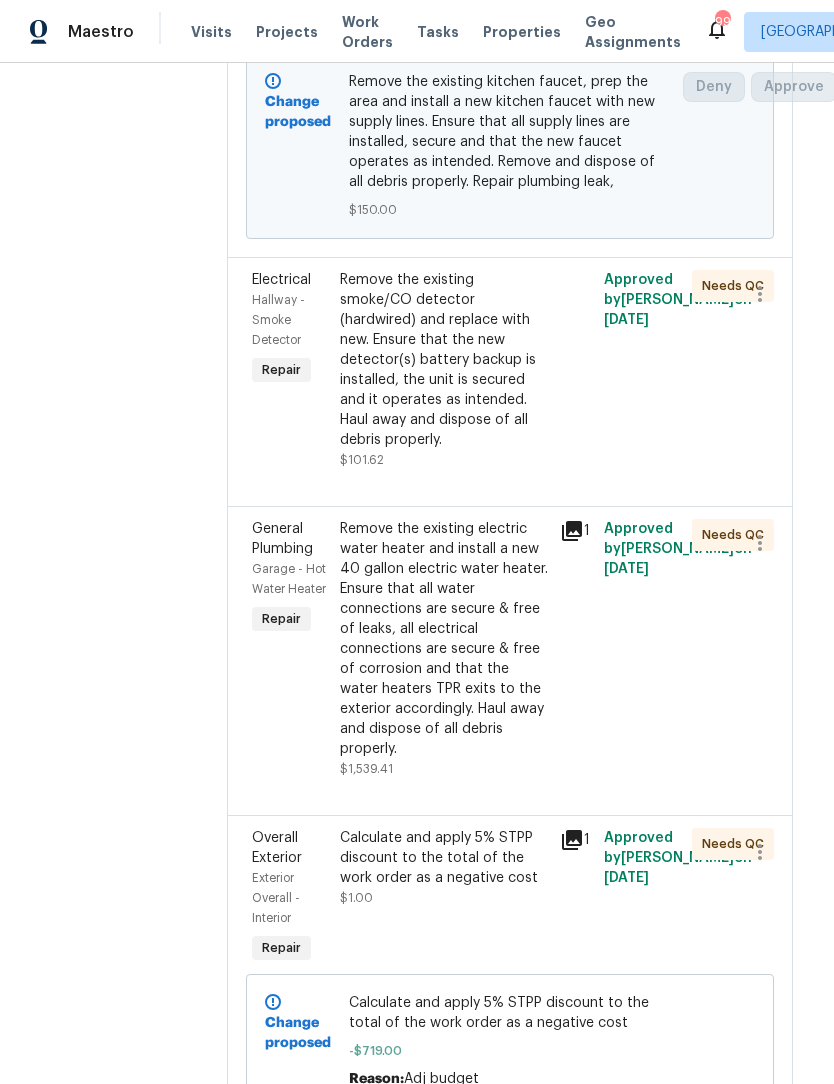 click on "Remove the existing electric water heater and install a new 40 gallon electric water heater. Ensure that all water connections are secure & free of leaks, all electrical connections are secure & free of corrosion and that the water heaters TPR exits to the exterior accordingly. Haul away and dispose of all debris properly." at bounding box center [444, 639] 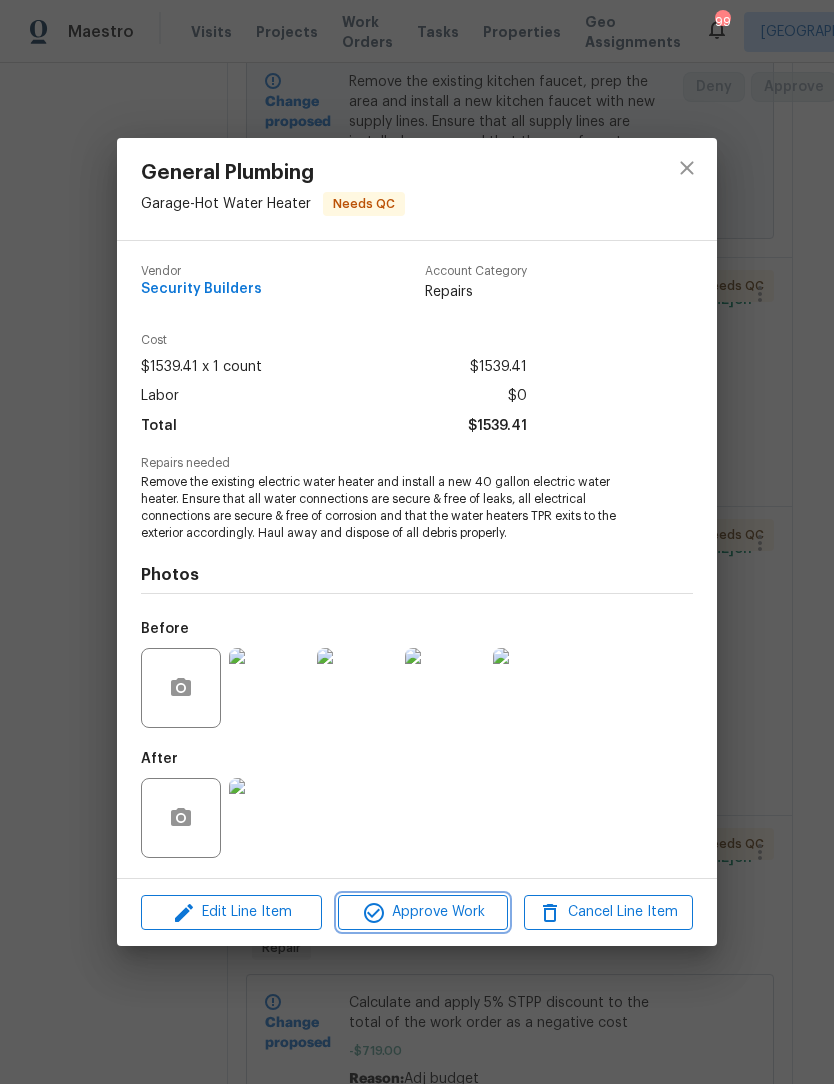click on "Approve Work" at bounding box center [422, 912] 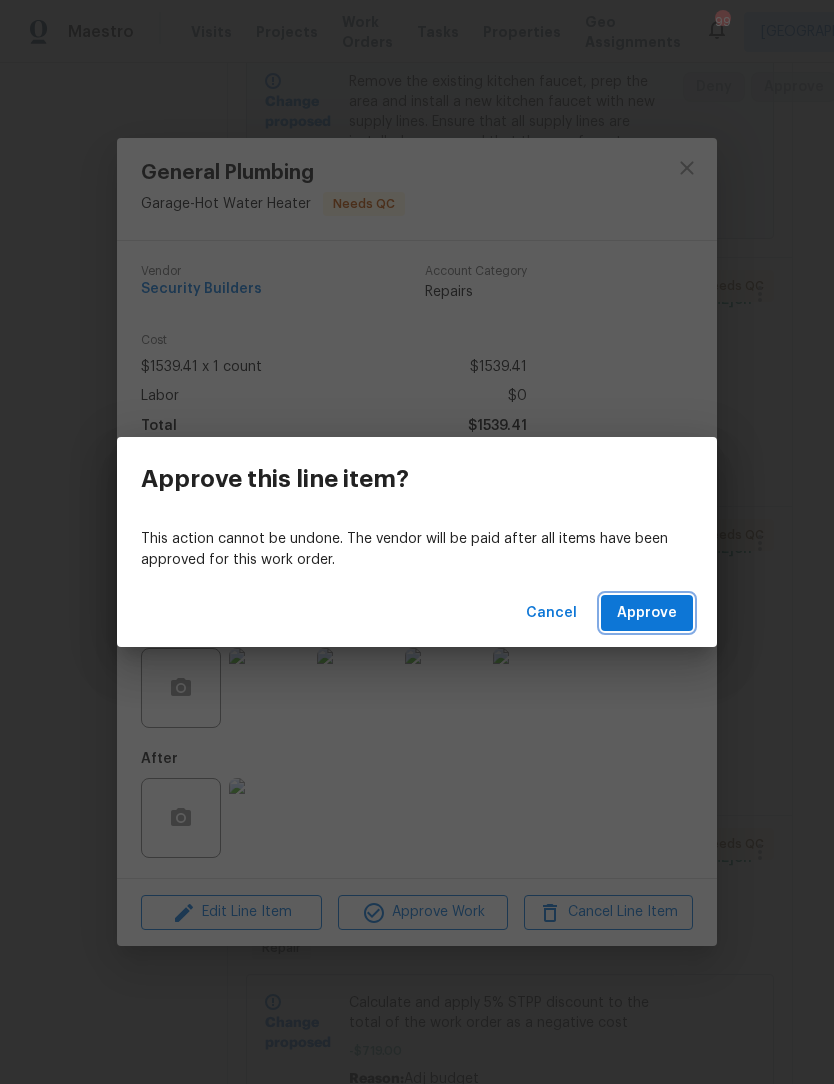 click on "Approve" at bounding box center [647, 613] 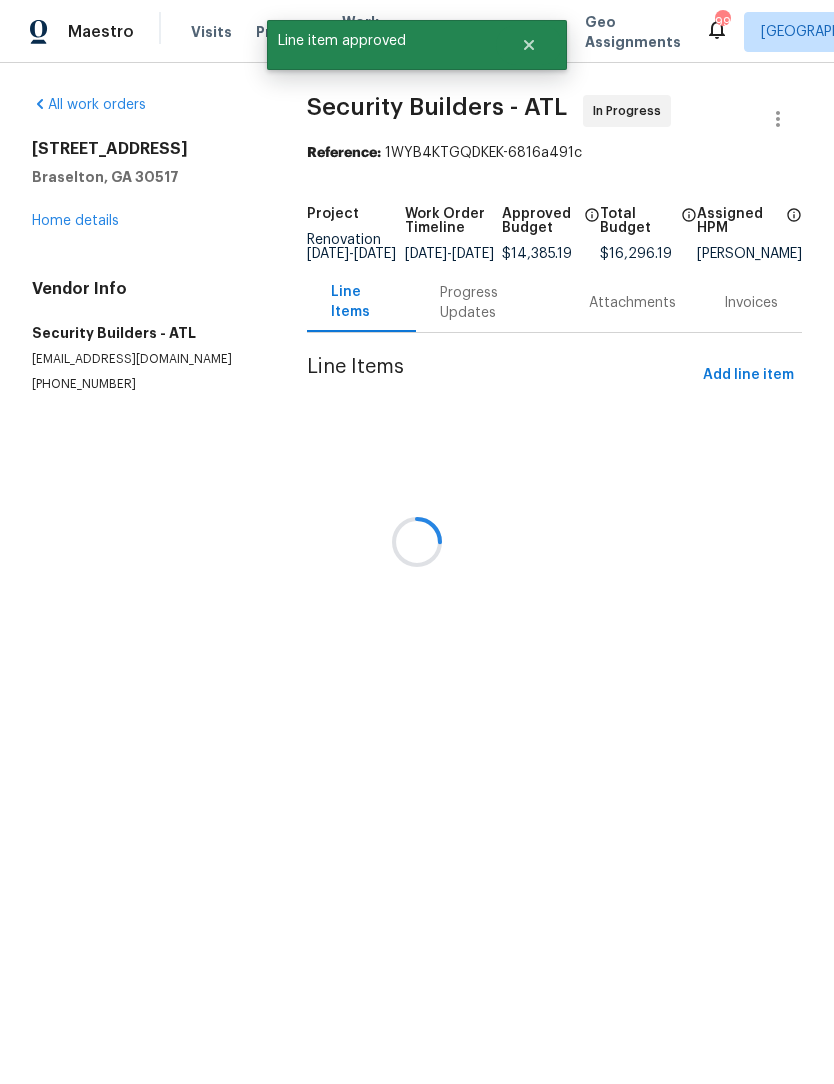 scroll, scrollTop: 0, scrollLeft: 0, axis: both 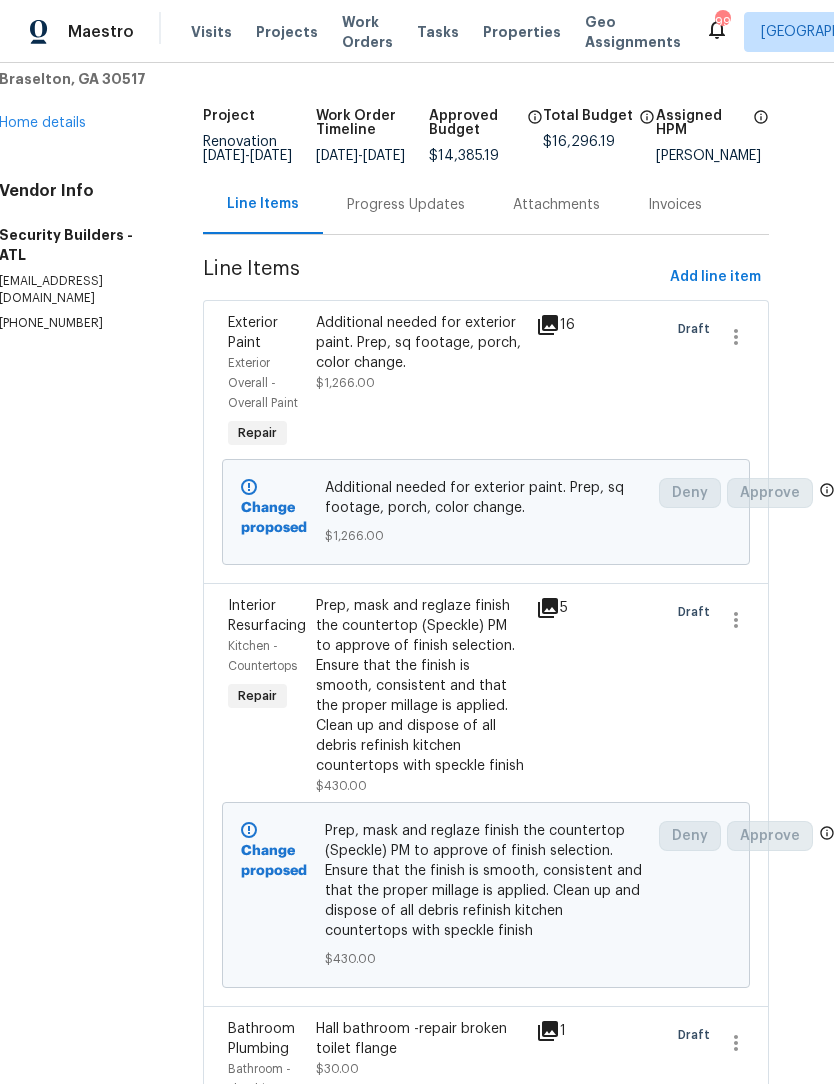 click on "Home details" at bounding box center [42, 123] 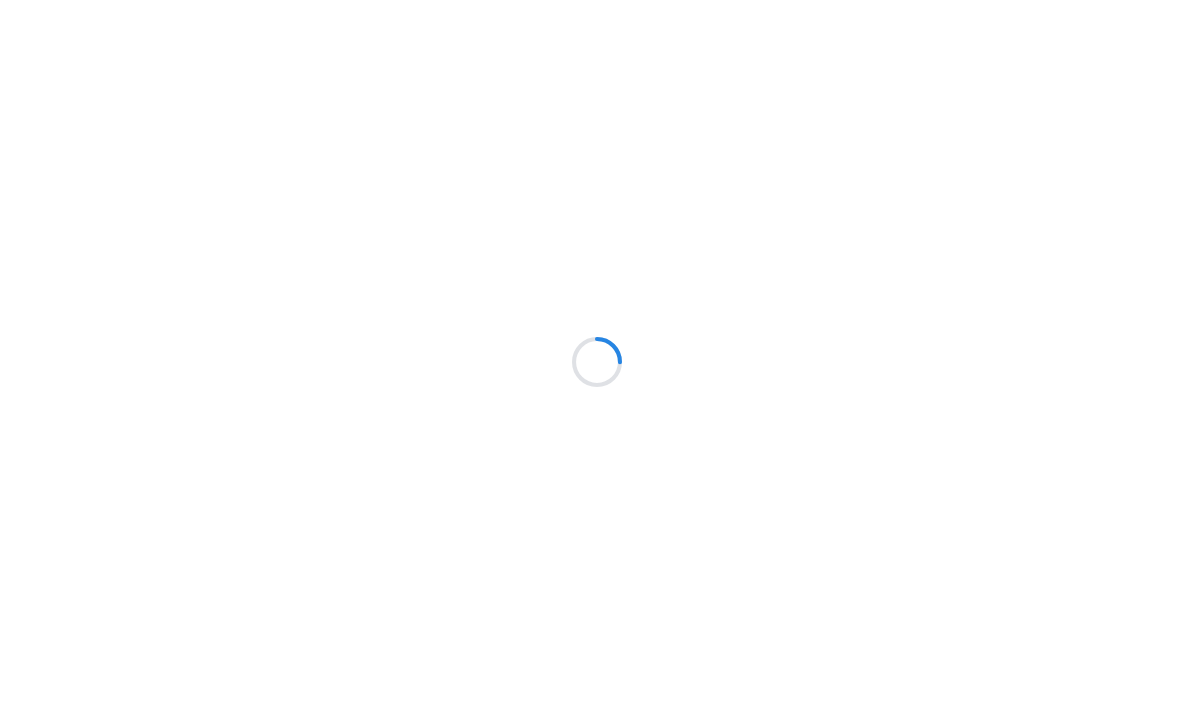 scroll, scrollTop: 0, scrollLeft: 0, axis: both 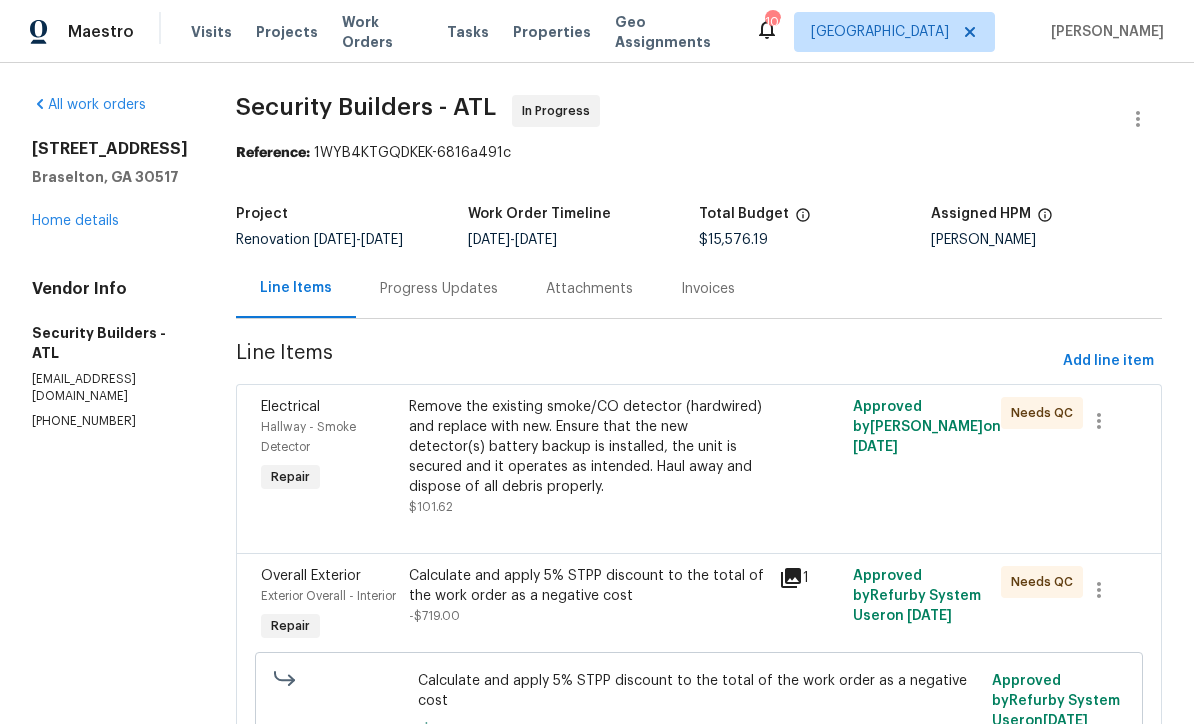 click on "Remove the existing smoke/CO detector (hardwired) and replace with new. Ensure that the new detector(s) battery backup is installed, the unit is secured and it operates as intended. Haul away and dispose of all debris properly." at bounding box center [588, 447] 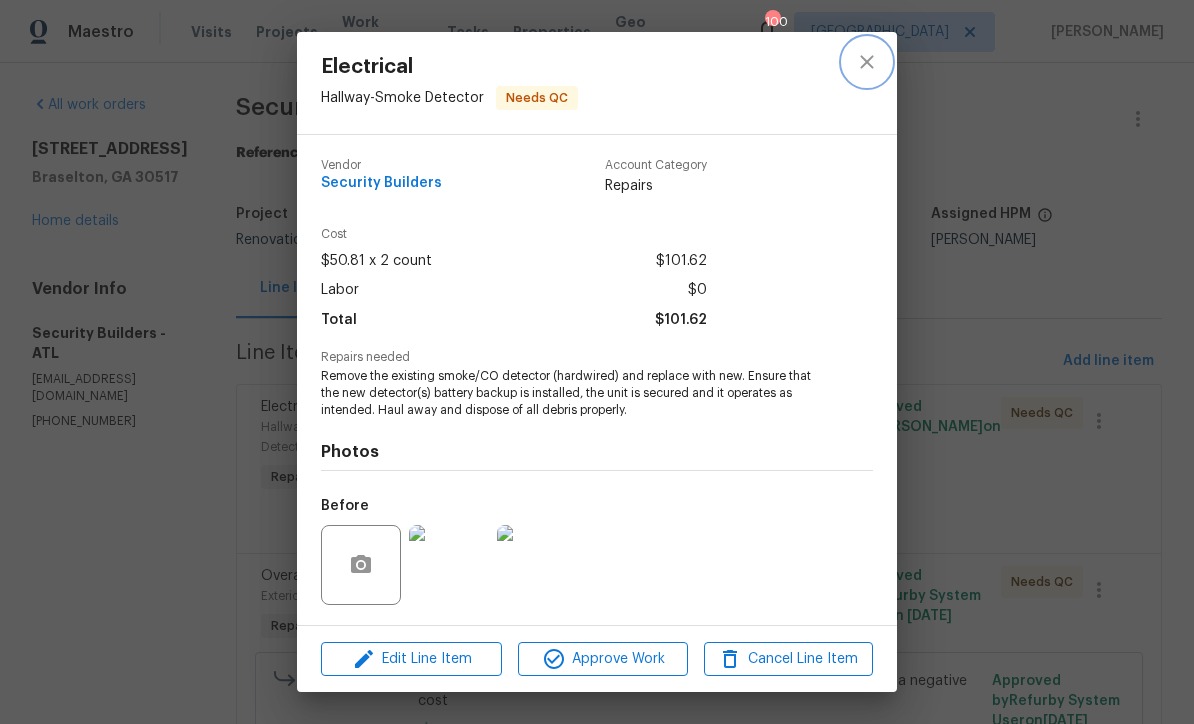 click 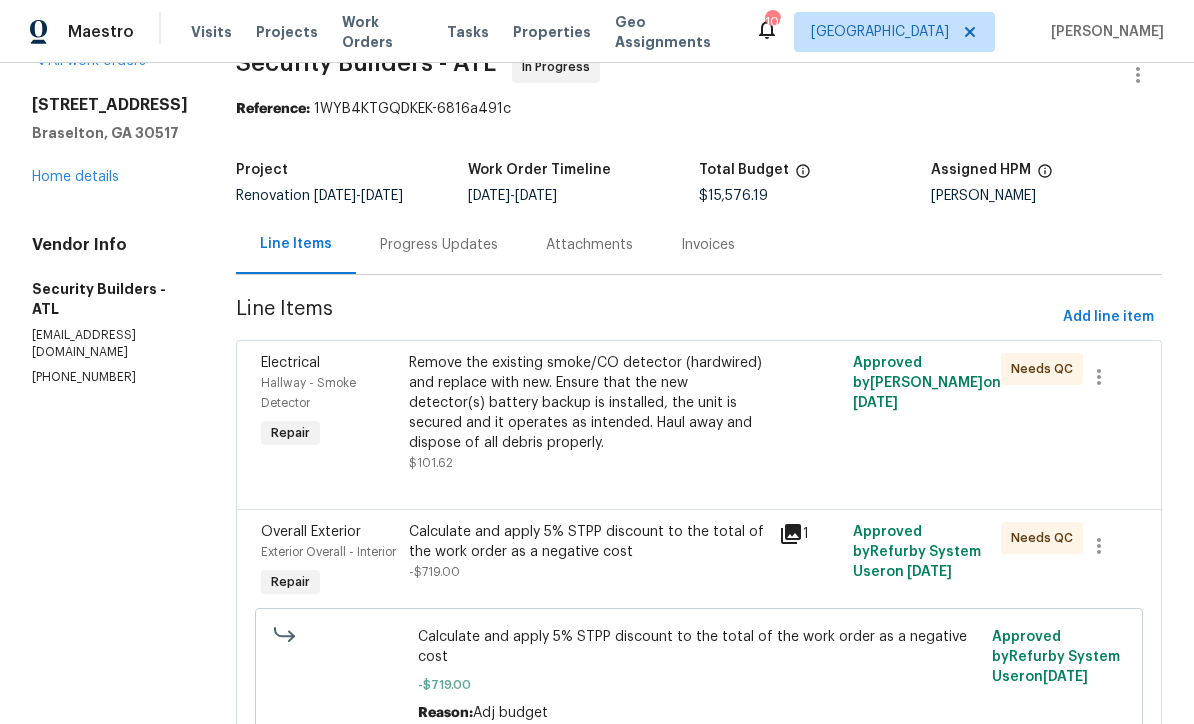scroll, scrollTop: 47, scrollLeft: 0, axis: vertical 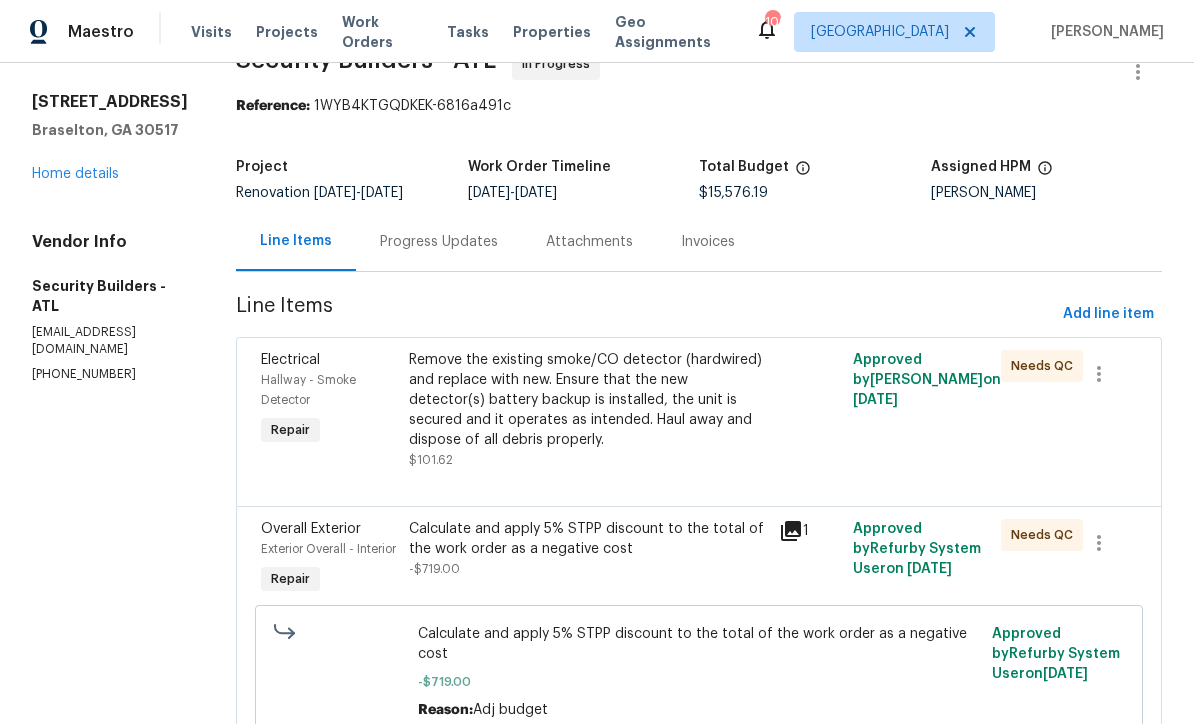 click on "6775 White Walnut Way Braselton, GA 30517 Home details" at bounding box center [110, 138] 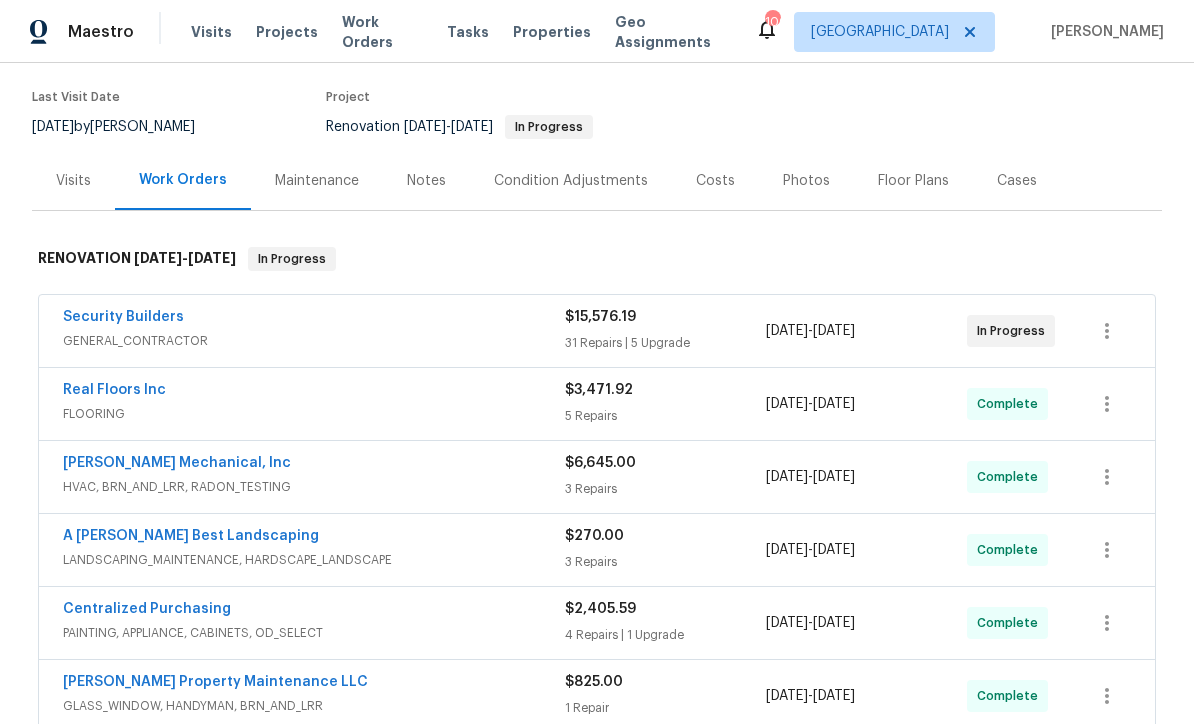 scroll, scrollTop: 153, scrollLeft: 0, axis: vertical 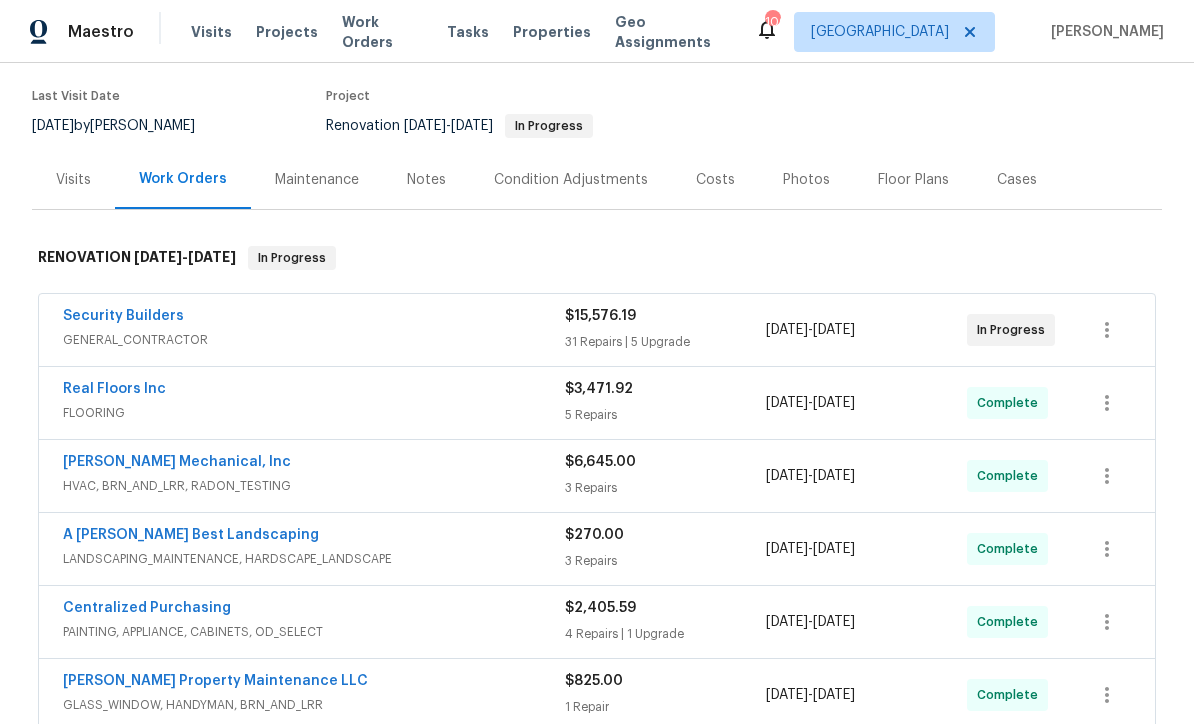 click on "Security Builders" at bounding box center (123, 316) 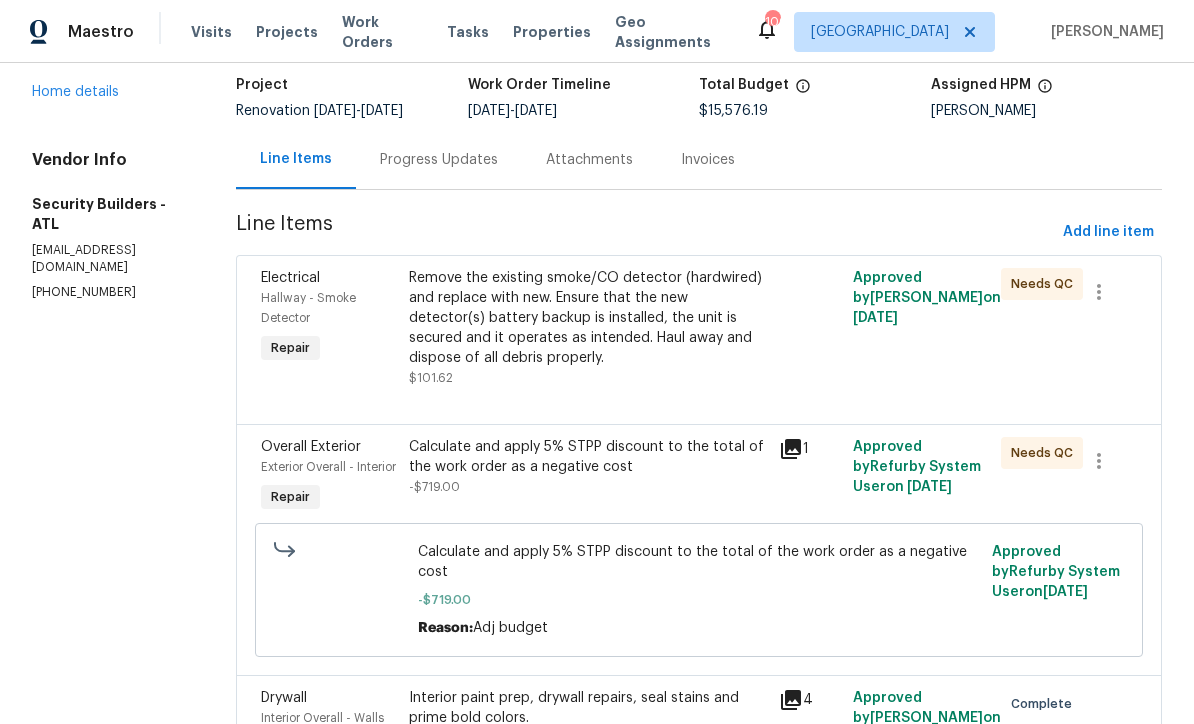 scroll, scrollTop: 132, scrollLeft: 0, axis: vertical 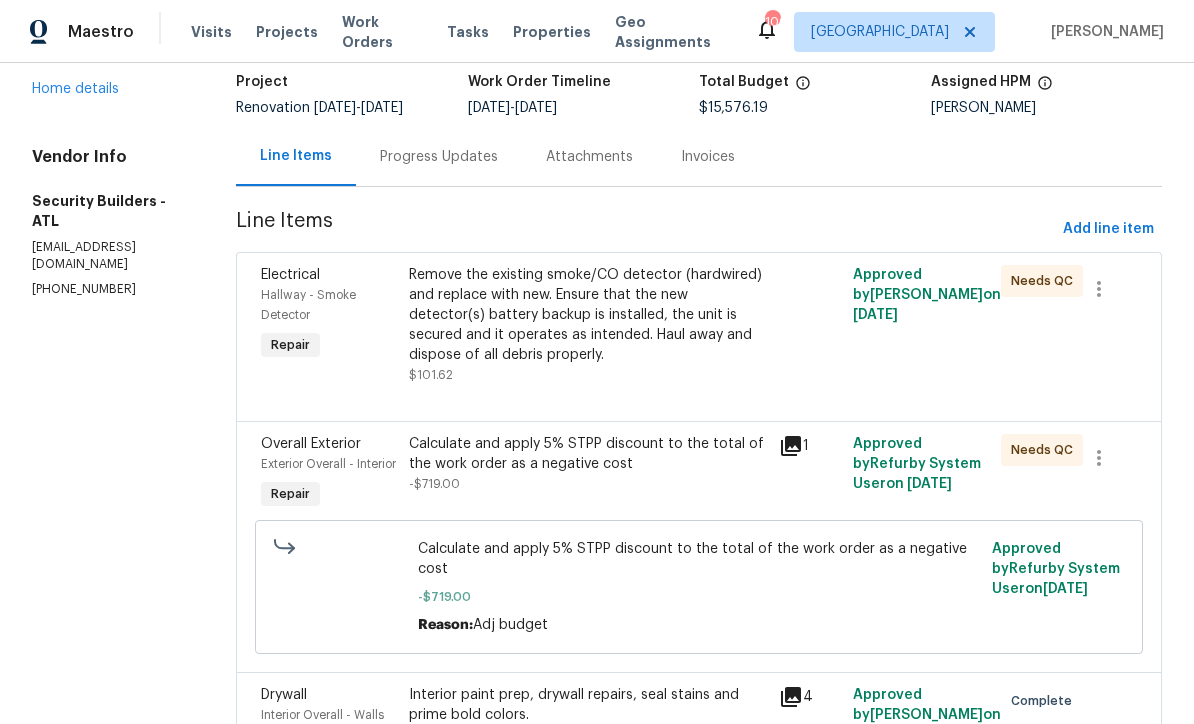 click on "Calculate and apply 5% STPP discount to the total of the work order as a negative cost" at bounding box center [588, 454] 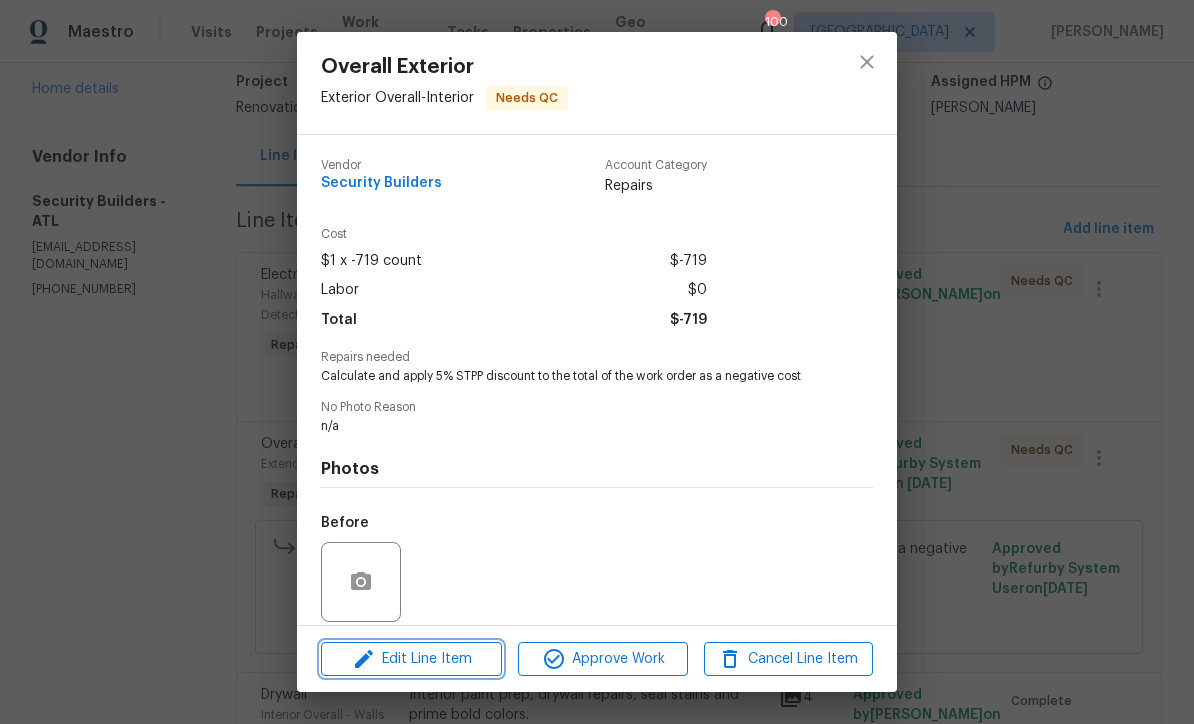 click on "Edit Line Item" at bounding box center (411, 659) 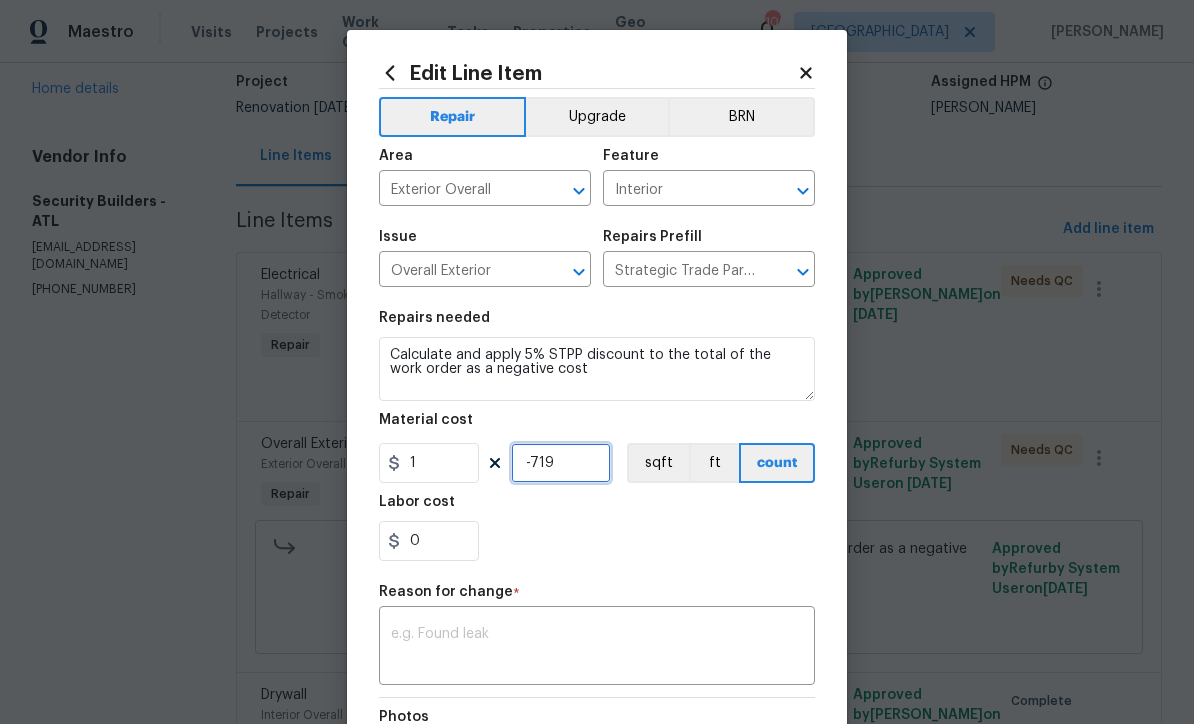 click on "-719" at bounding box center (561, 463) 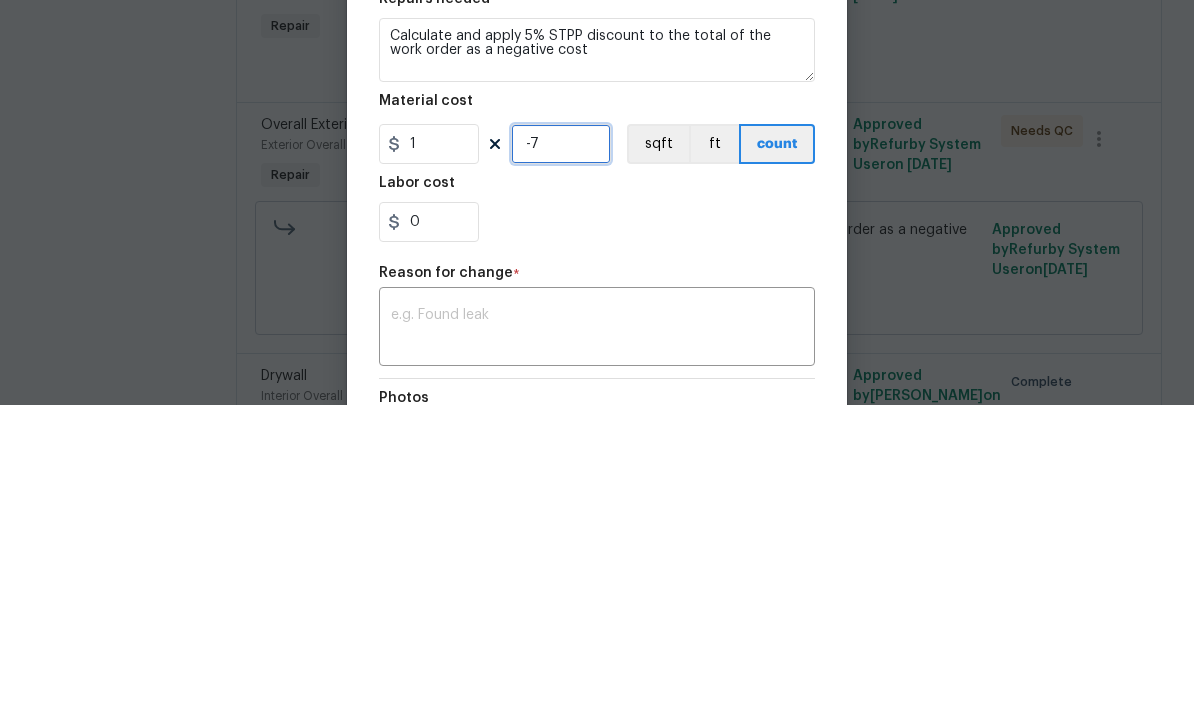 click on "-7" at bounding box center (561, 463) 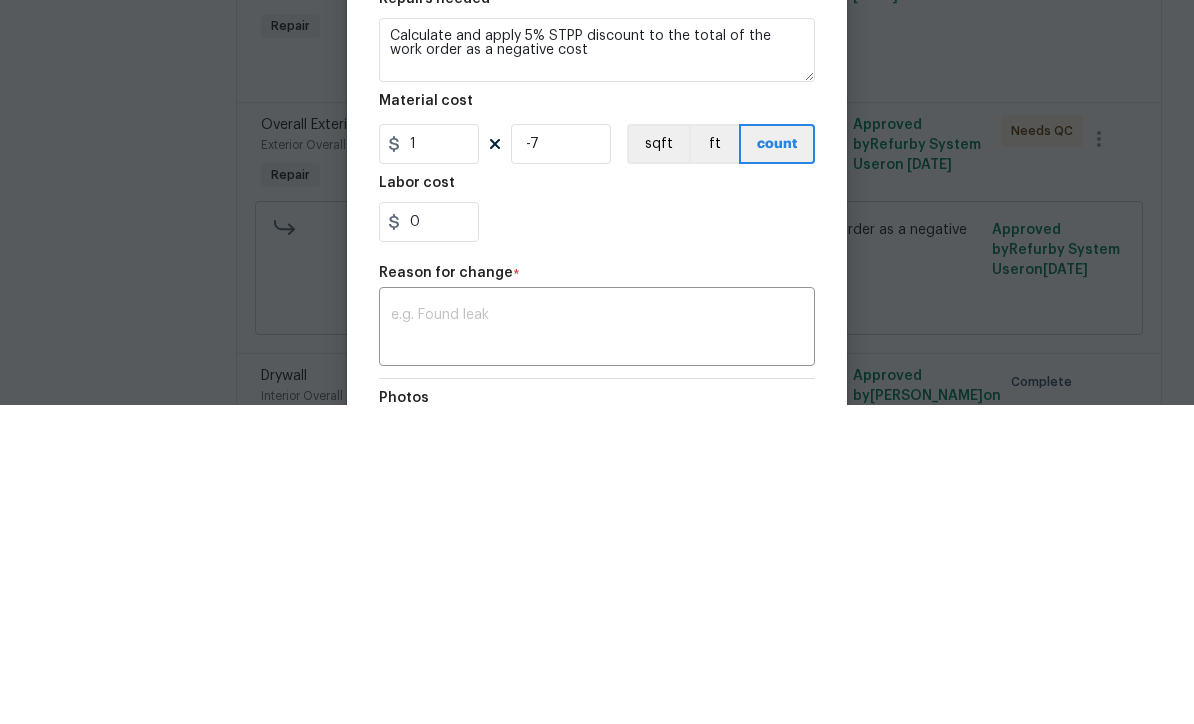 scroll, scrollTop: 66, scrollLeft: 0, axis: vertical 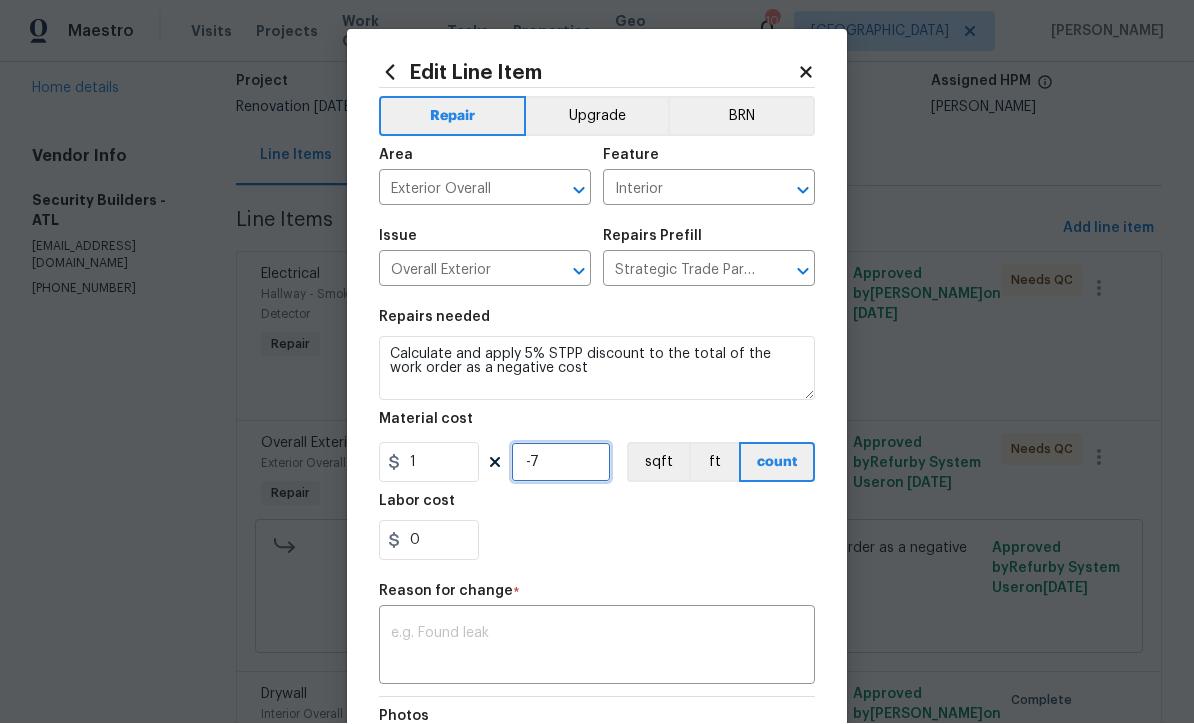click on "-7" at bounding box center [561, 463] 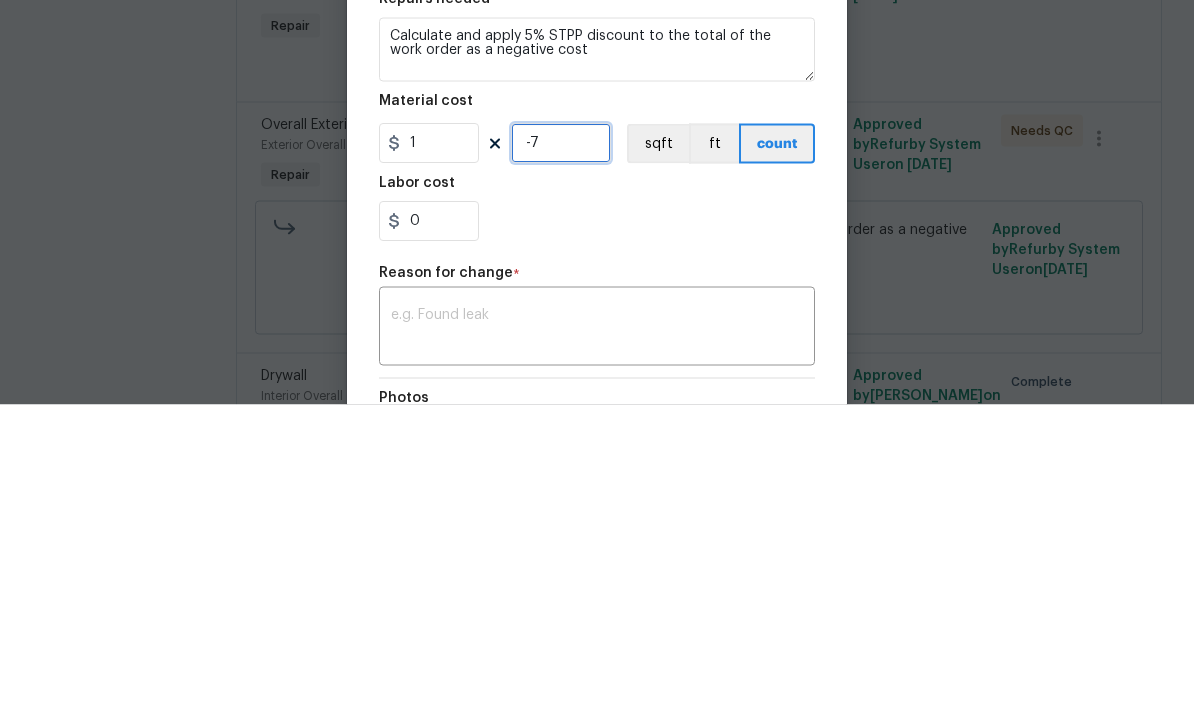 type on "-7" 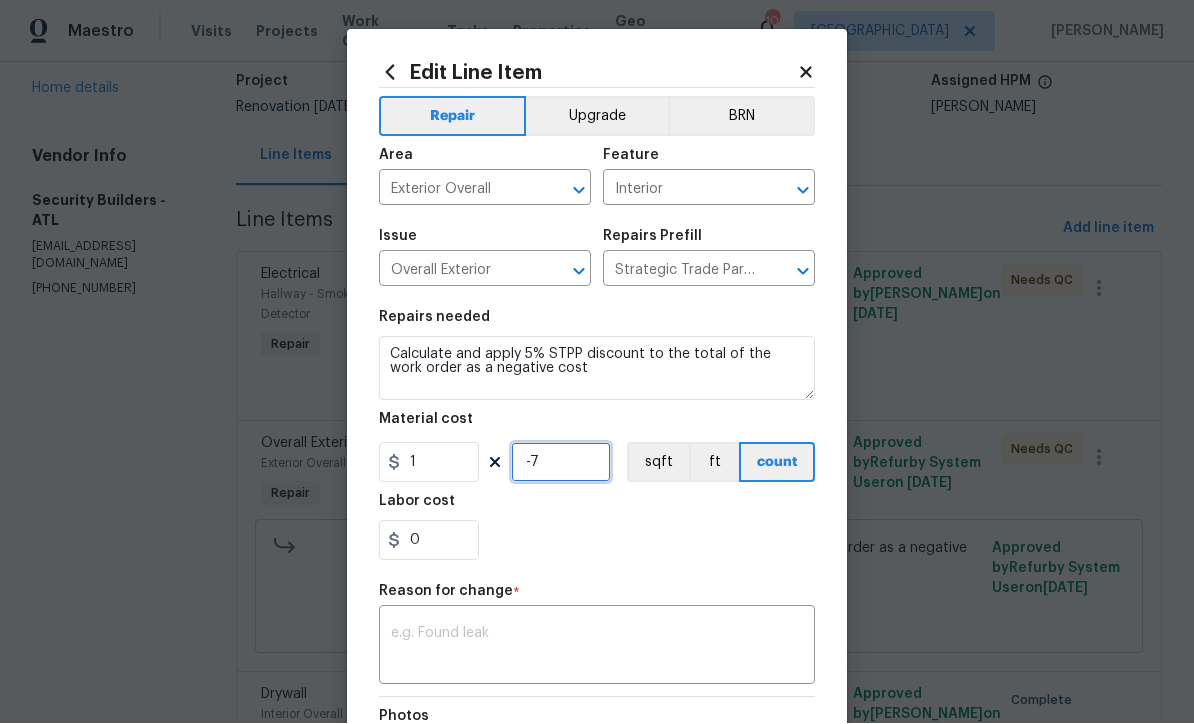 click on "-7" at bounding box center (561, 463) 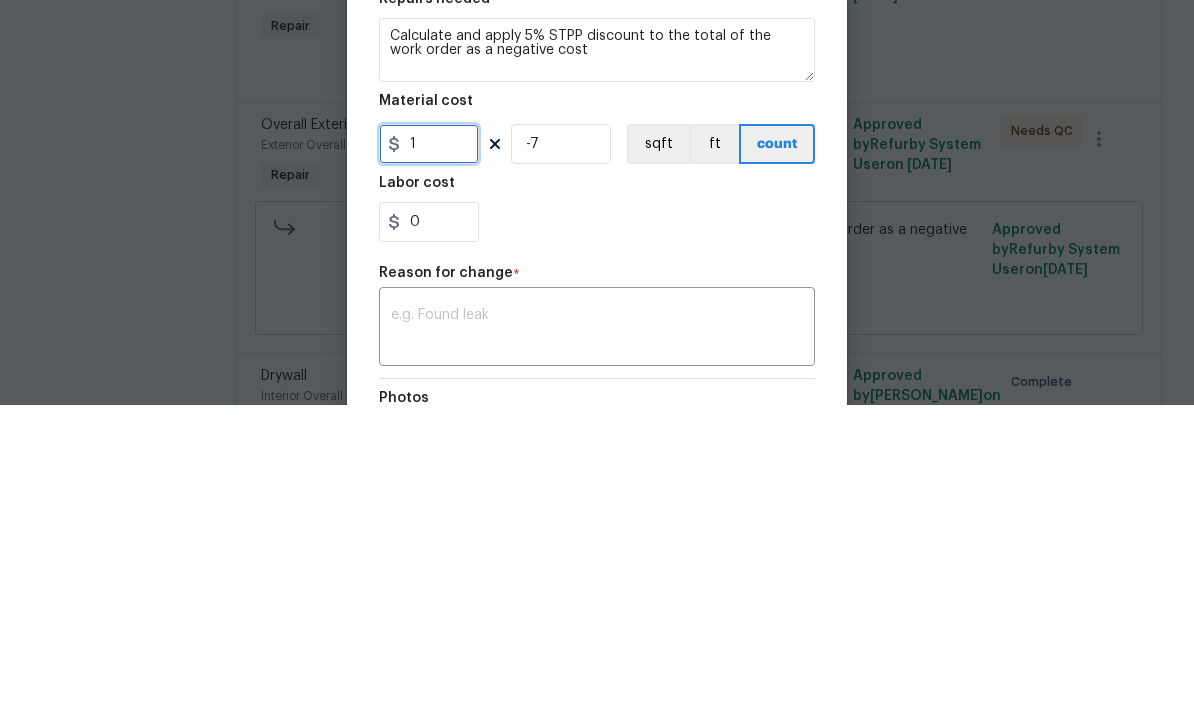 click on "1" at bounding box center [429, 463] 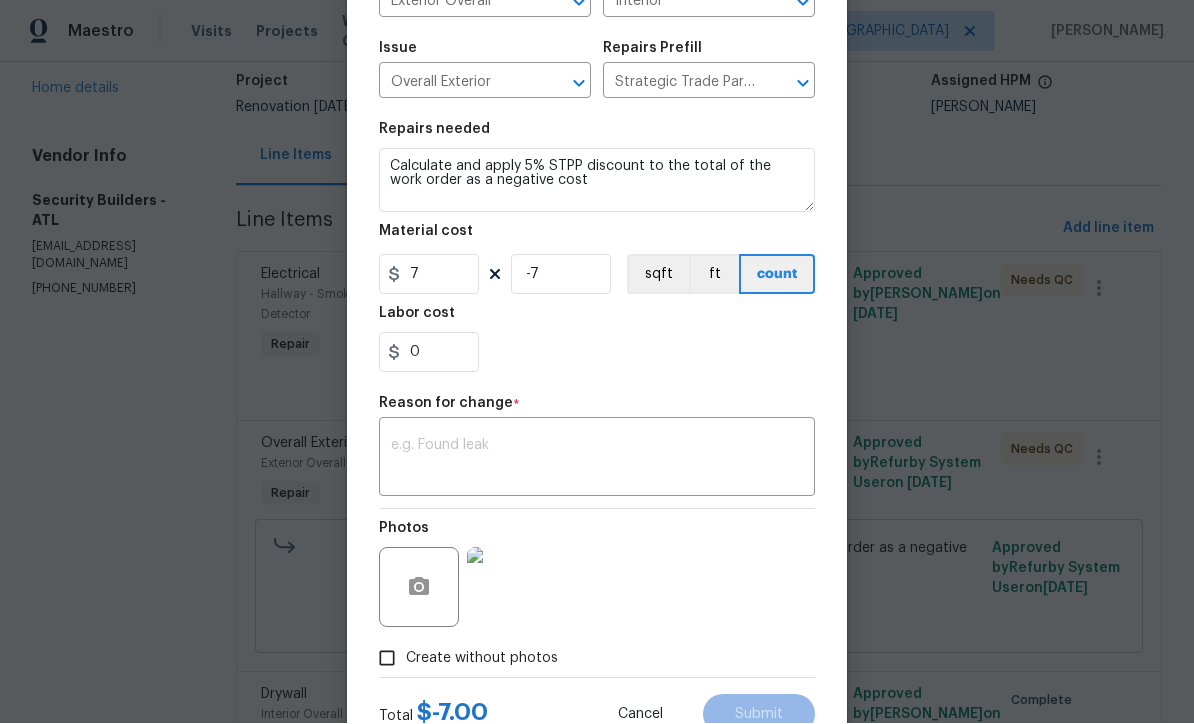 scroll, scrollTop: 196, scrollLeft: 0, axis: vertical 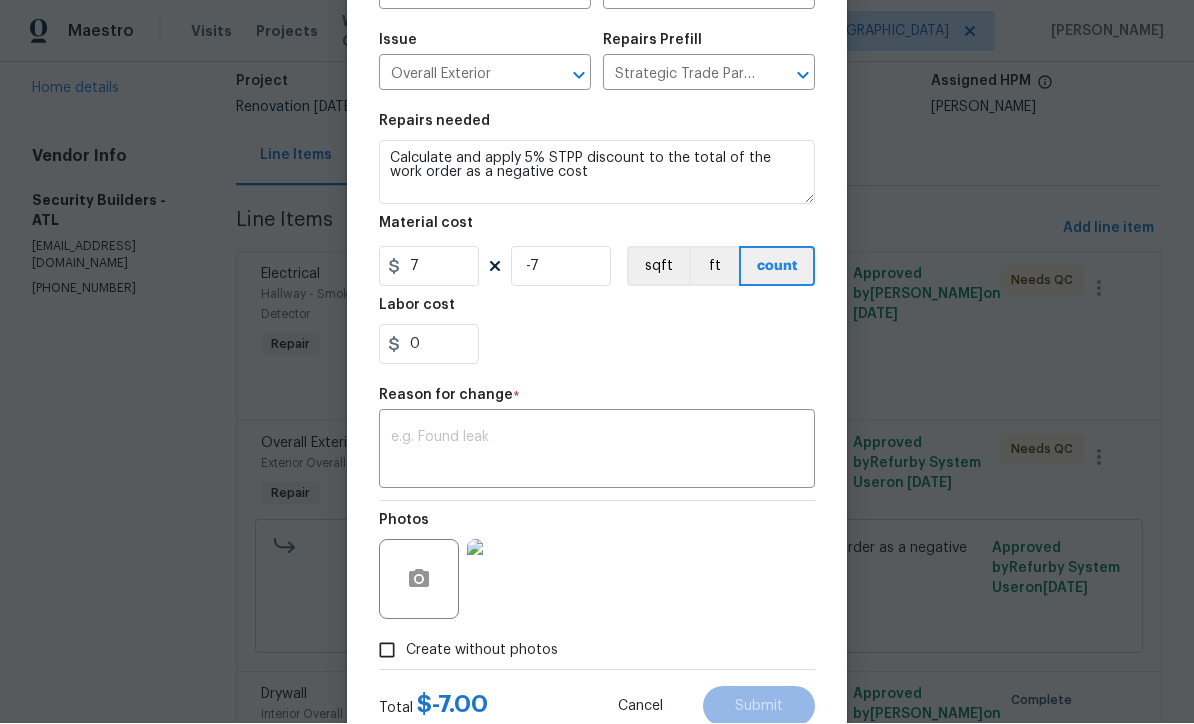click at bounding box center [597, 452] 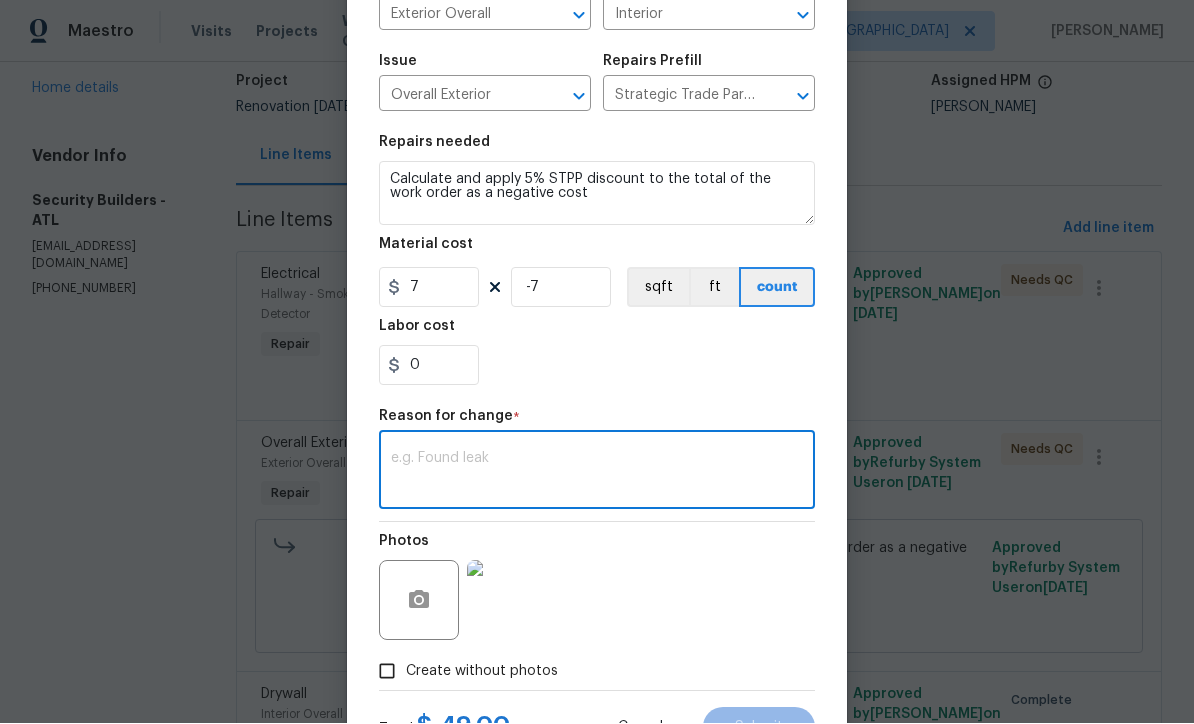 scroll, scrollTop: 174, scrollLeft: 0, axis: vertical 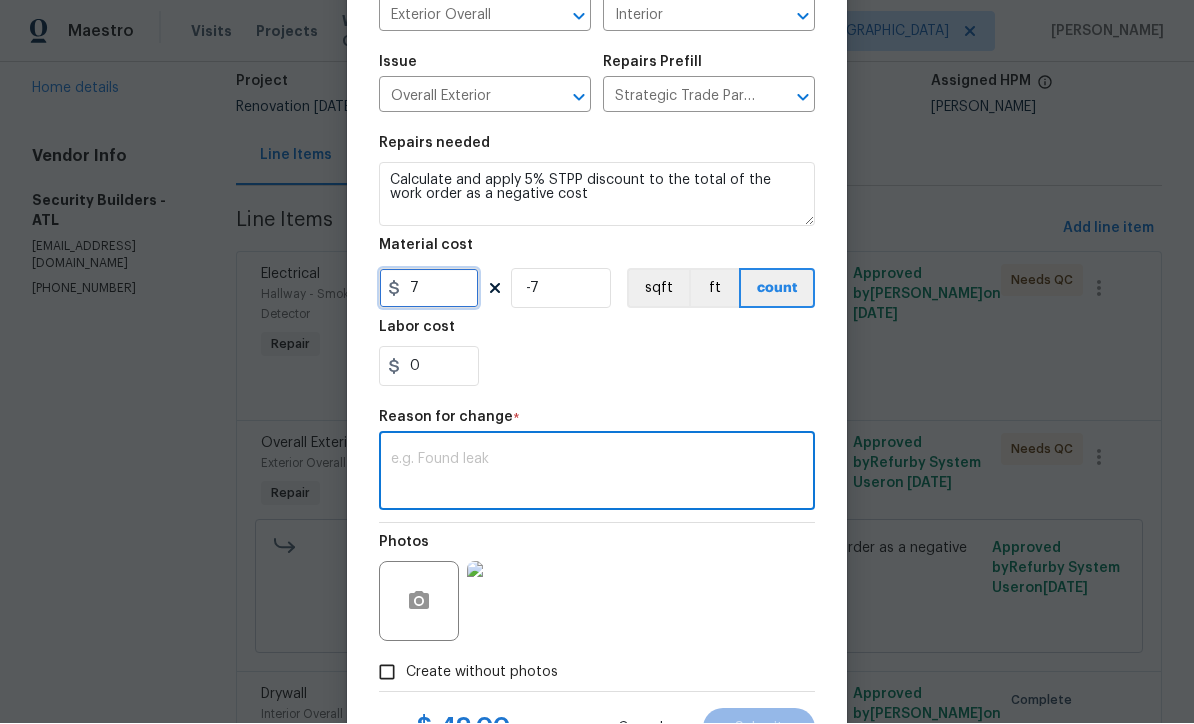 click on "7" at bounding box center (429, 289) 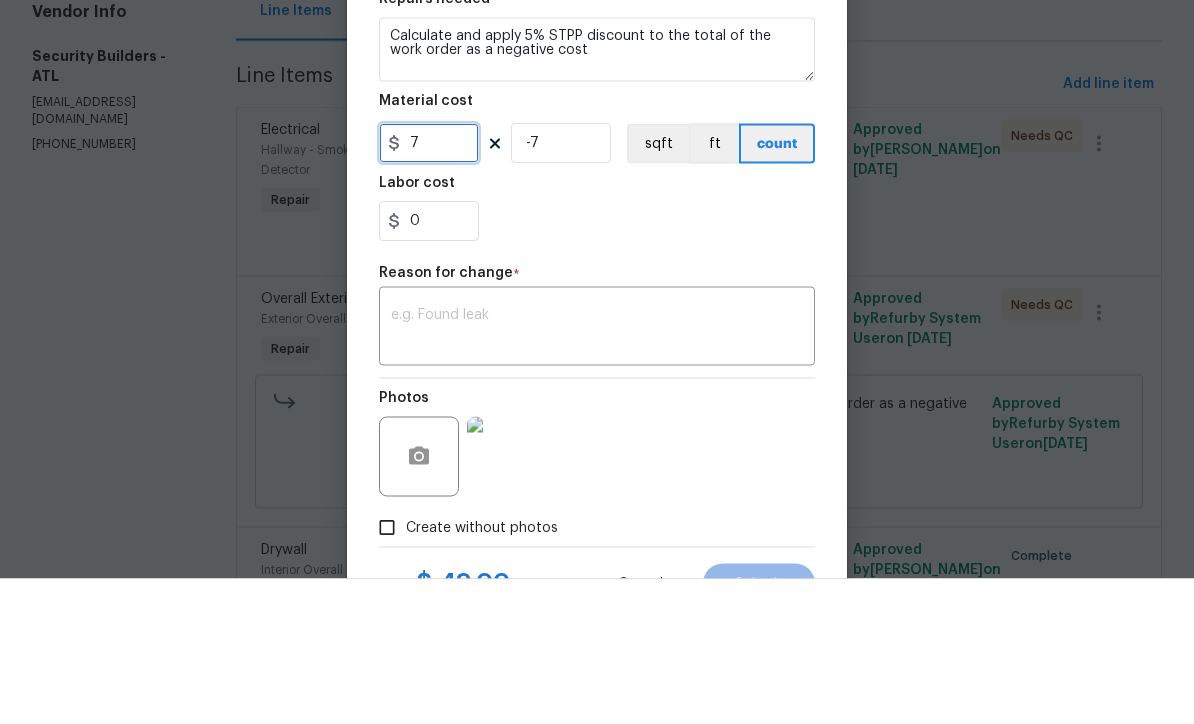 type on "0" 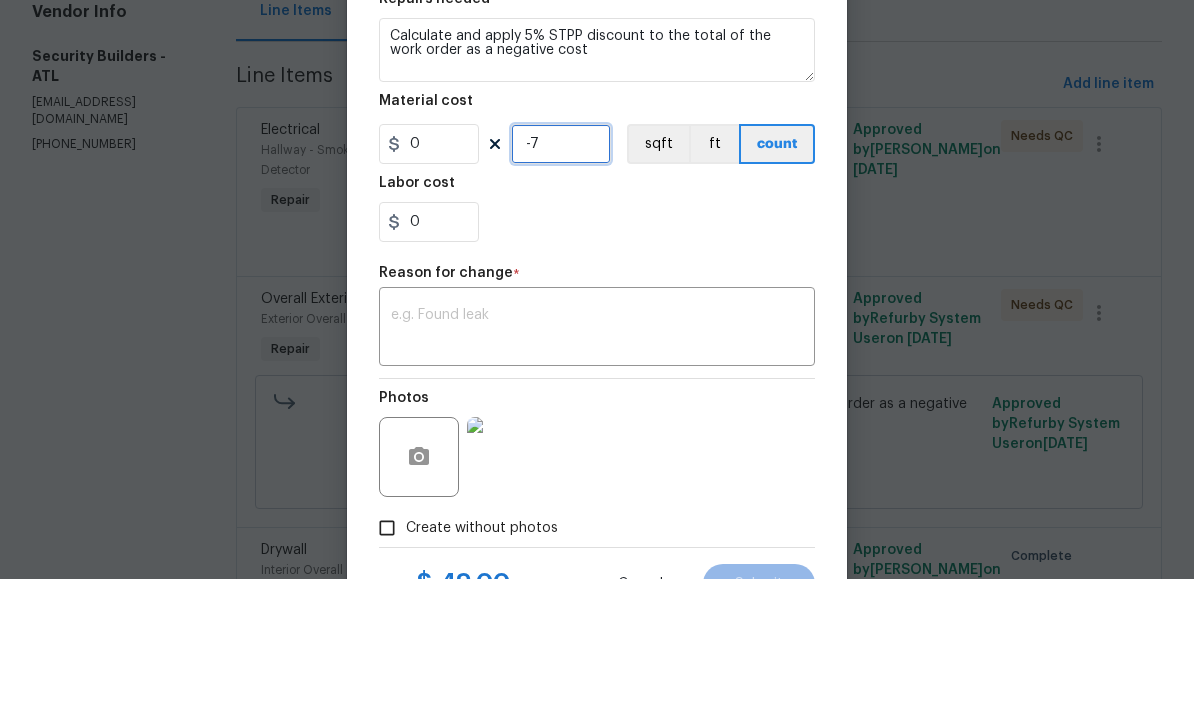 click on "-7" at bounding box center (561, 289) 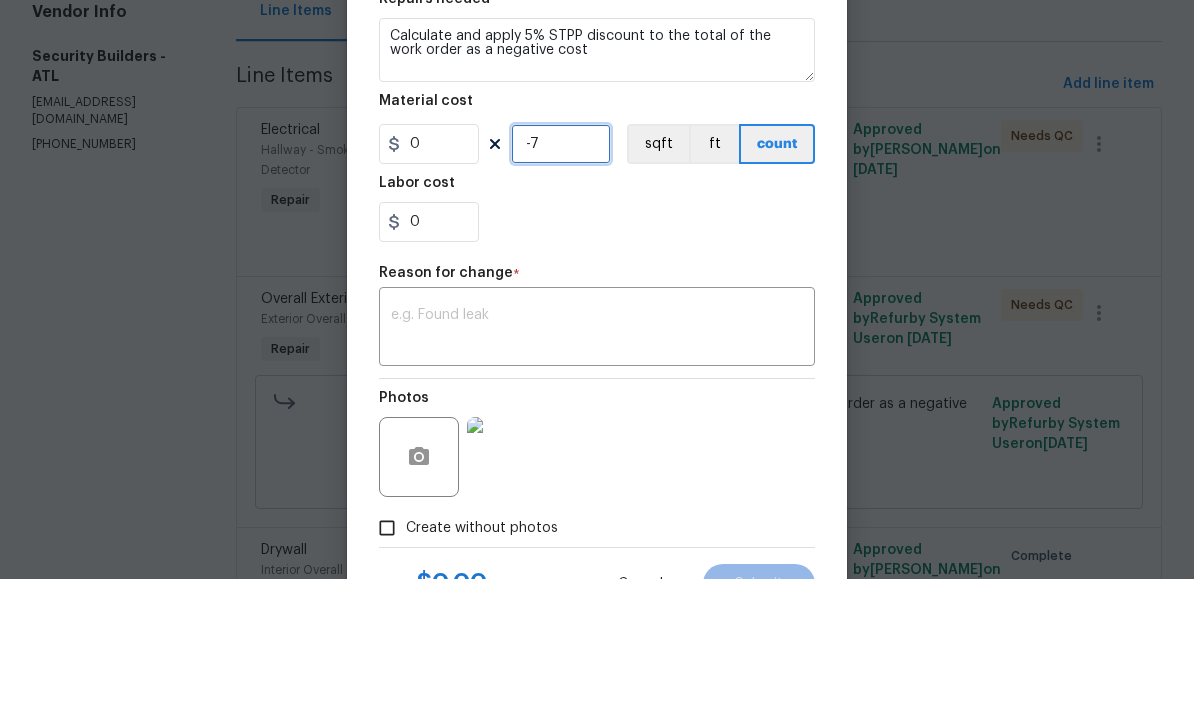 type on "-7" 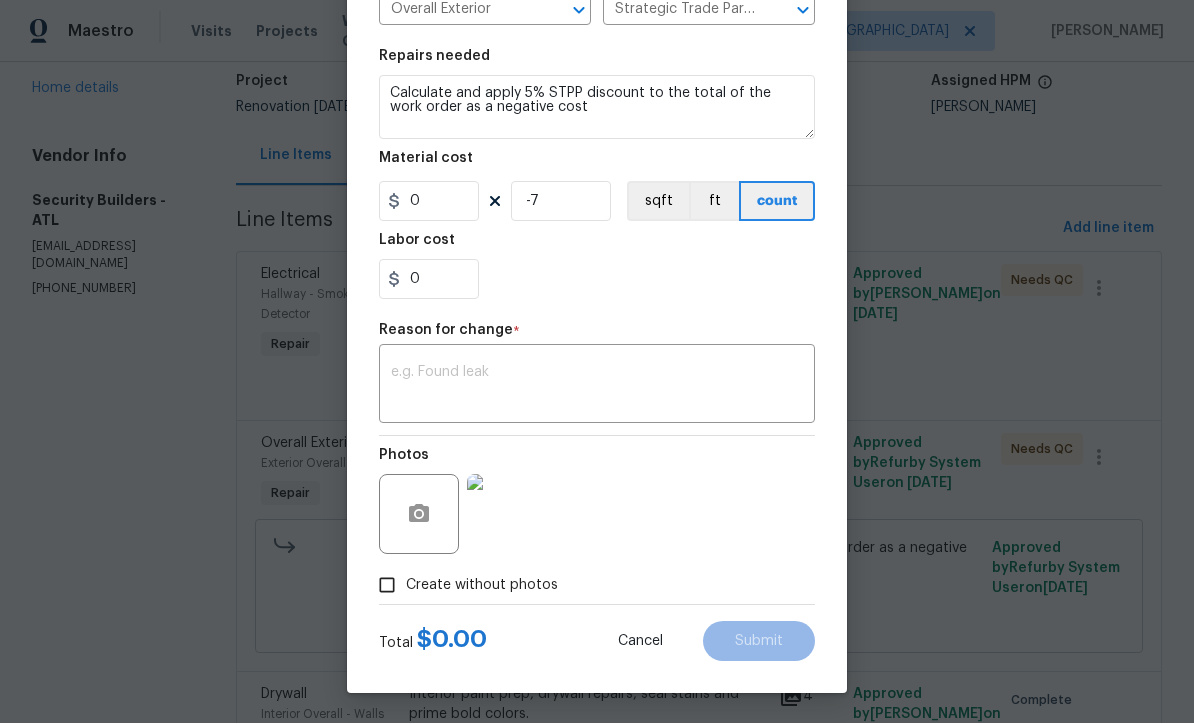 scroll, scrollTop: 265, scrollLeft: 0, axis: vertical 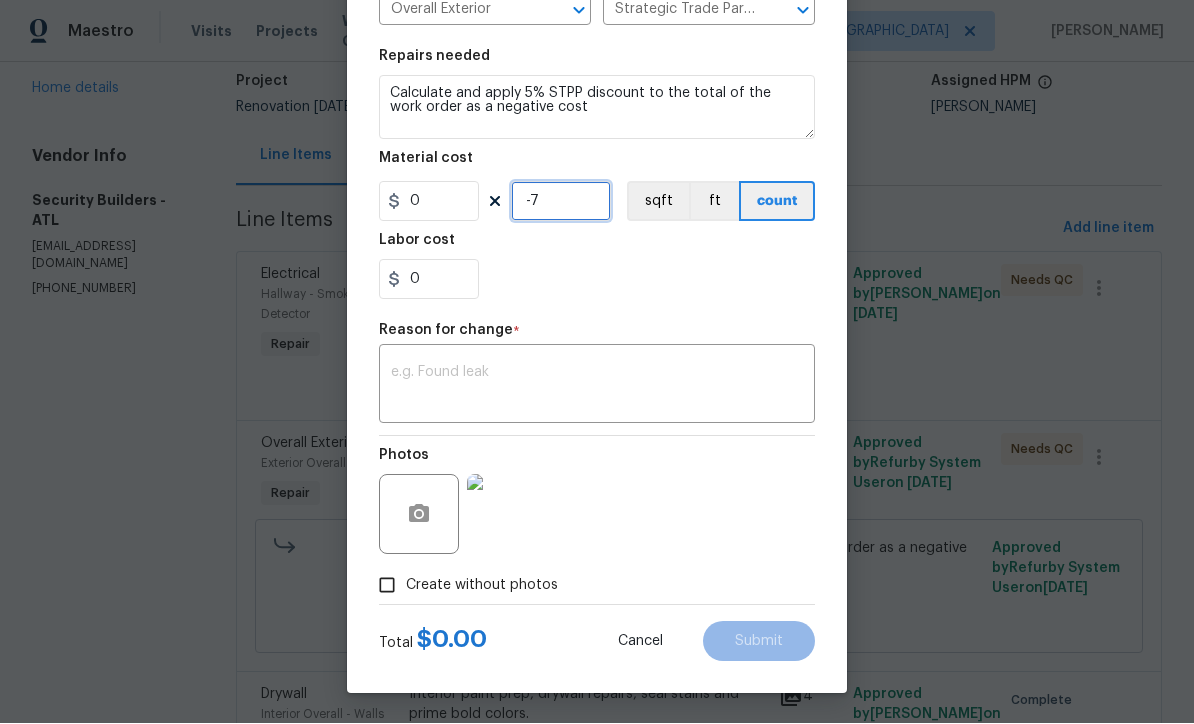 click on "-7" at bounding box center [561, 202] 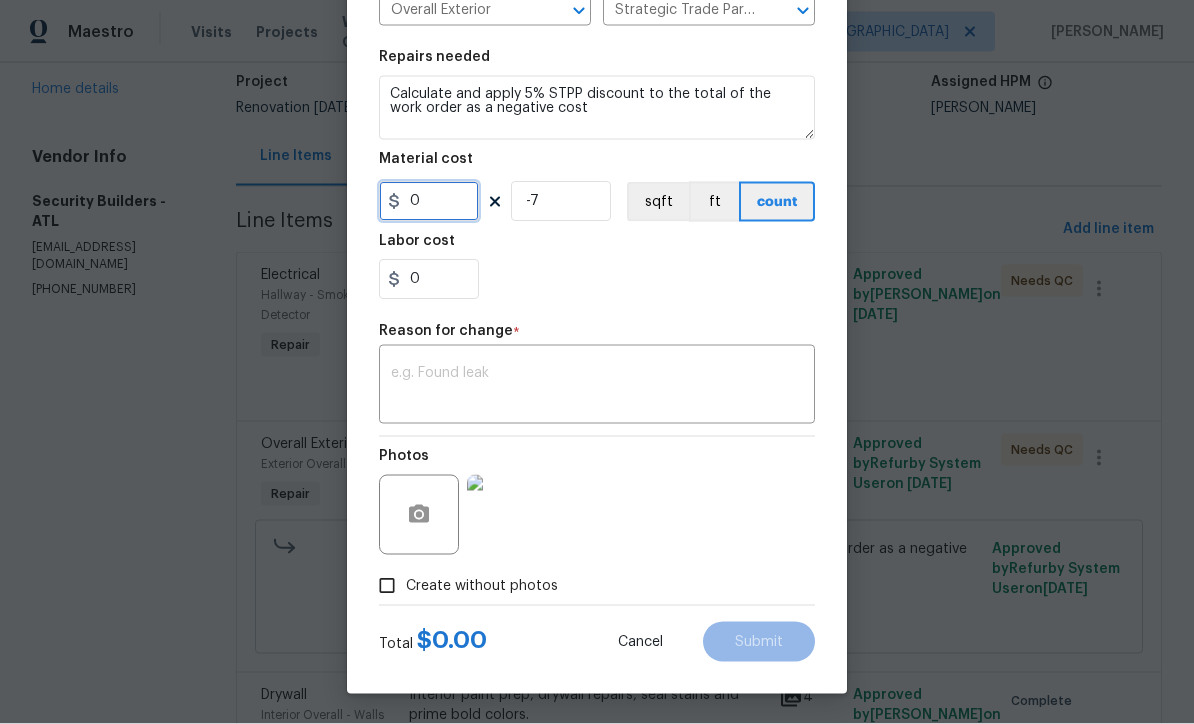 click on "0" at bounding box center [429, 202] 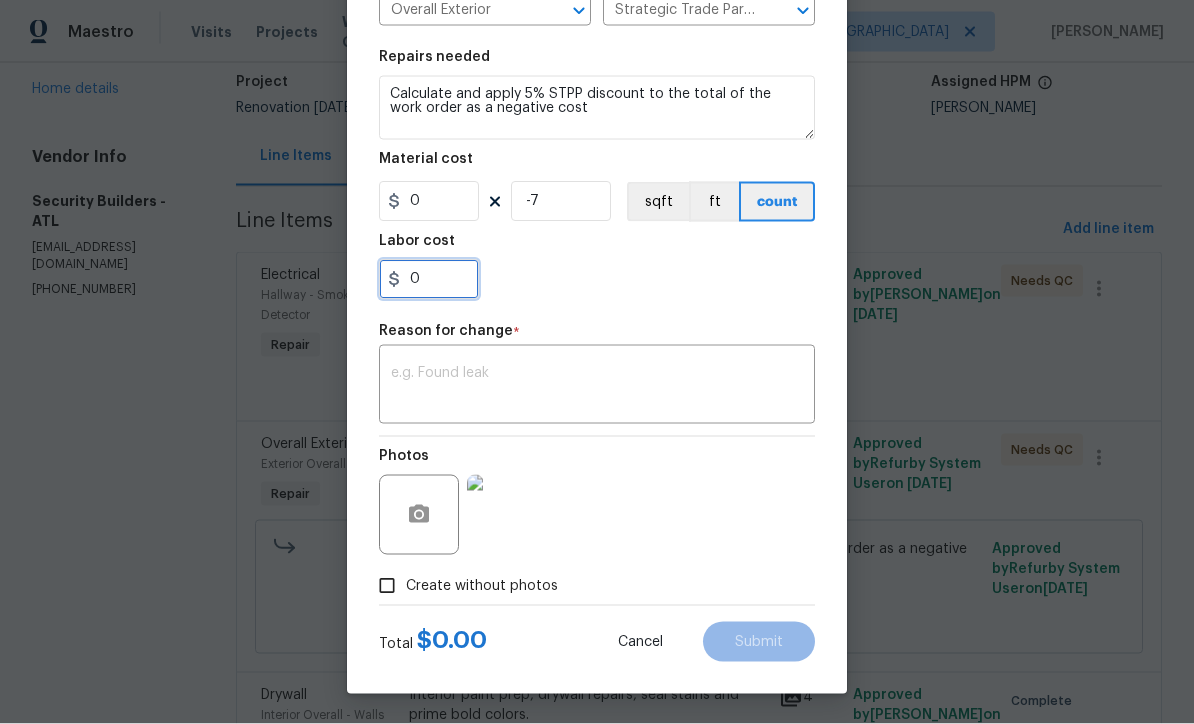click on "0" at bounding box center [429, 280] 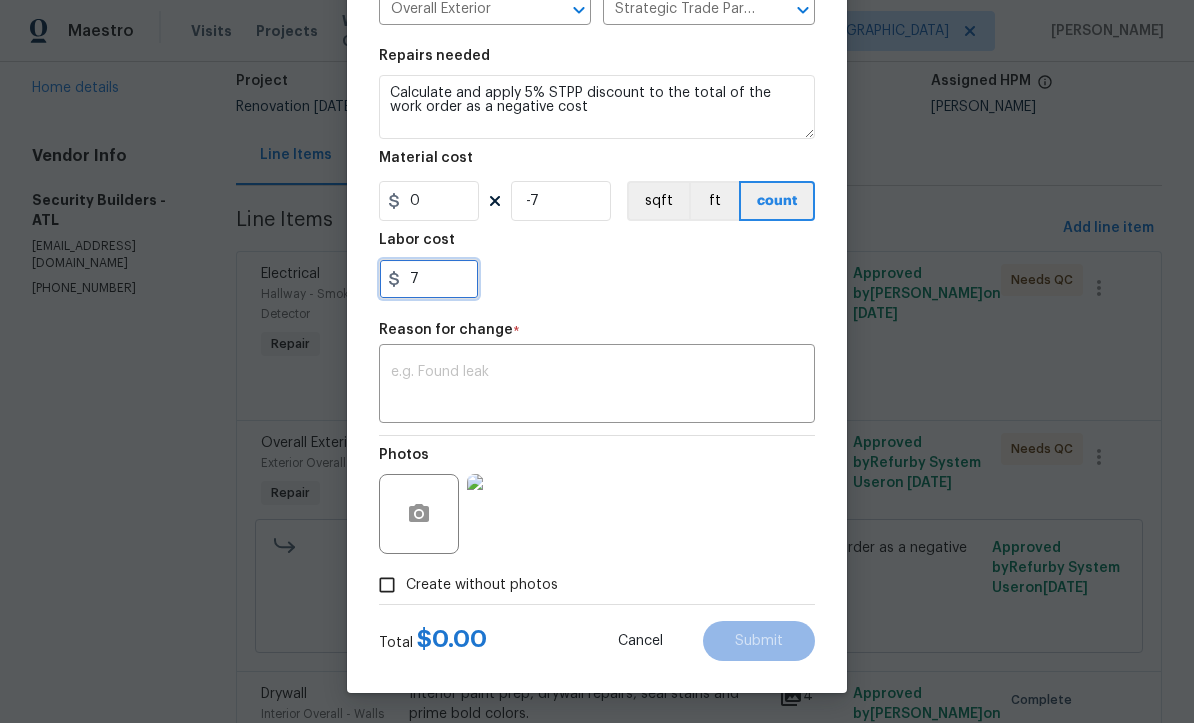 type on "7" 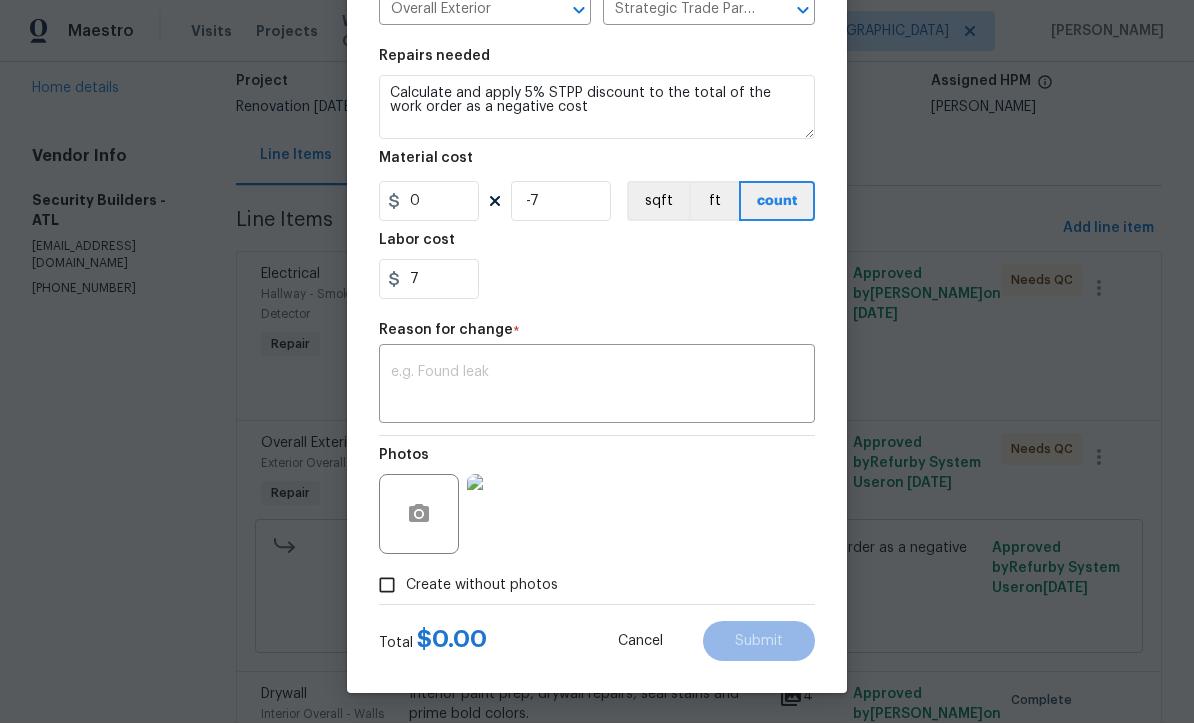 click at bounding box center [597, 387] 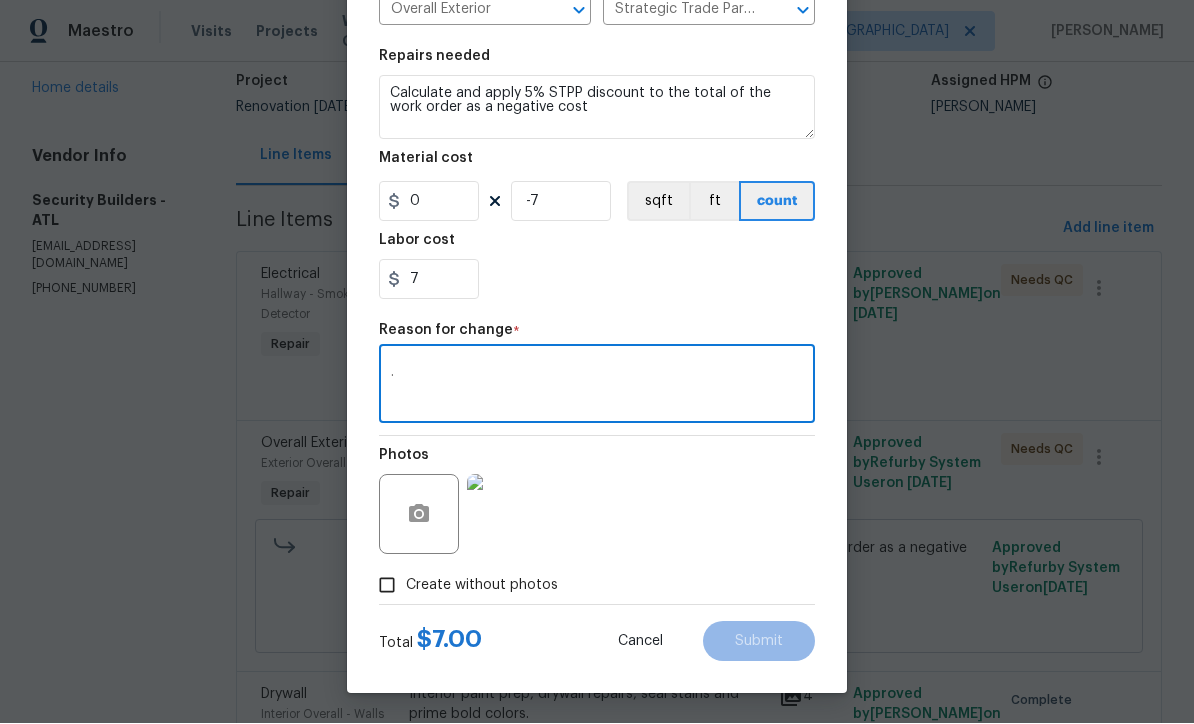 click on "." at bounding box center [597, 387] 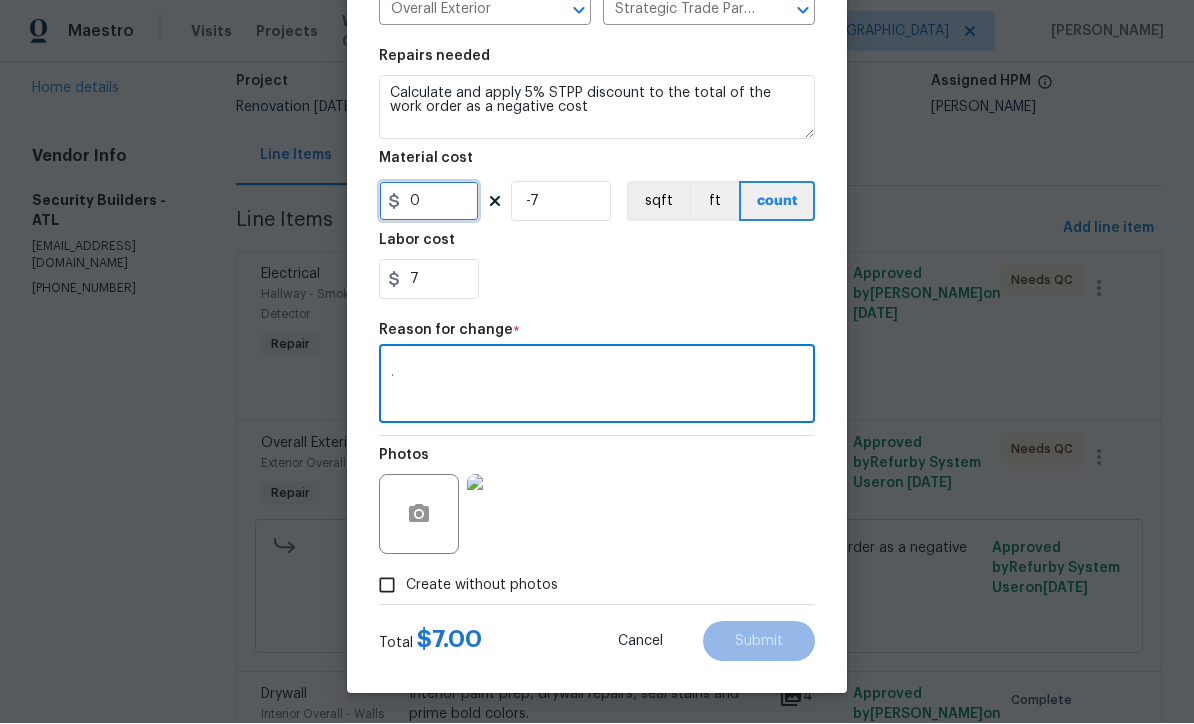 click on "0" at bounding box center (429, 202) 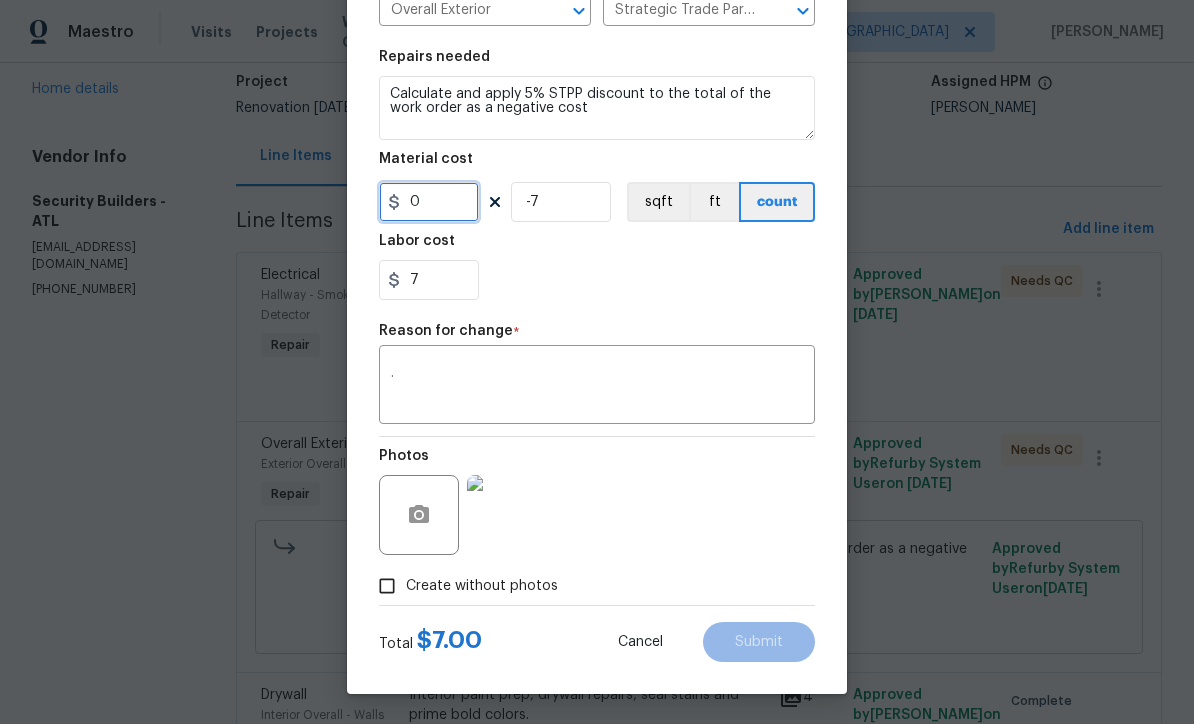 type on "1" 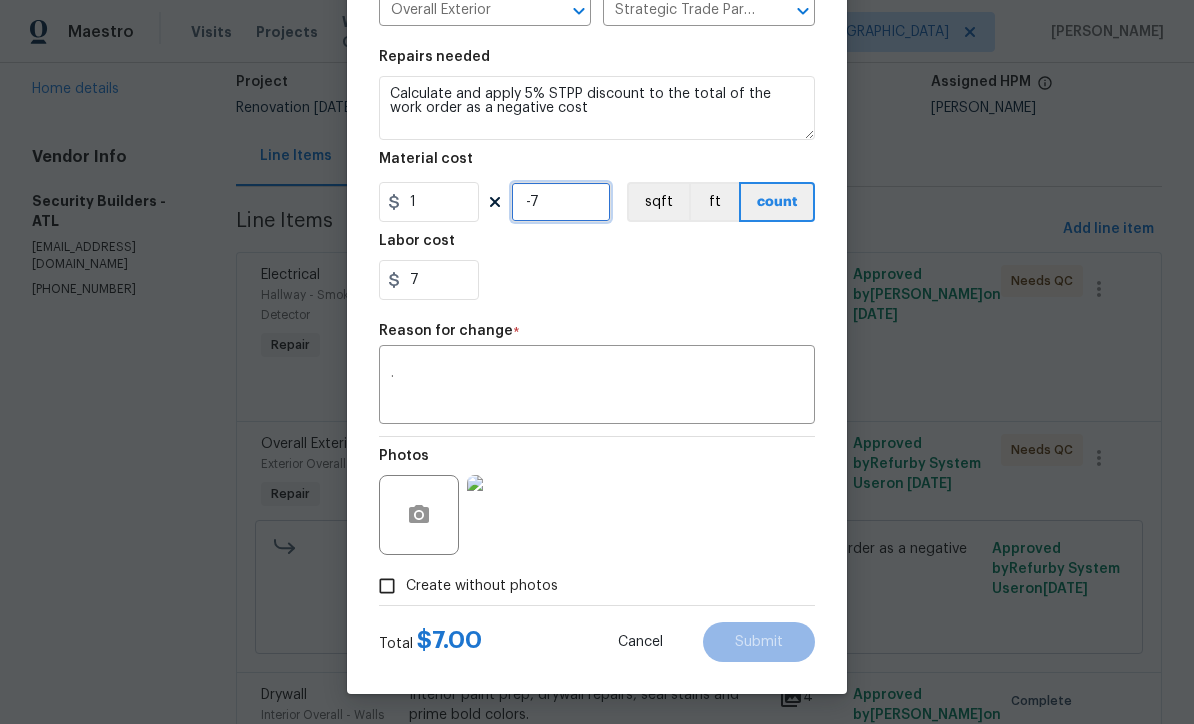 click on "-7" at bounding box center [561, 202] 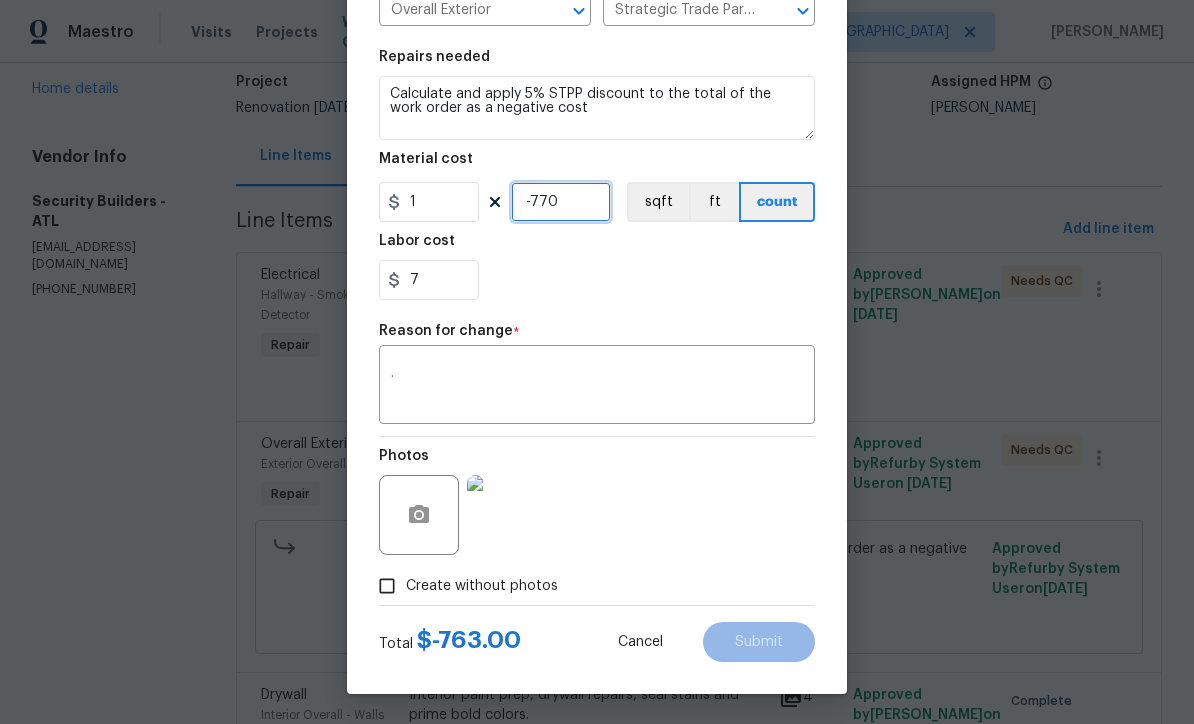 type on "-770" 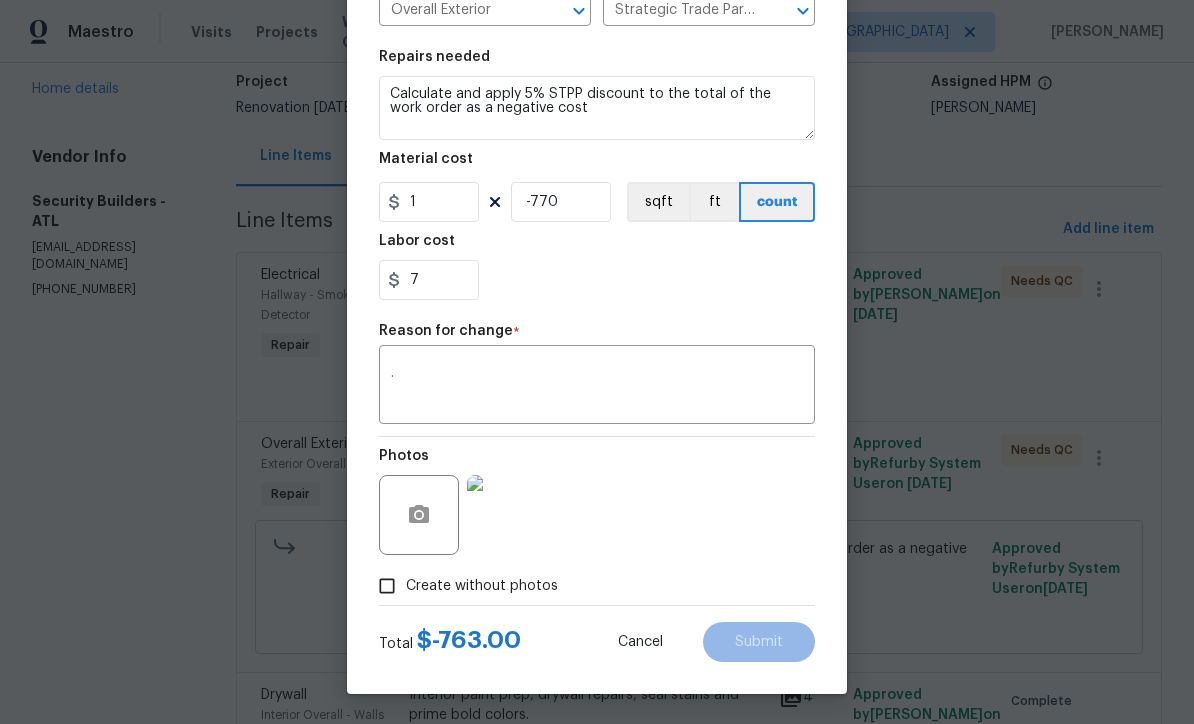 click on ". x ​" at bounding box center (597, 387) 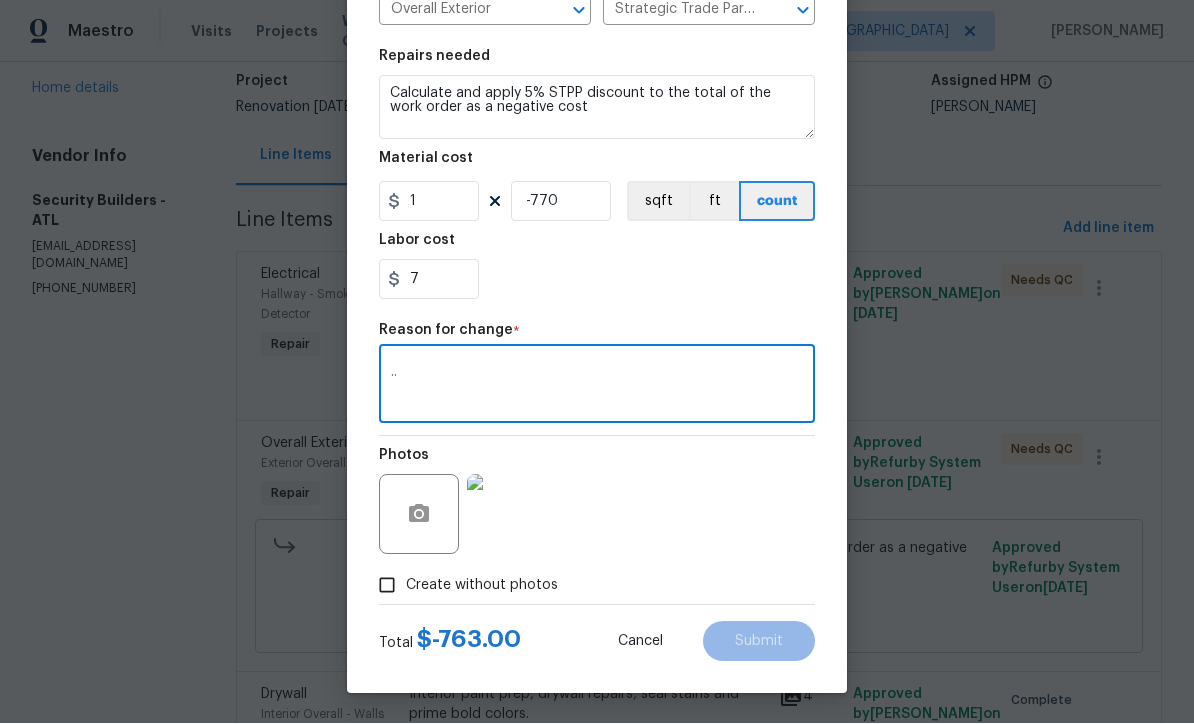 click on ".." at bounding box center [597, 387] 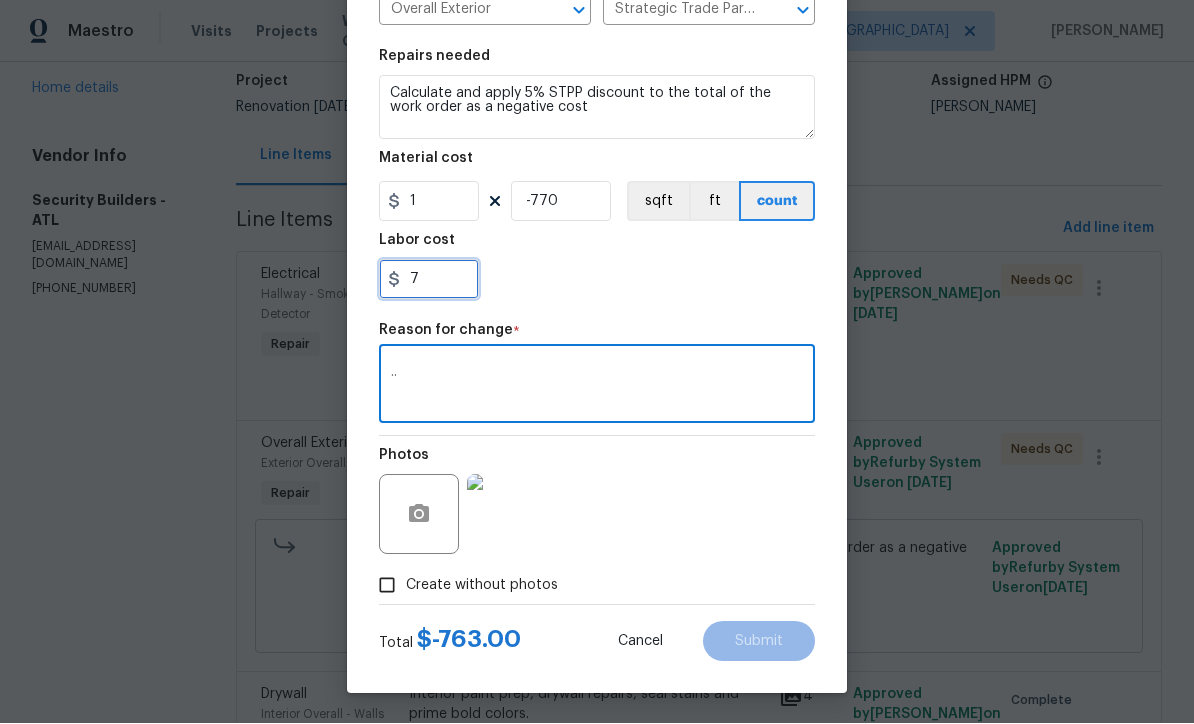 click on "7" at bounding box center [429, 280] 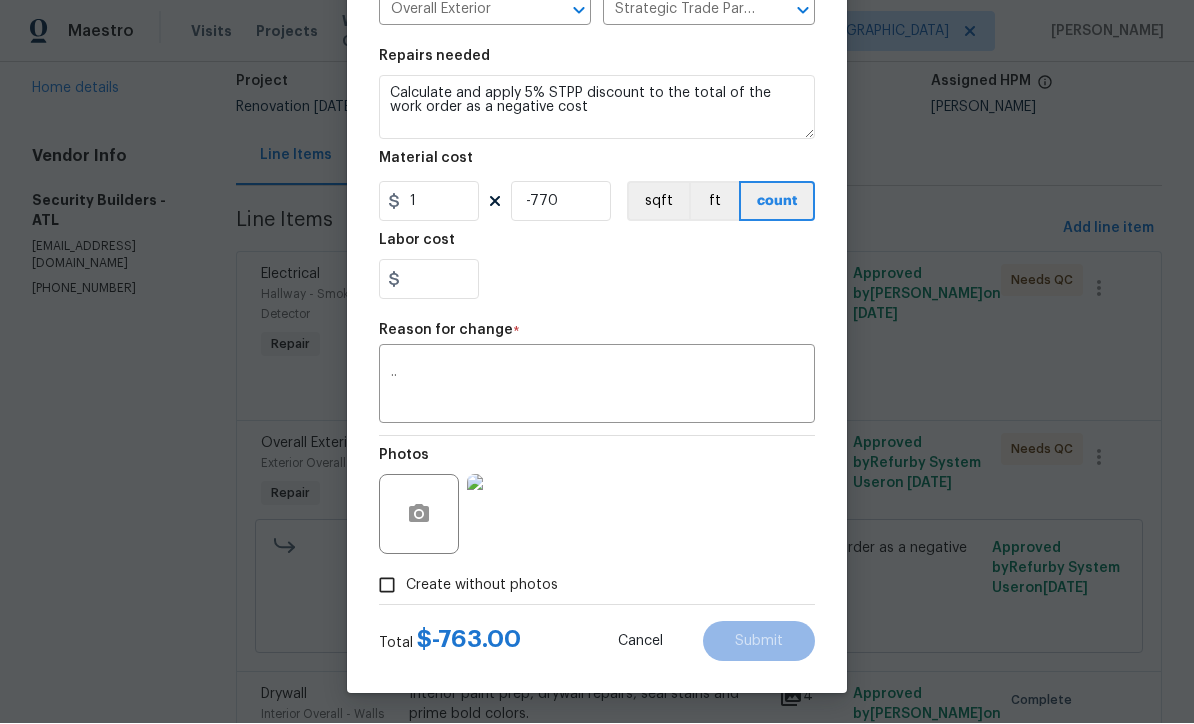 click on ".." at bounding box center [597, 387] 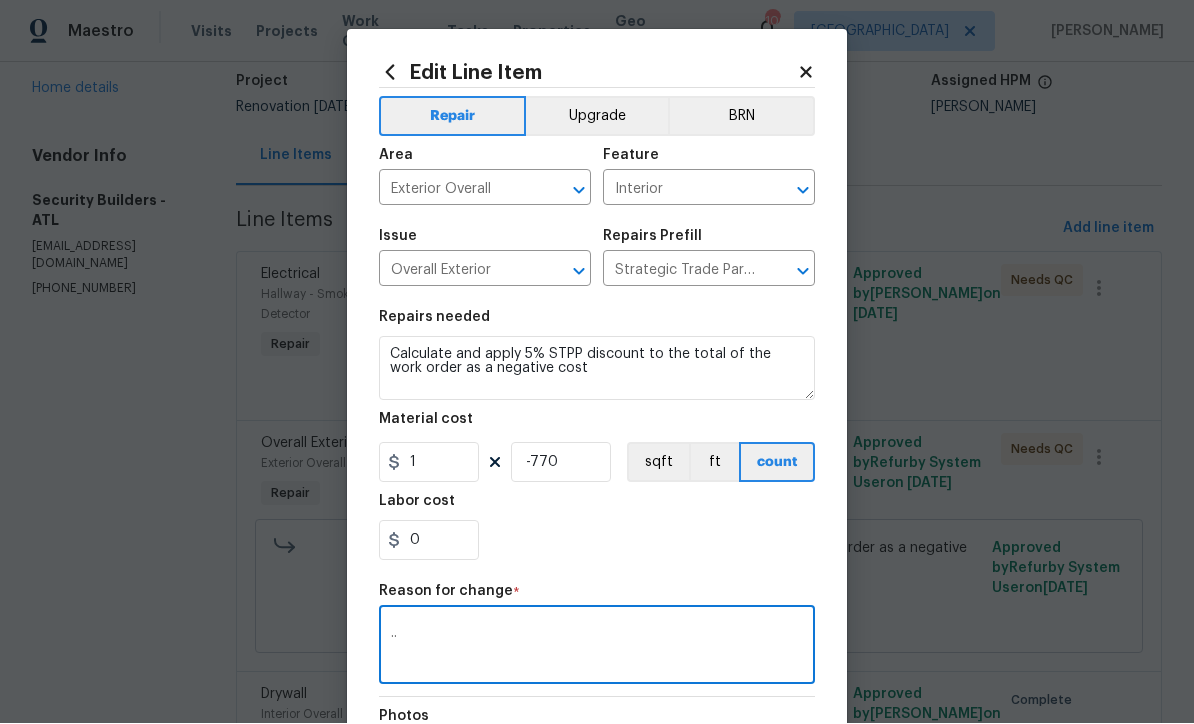 scroll, scrollTop: 0, scrollLeft: 0, axis: both 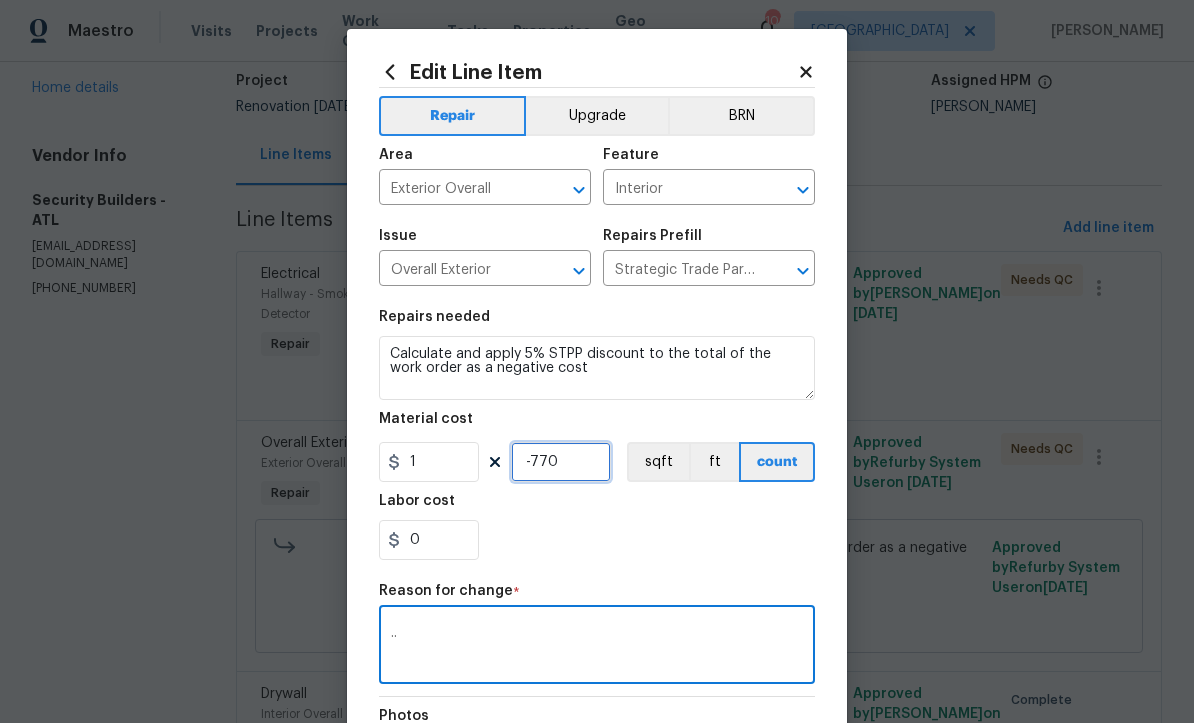 click on "-770" at bounding box center (561, 463) 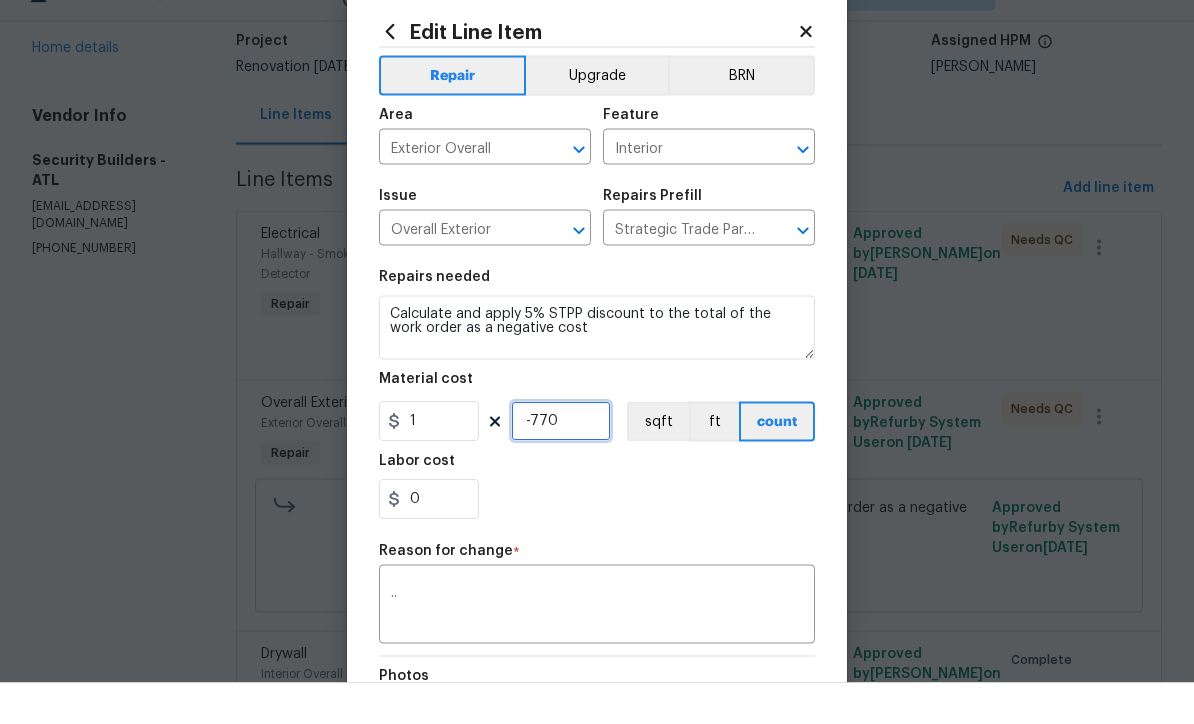 scroll, scrollTop: 0, scrollLeft: 0, axis: both 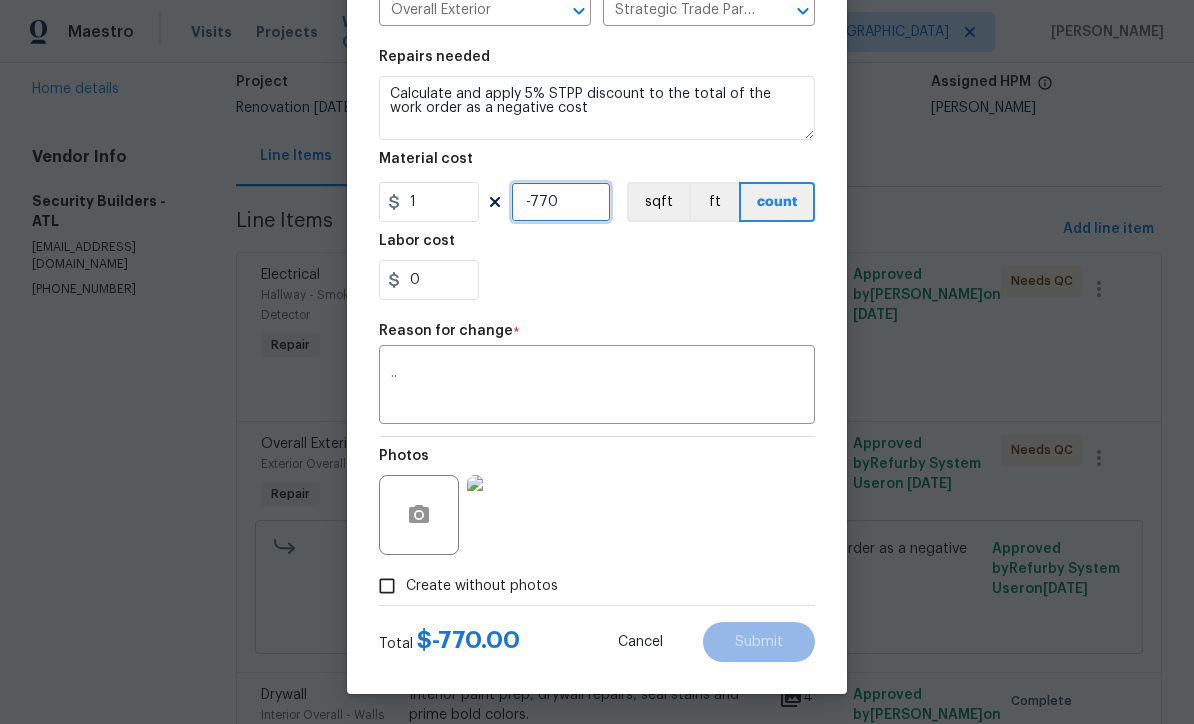 click on "-770" at bounding box center [561, 202] 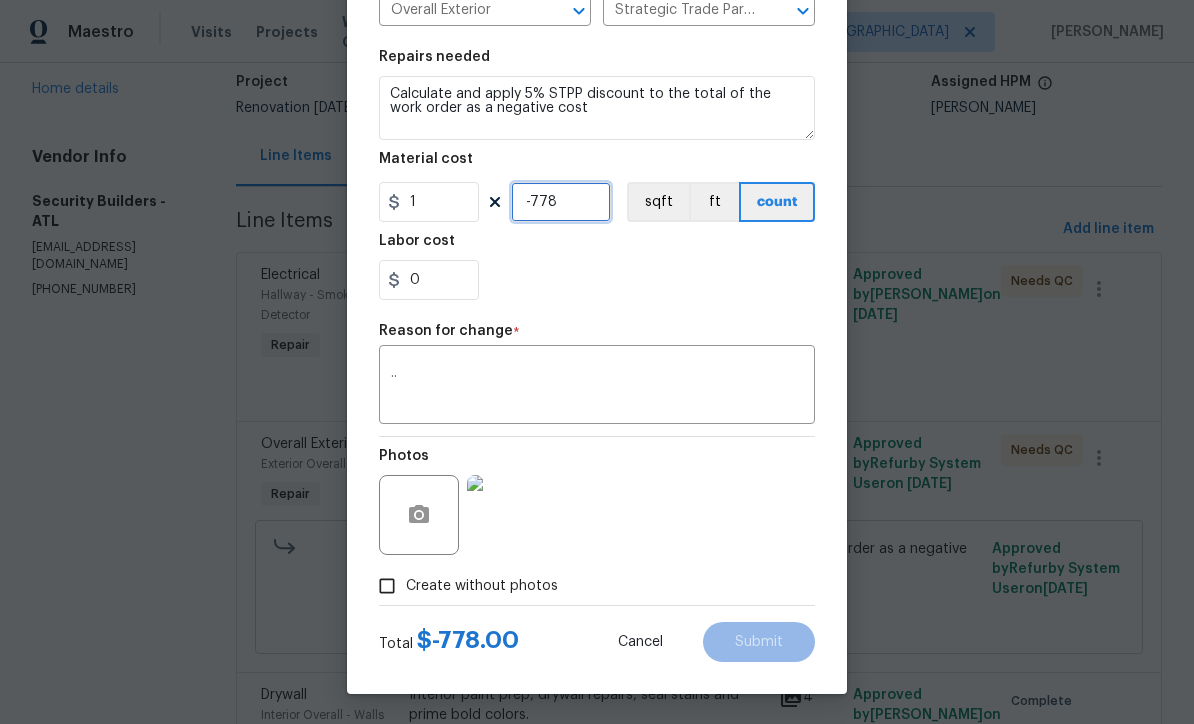 type on "-778" 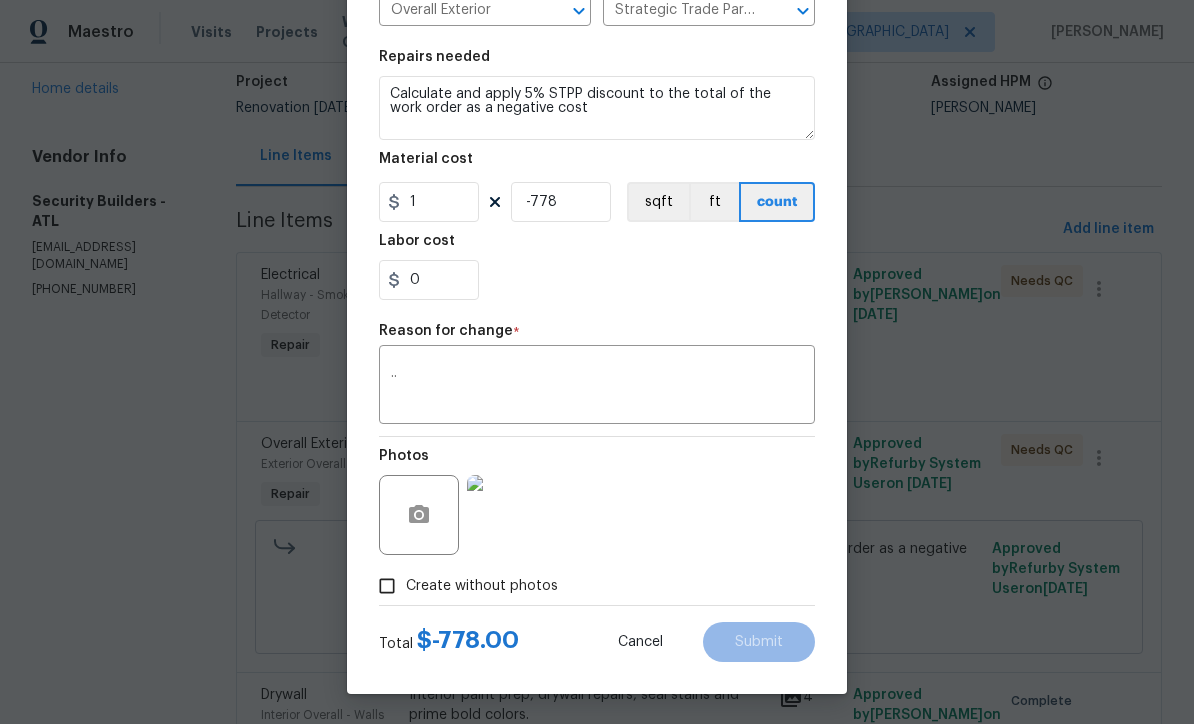 click on ".." at bounding box center (597, 387) 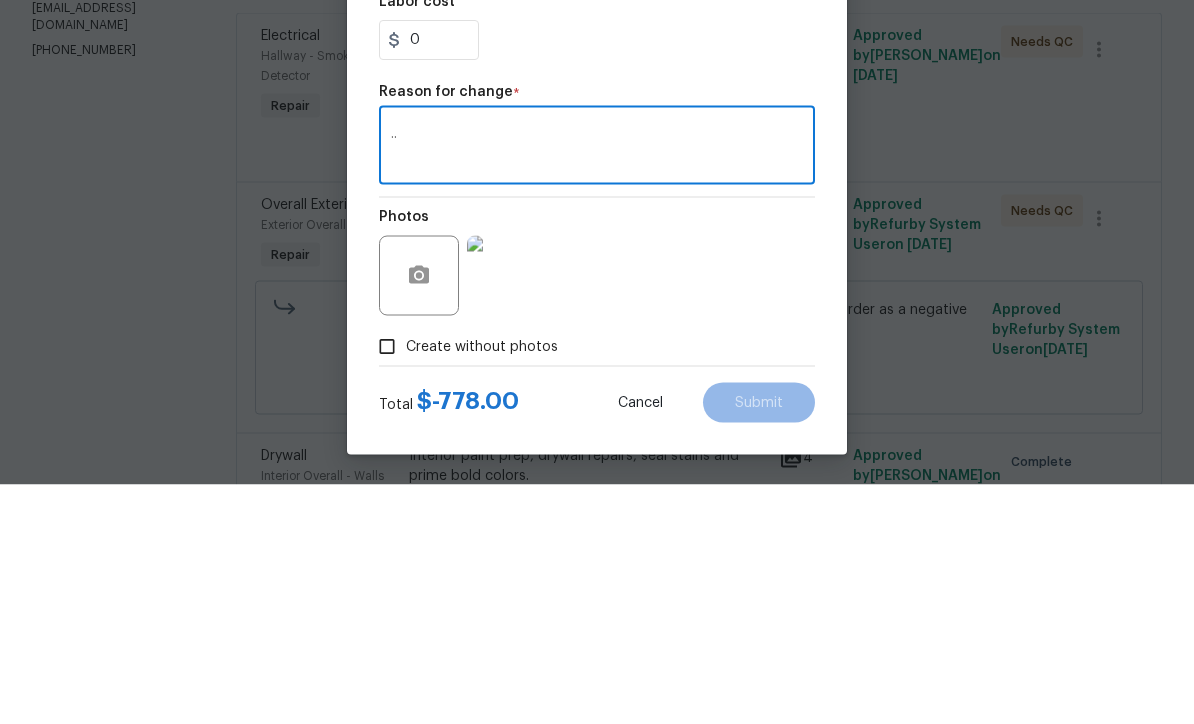 scroll, scrollTop: 66, scrollLeft: 0, axis: vertical 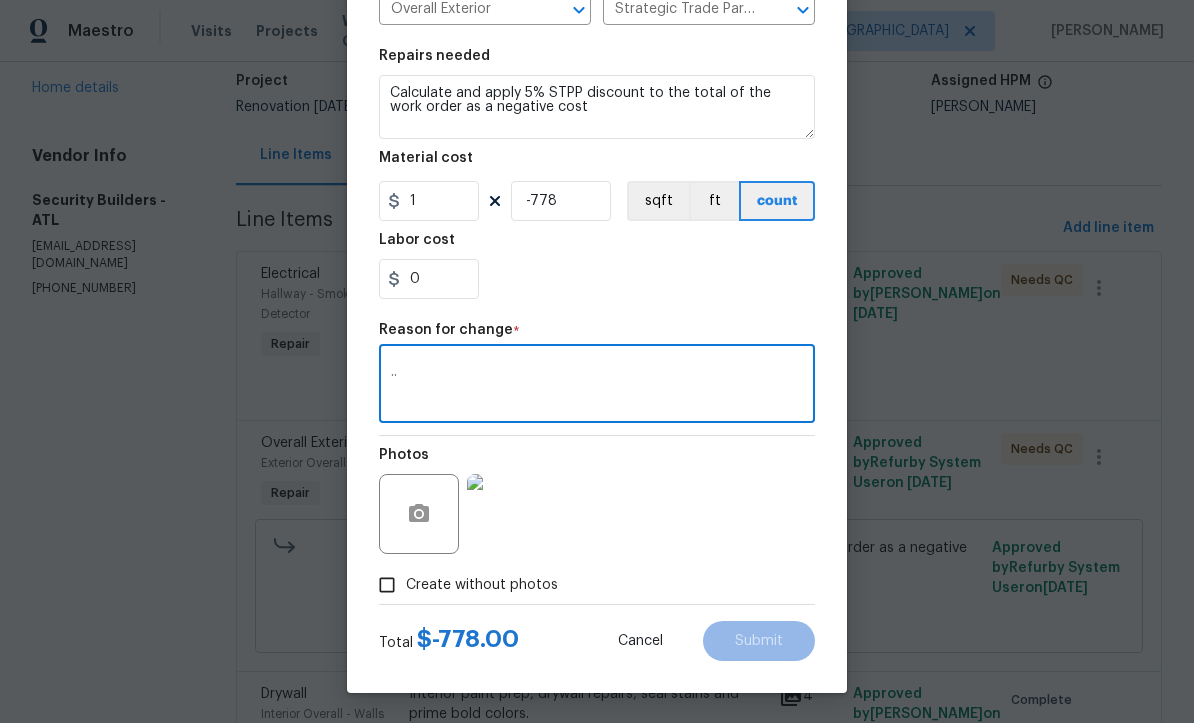 click on ".." at bounding box center (597, 387) 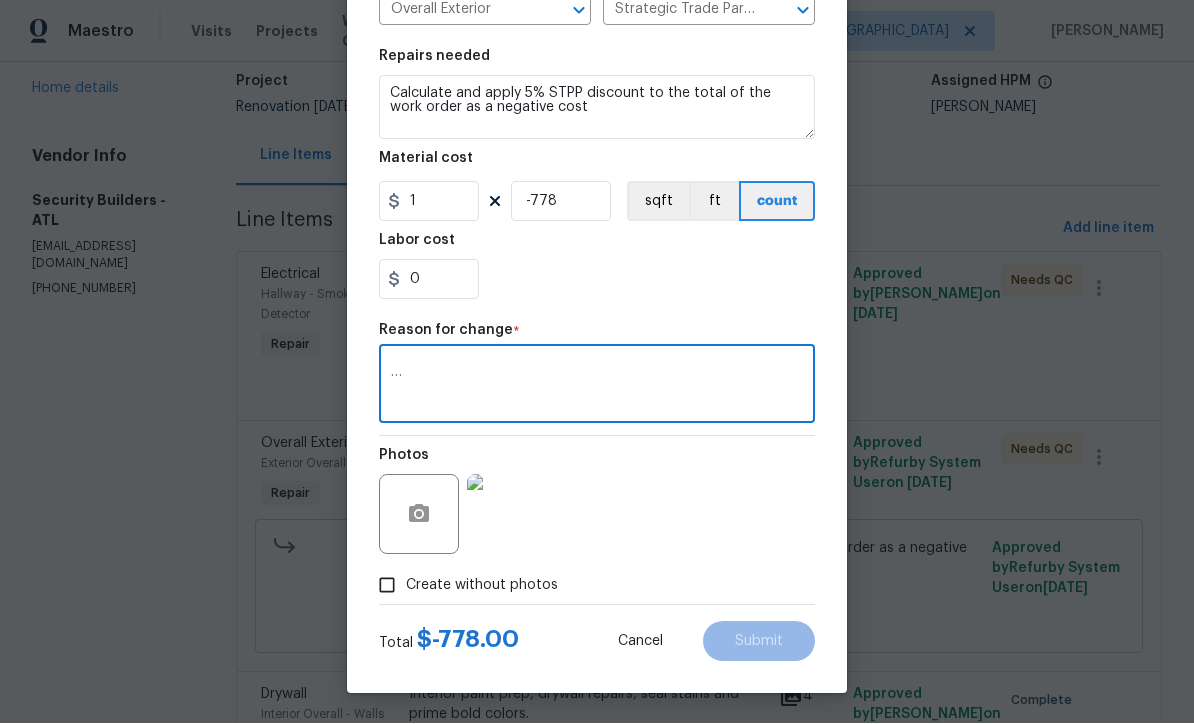 scroll, scrollTop: 265, scrollLeft: 0, axis: vertical 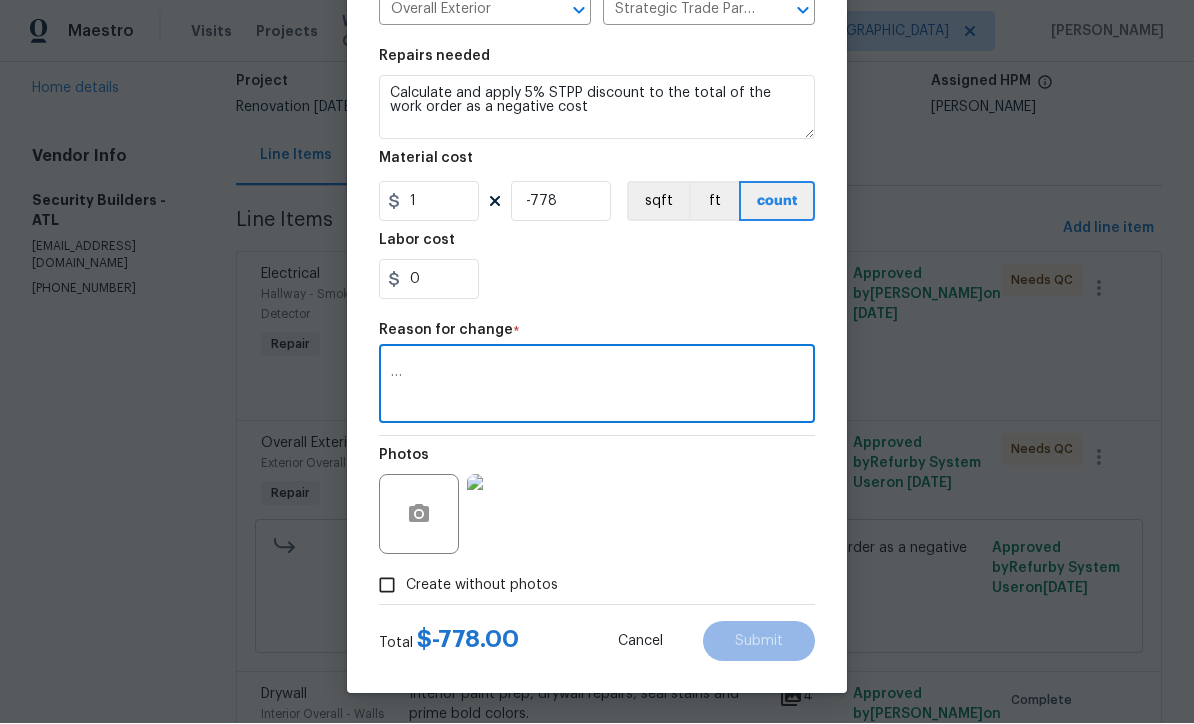 type on "…" 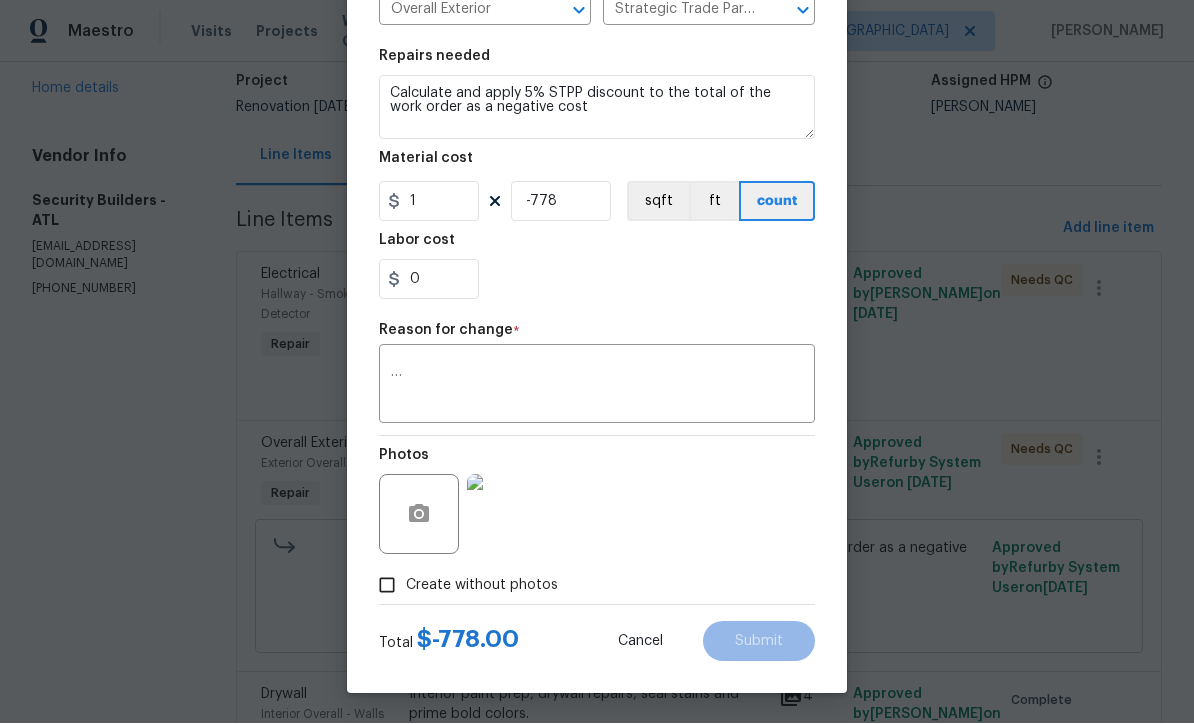 click on "Create without photos" at bounding box center [387, 586] 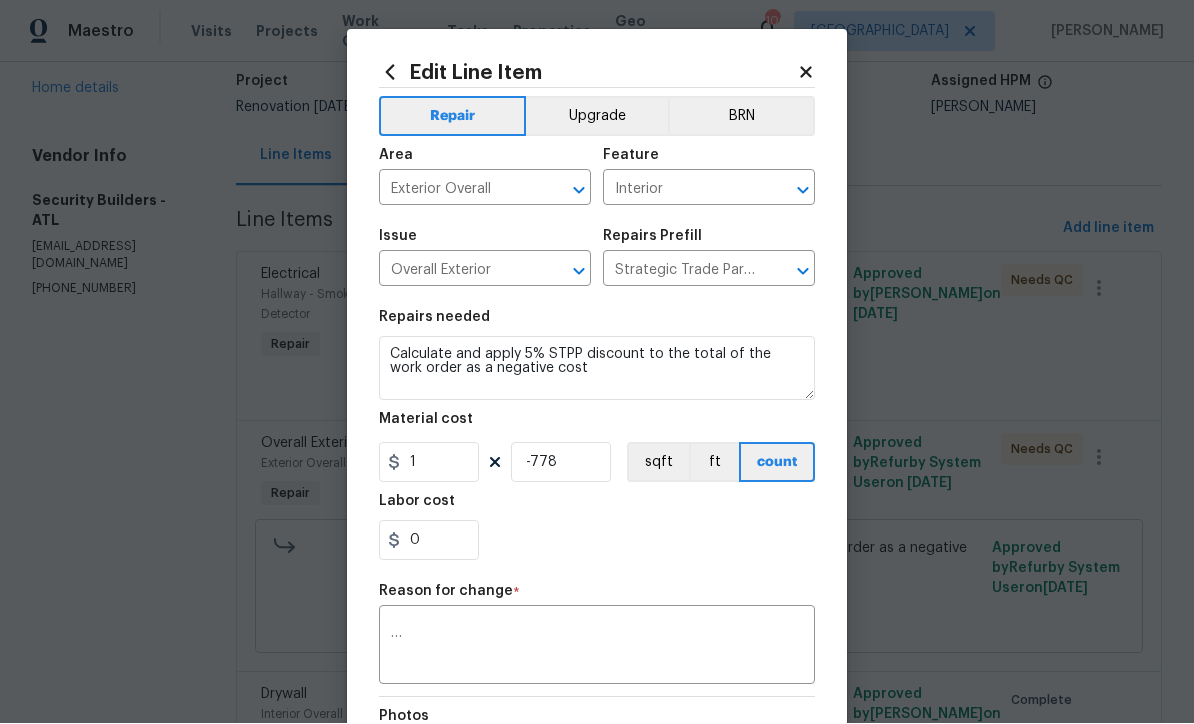 scroll, scrollTop: 0, scrollLeft: 0, axis: both 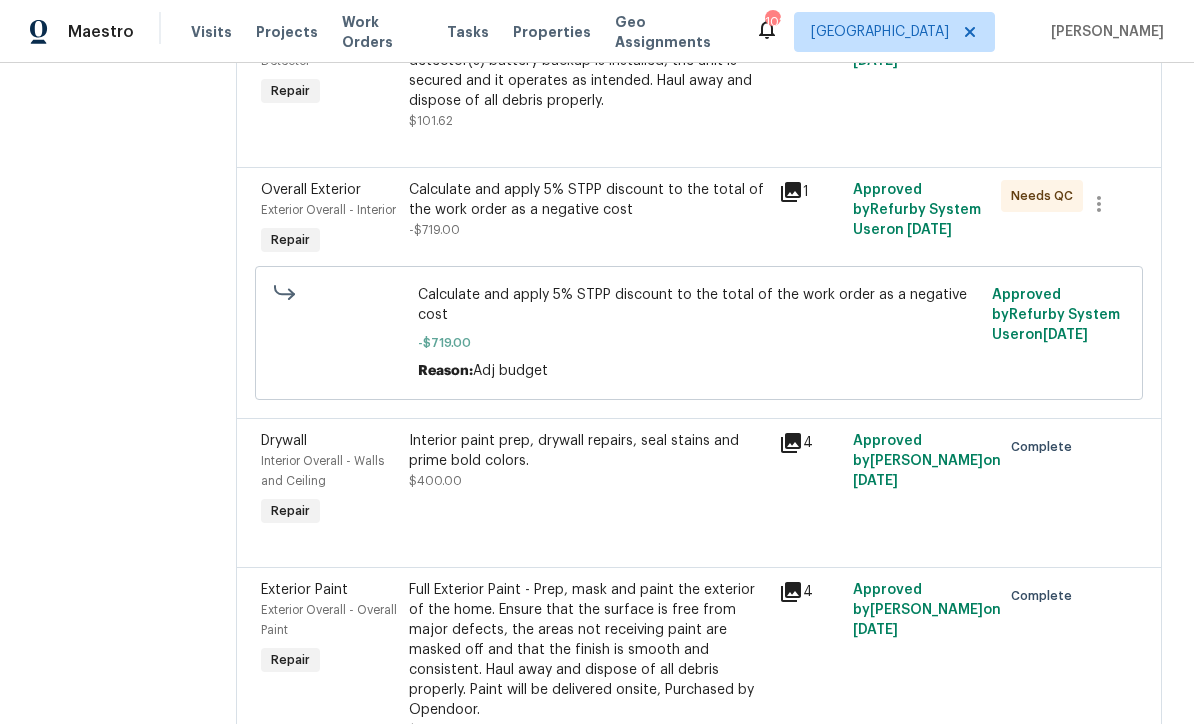 click on "Calculate and apply 5% STPP discount to the total of the work order as a negative cost" at bounding box center [699, 305] 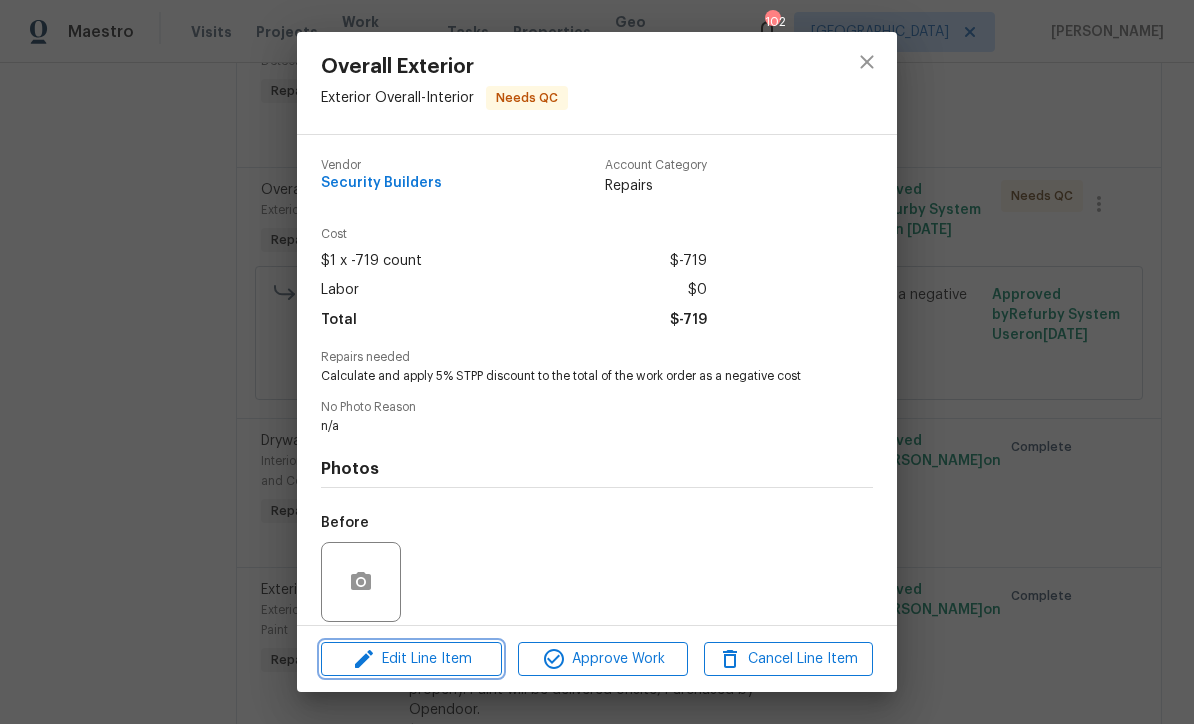click on "Edit Line Item" at bounding box center [411, 659] 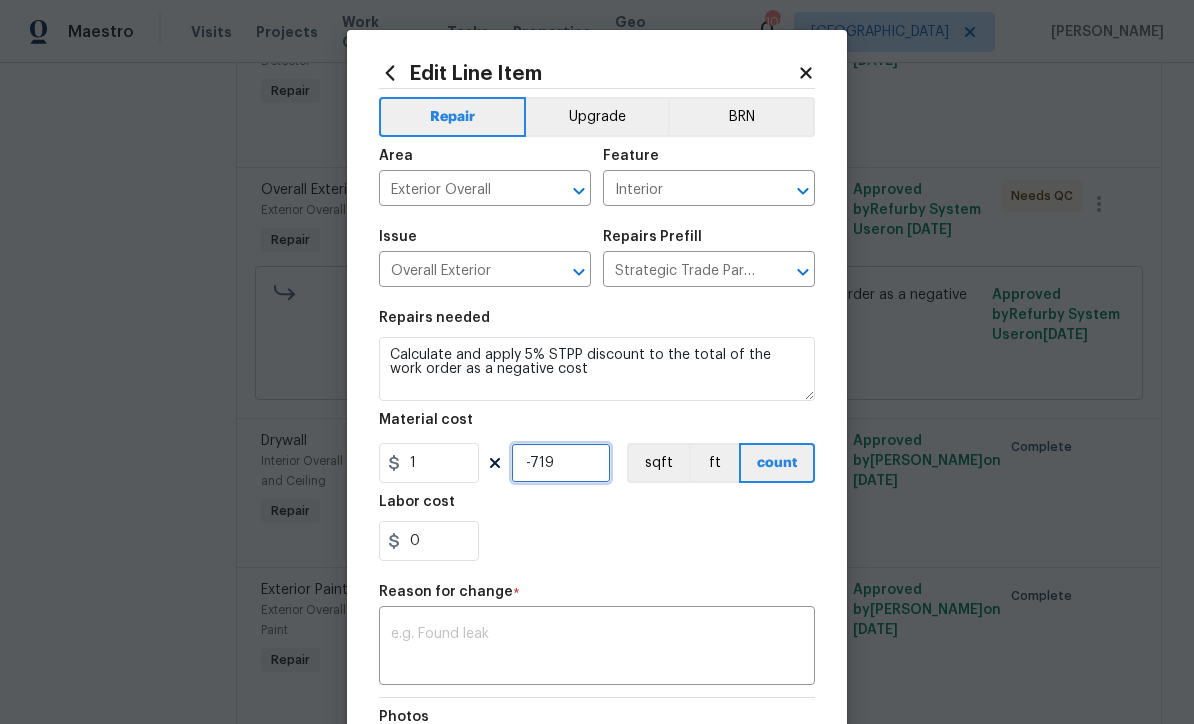 click on "-719" at bounding box center (561, 463) 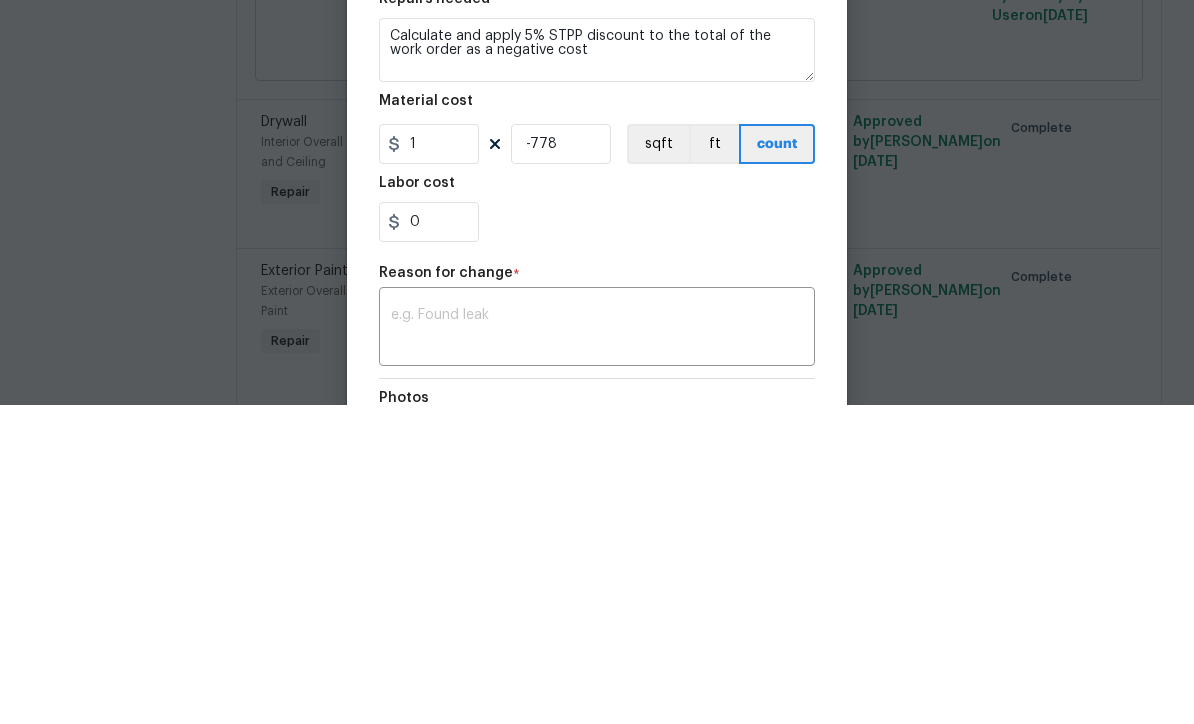 scroll, scrollTop: 66, scrollLeft: 0, axis: vertical 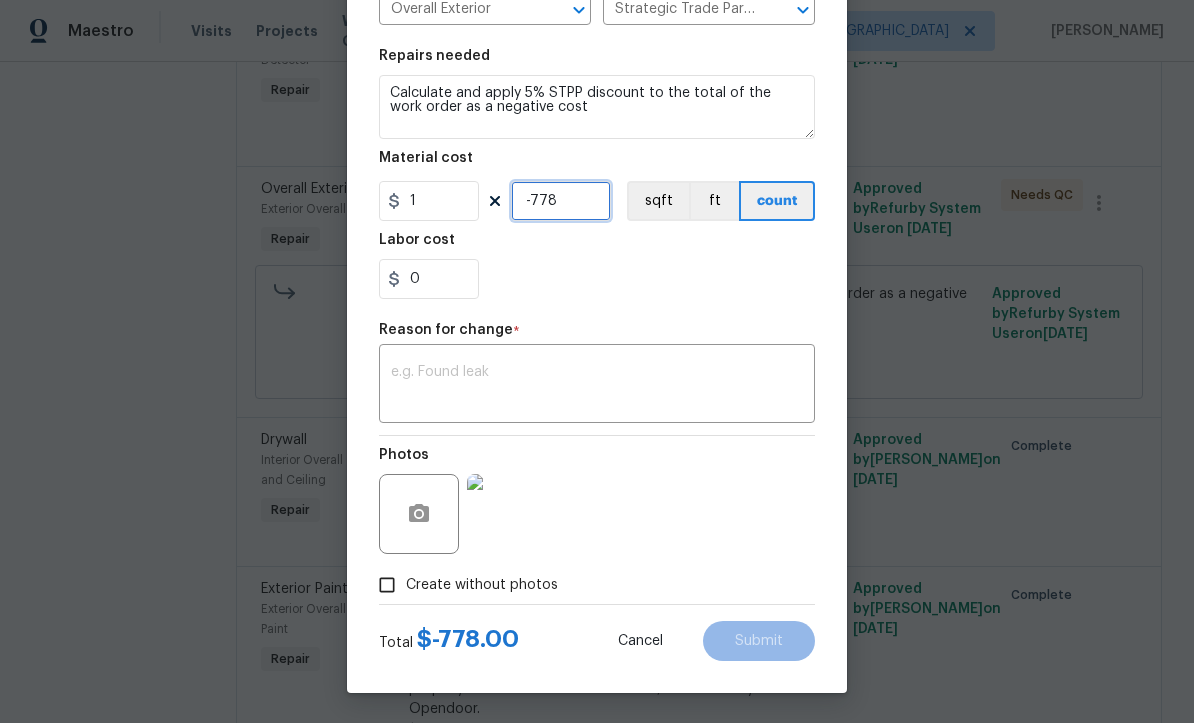 type on "-778" 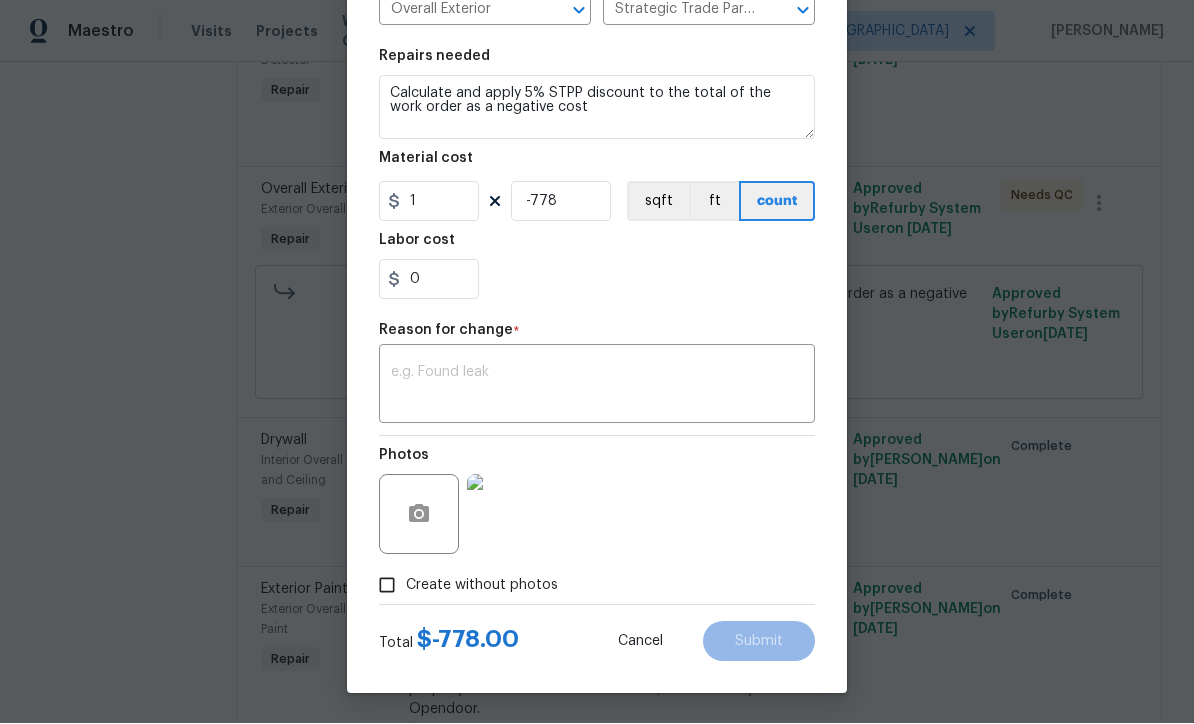 click at bounding box center [597, 387] 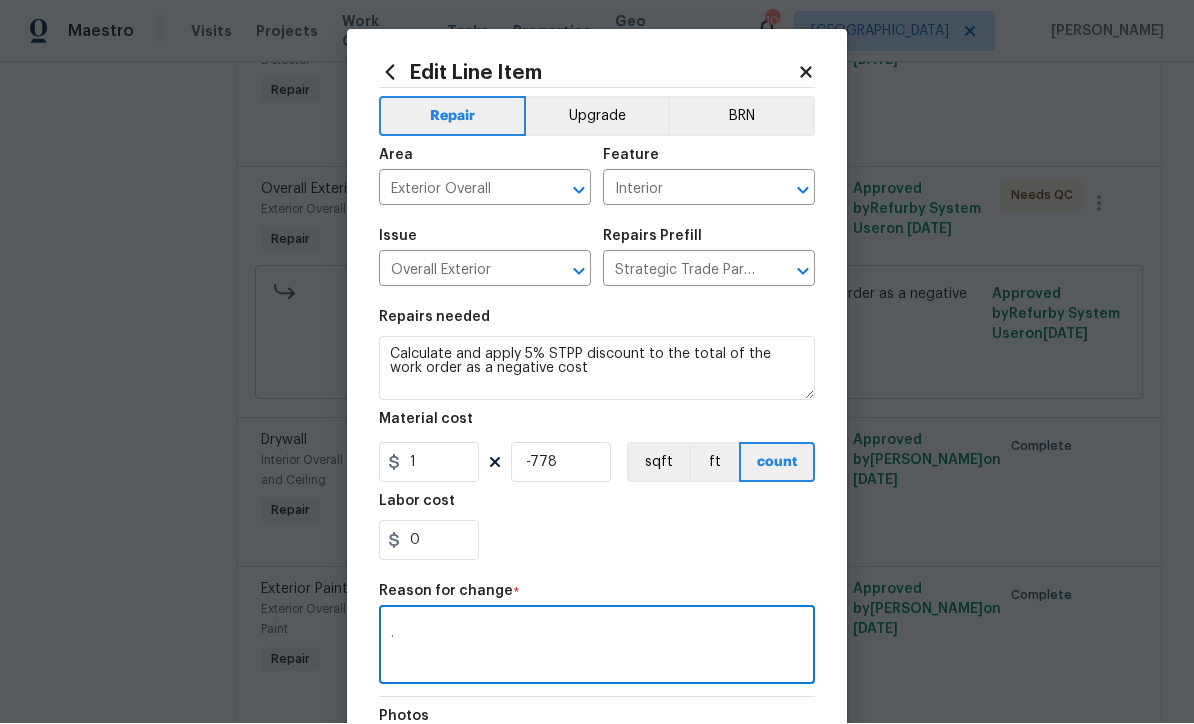 scroll, scrollTop: 0, scrollLeft: 0, axis: both 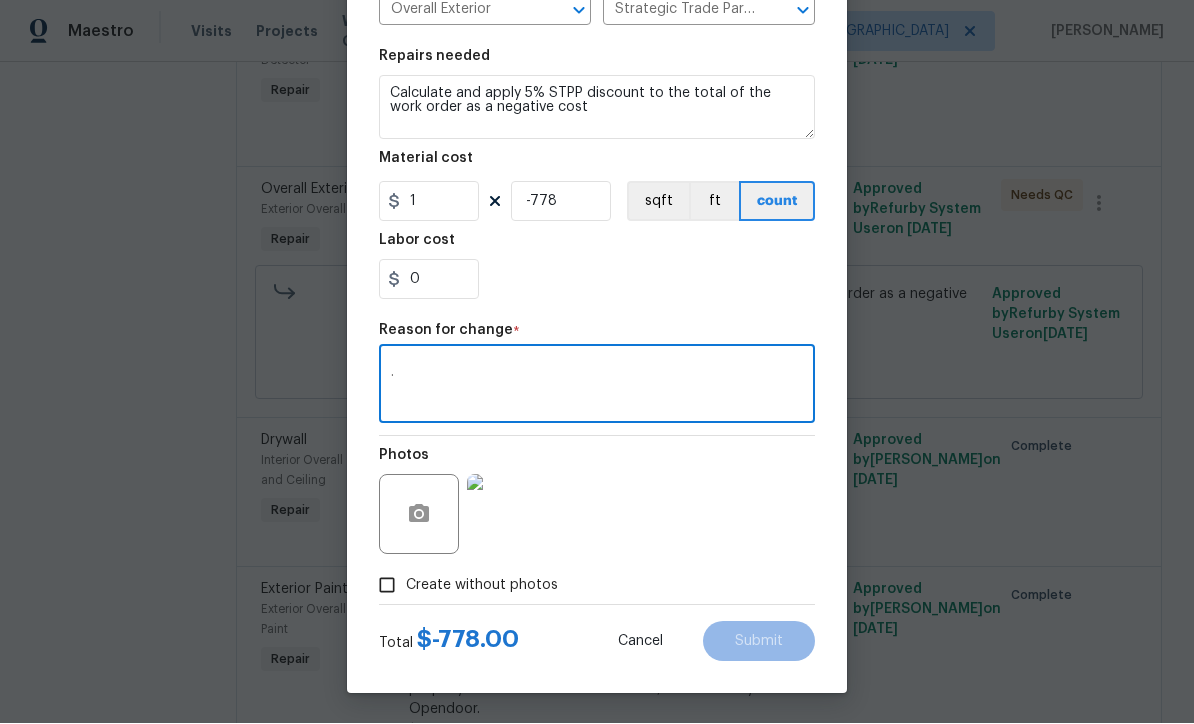 click on "." at bounding box center (597, 387) 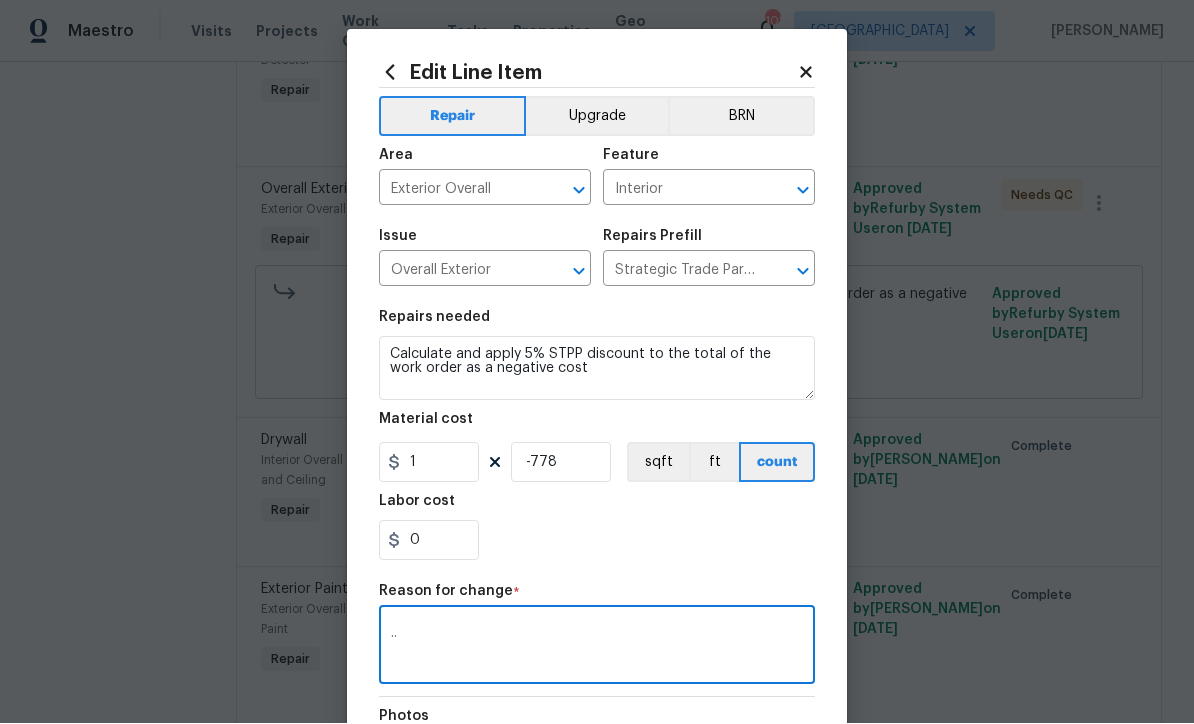 scroll, scrollTop: 0, scrollLeft: 0, axis: both 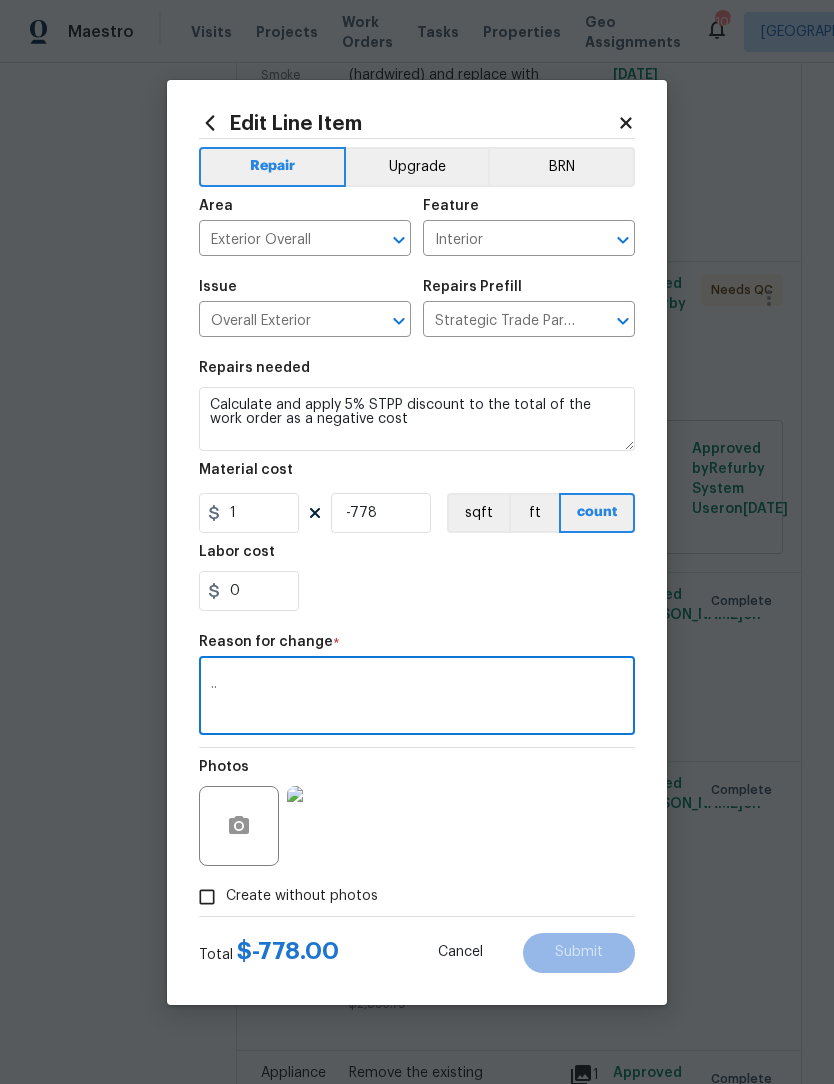 type on ".." 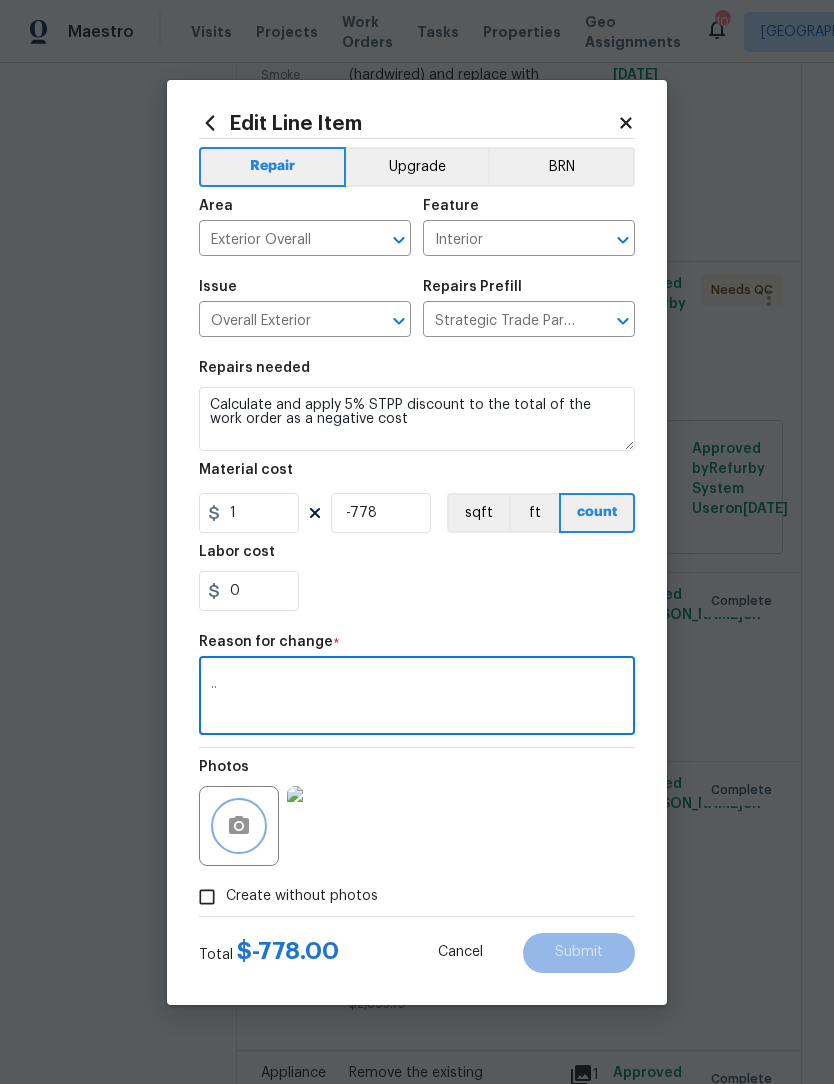 click 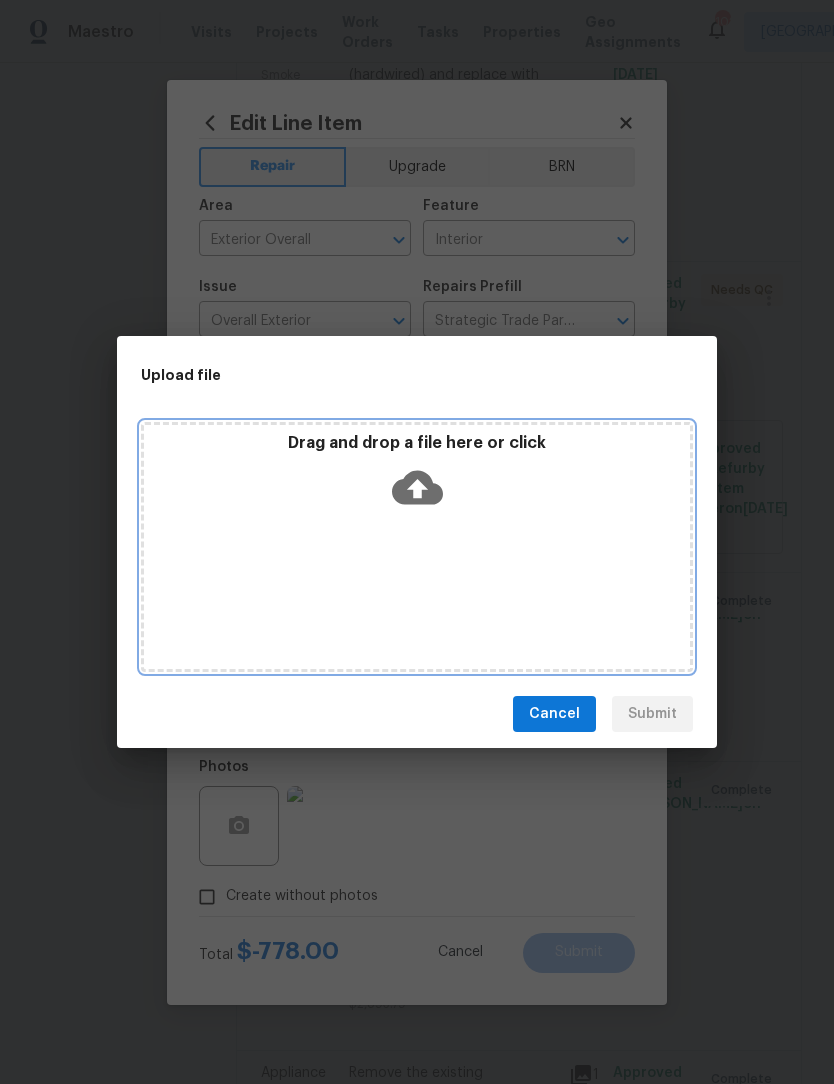 click 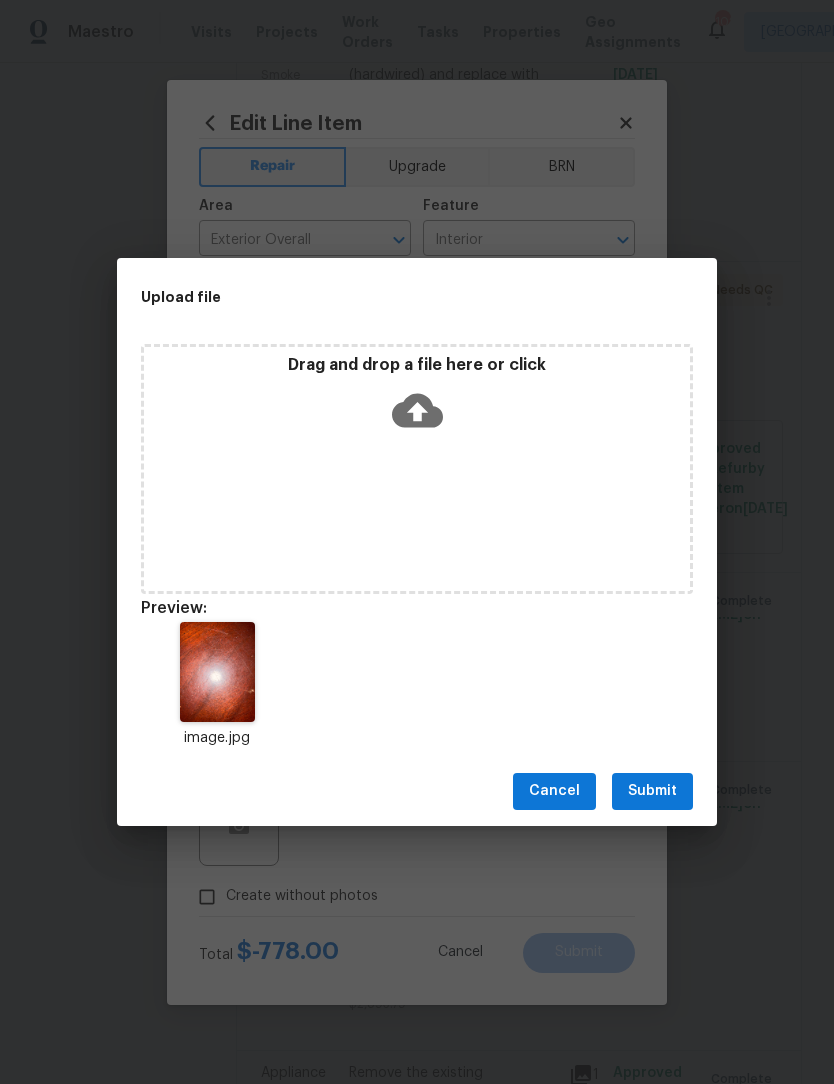 click on "Submit" at bounding box center (652, 791) 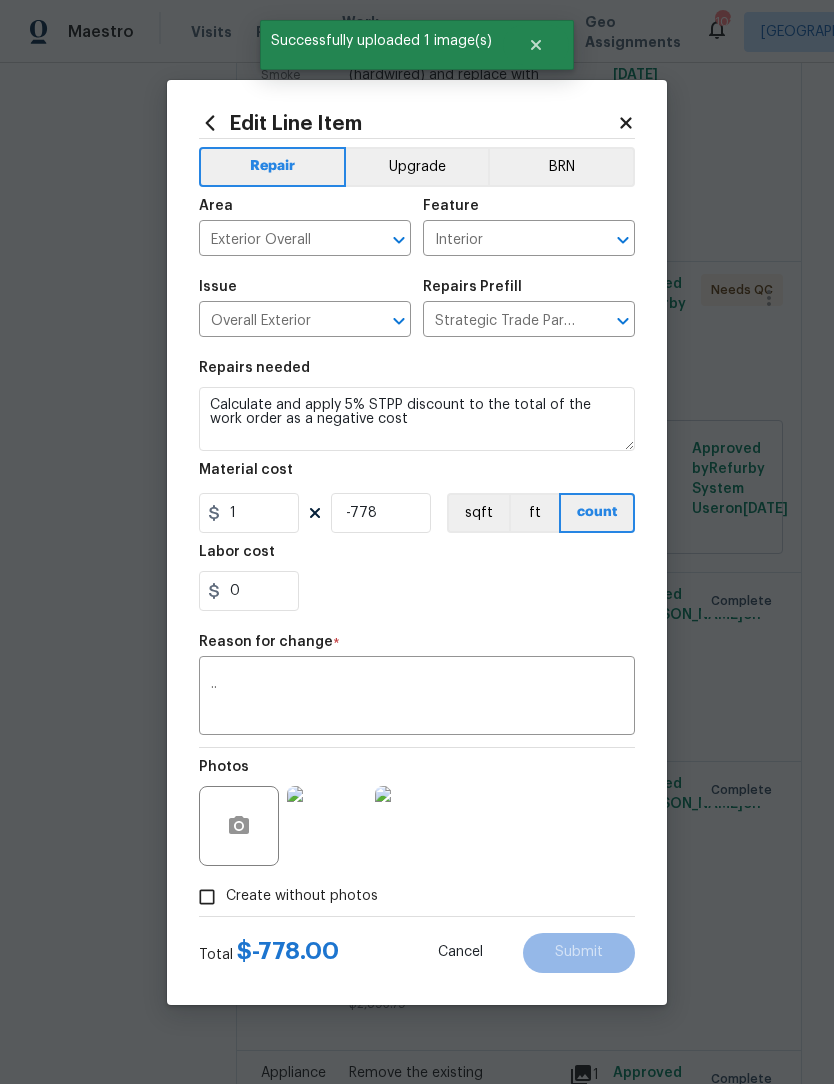 click 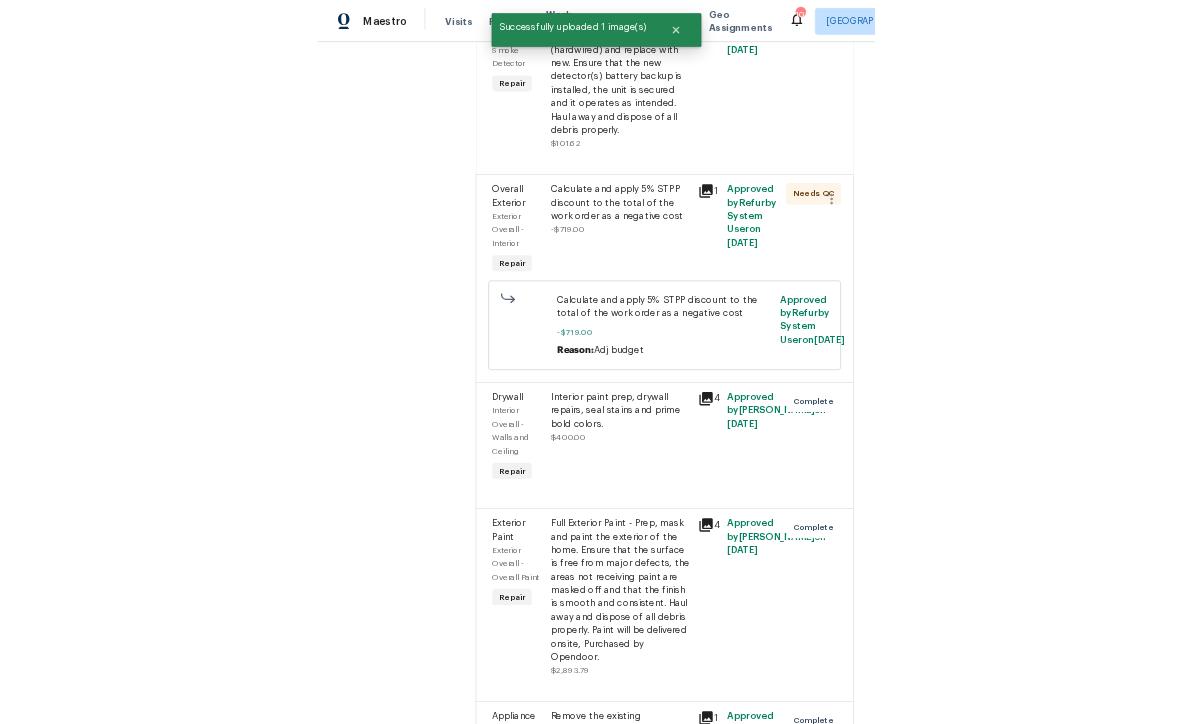 scroll, scrollTop: 66, scrollLeft: 0, axis: vertical 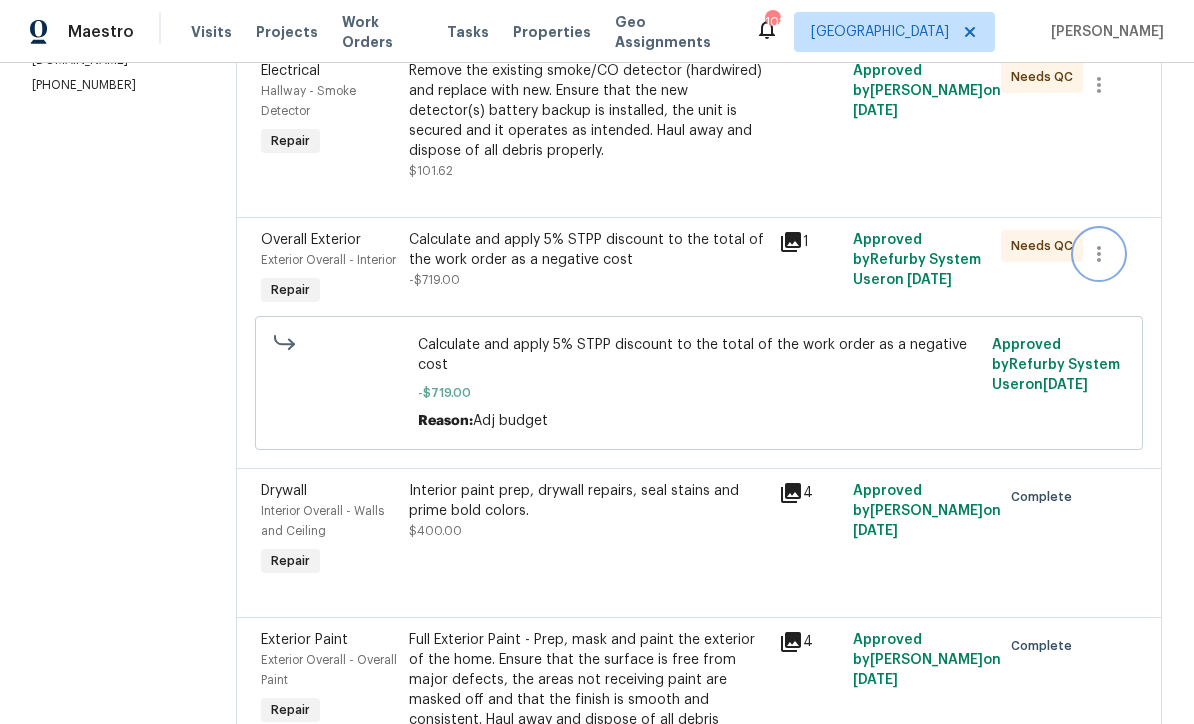 click 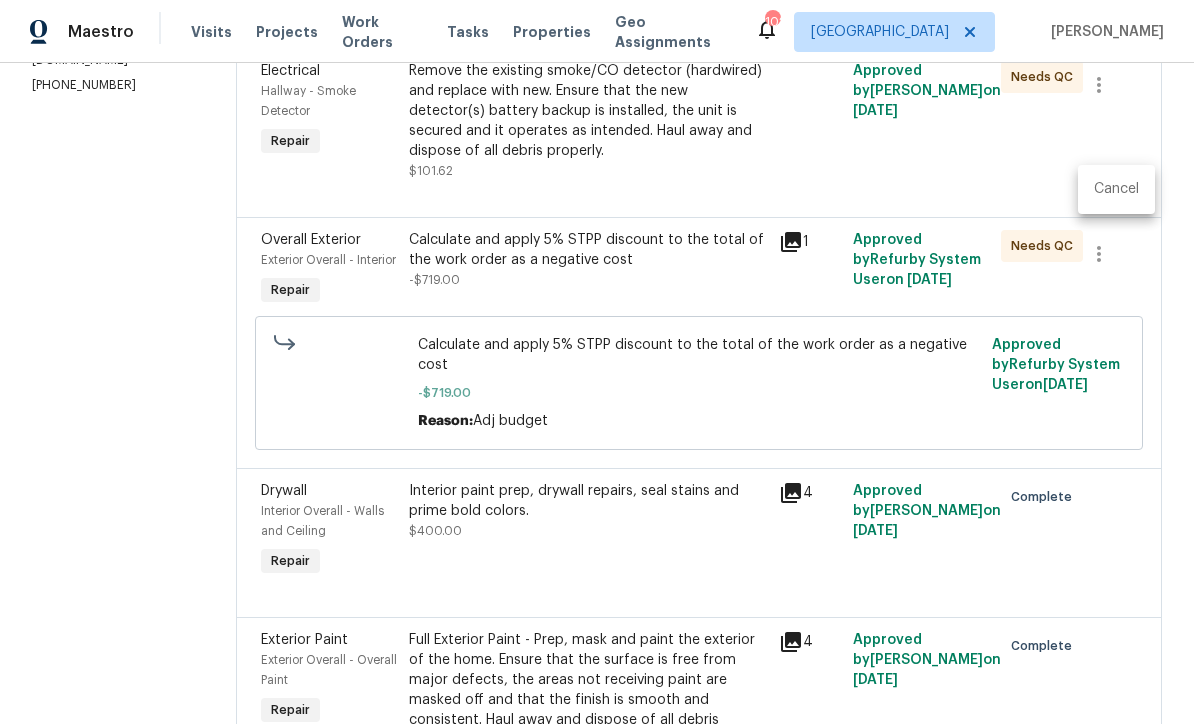 click at bounding box center [597, 362] 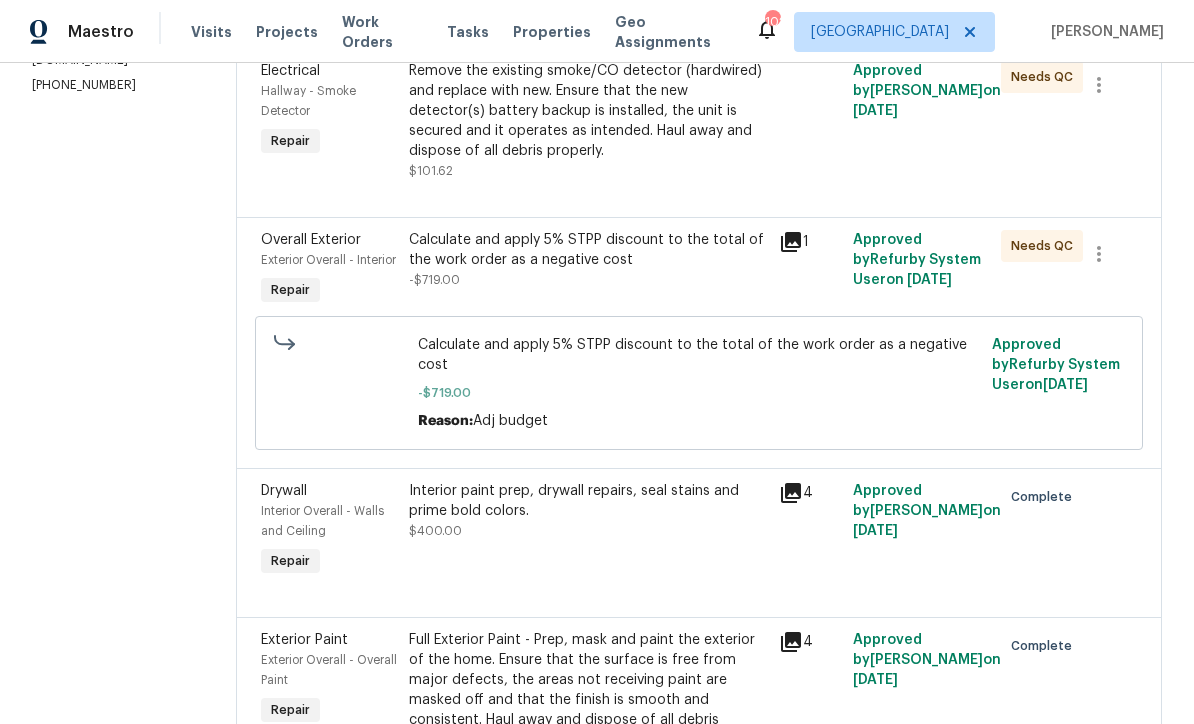 click on "Calculate and apply 5% STPP discount to the total of the work order as a negative cost" at bounding box center (588, 250) 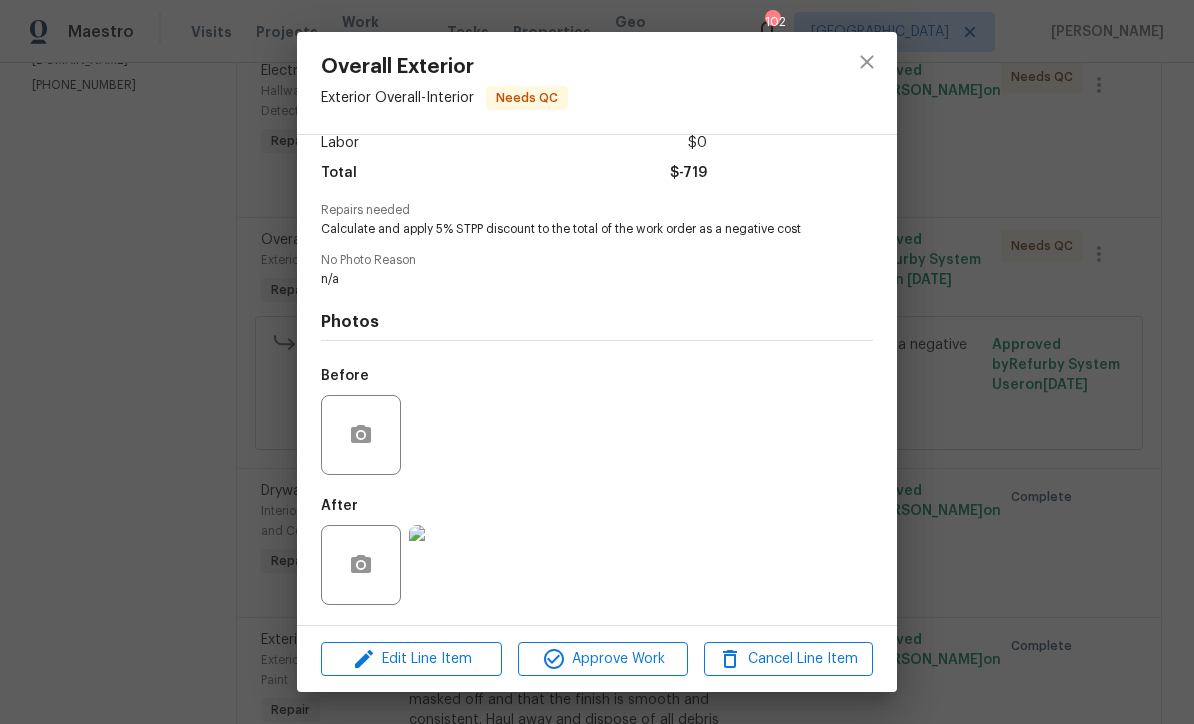 scroll, scrollTop: 153, scrollLeft: 0, axis: vertical 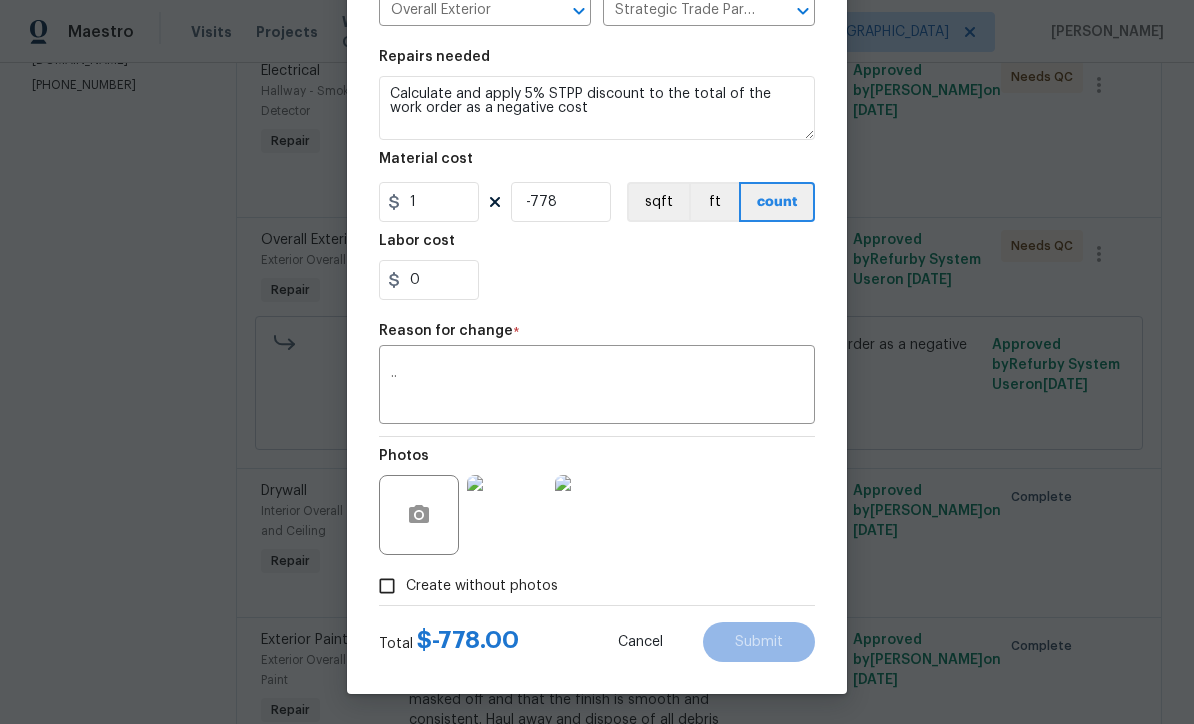 click on ".." at bounding box center (597, 387) 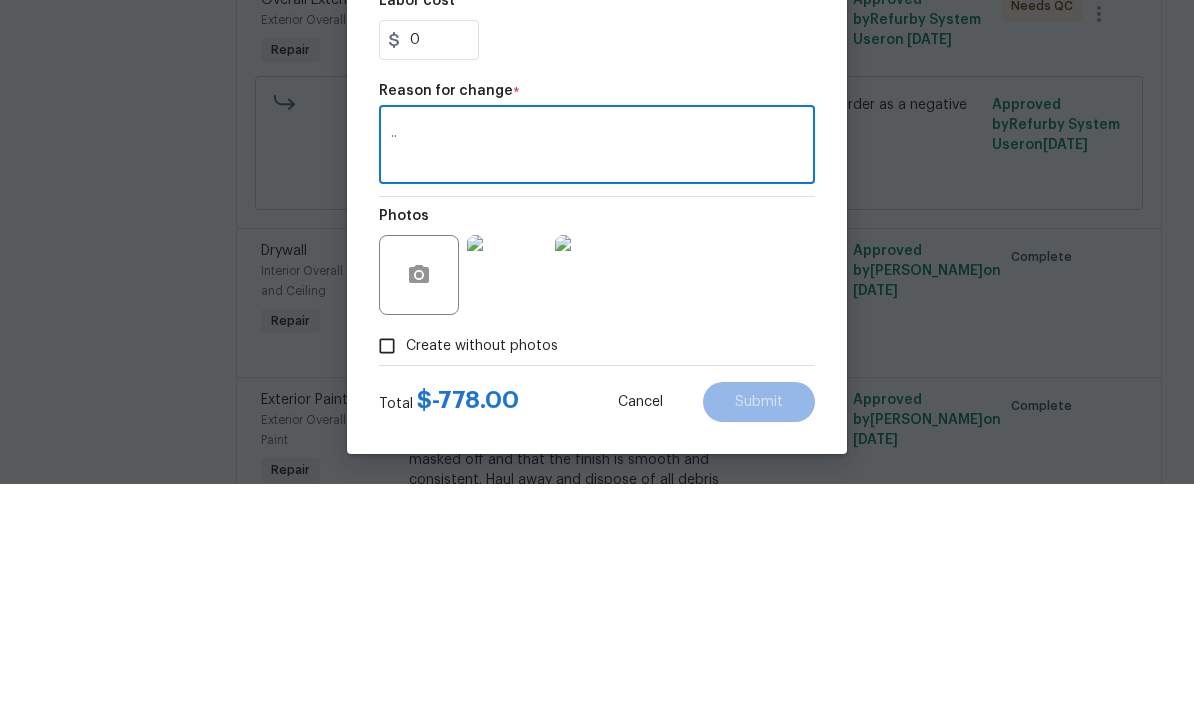 scroll, scrollTop: 66, scrollLeft: 0, axis: vertical 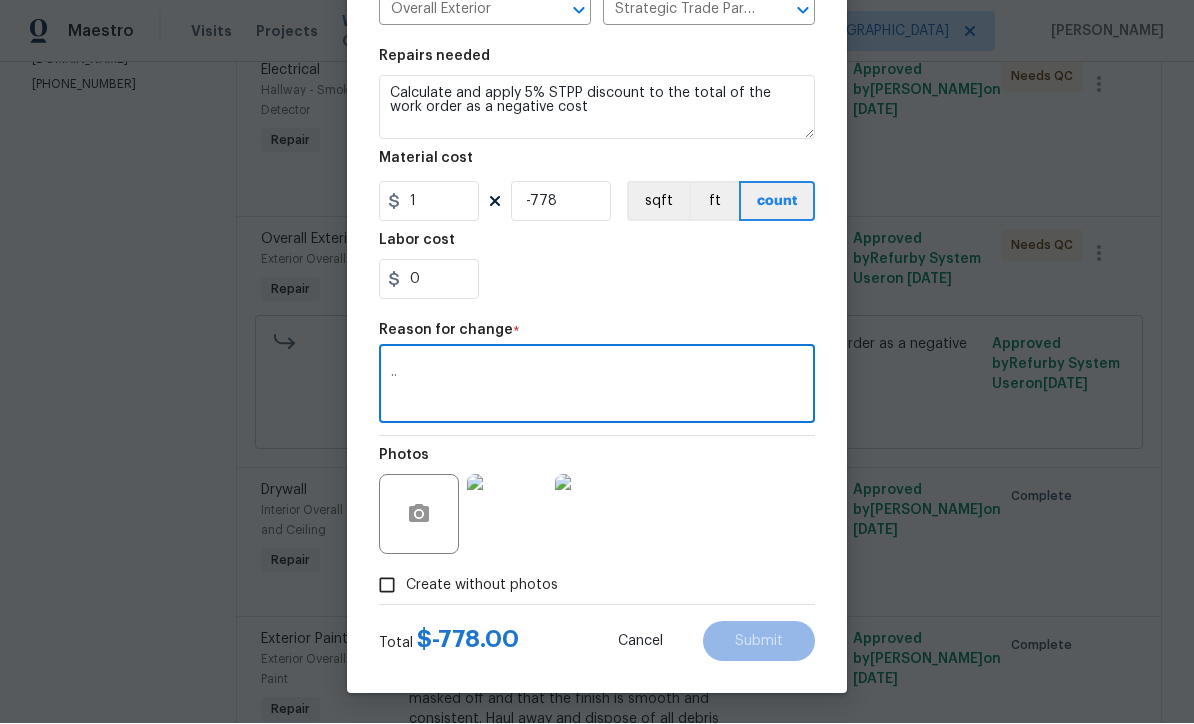 click on "Edit Line Item Repair Upgrade BRN Area Exterior Overall ​ Feature Interior ​ Issue Overall Exterior ​ Repairs Prefill Strategic Trade Partner Discount $1.00 ​ Repairs needed Calculate and apply 5% STPP discount to the total of the work order as a negative cost Material cost 1 -778 sqft ft count Labor cost 0 Reason for change * .. x ​ Photos Create without photos Total   $ -778.00 Cancel Submit" at bounding box center (597, 231) 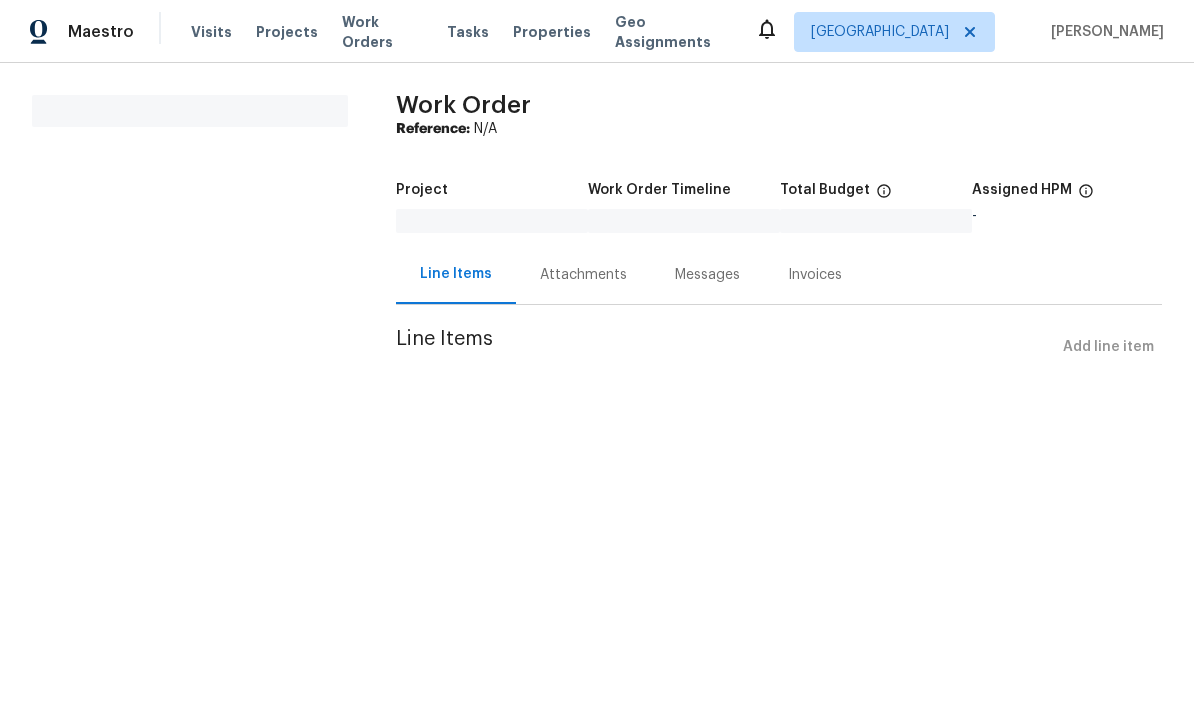 scroll, scrollTop: 0, scrollLeft: 0, axis: both 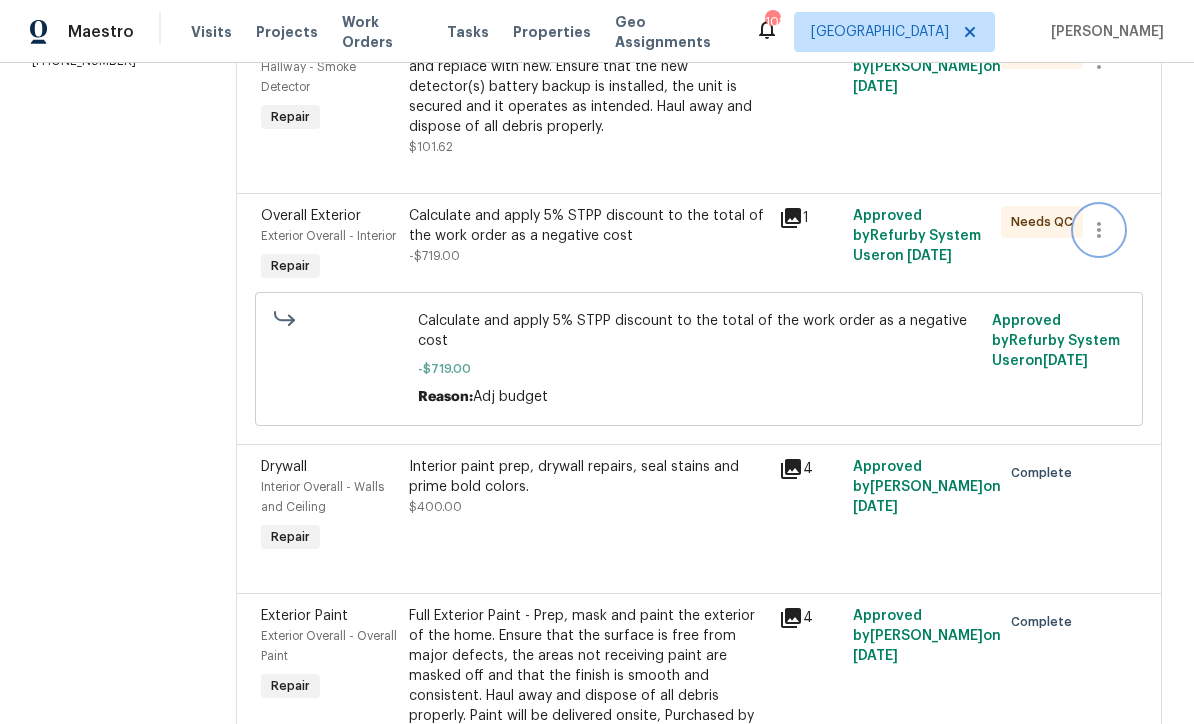click 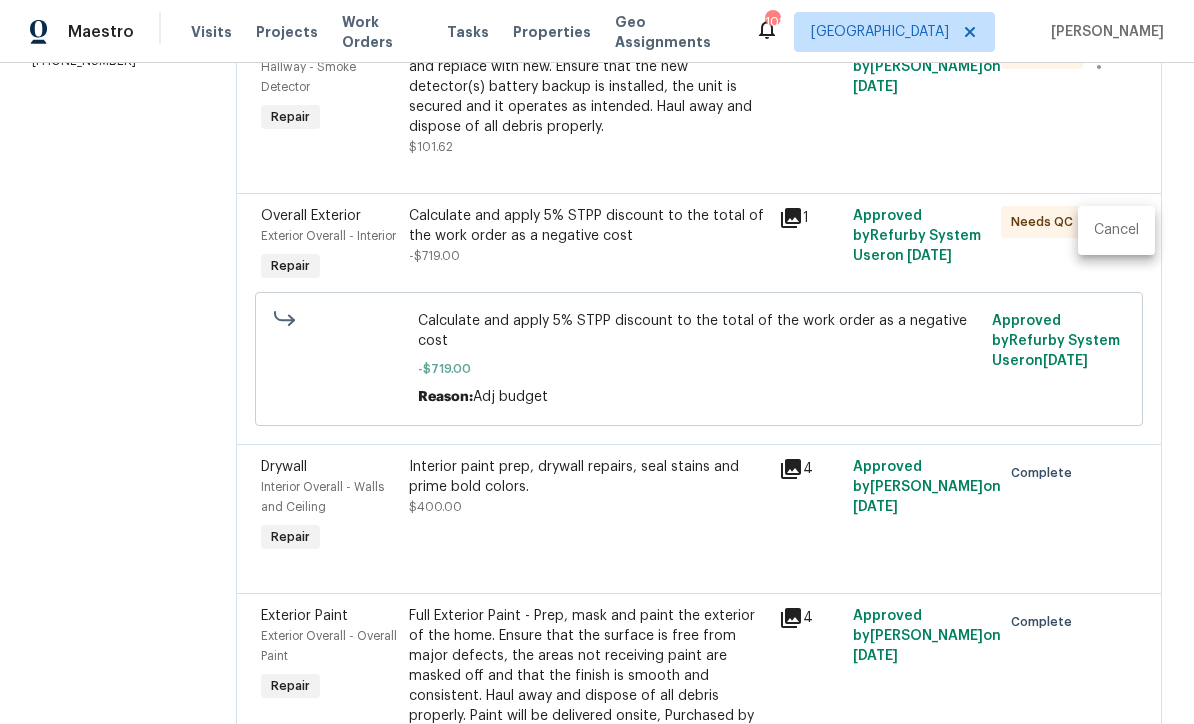 click on "Cancel" at bounding box center [1116, 230] 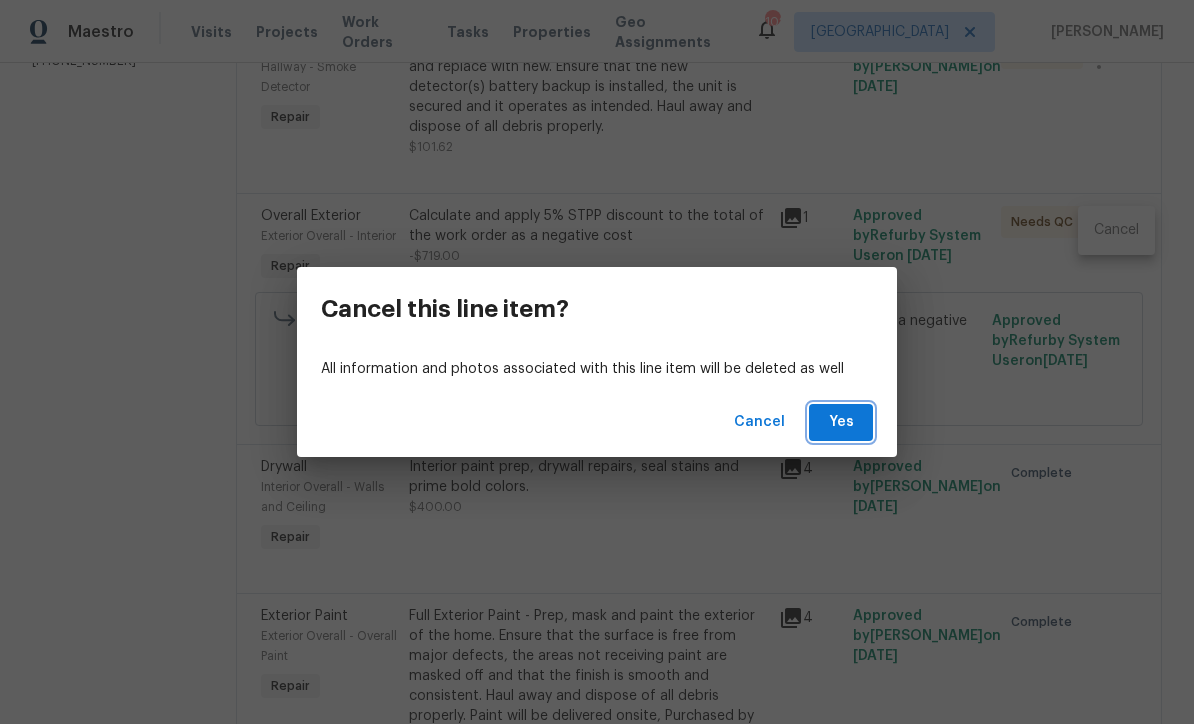 click on "Yes" at bounding box center (841, 422) 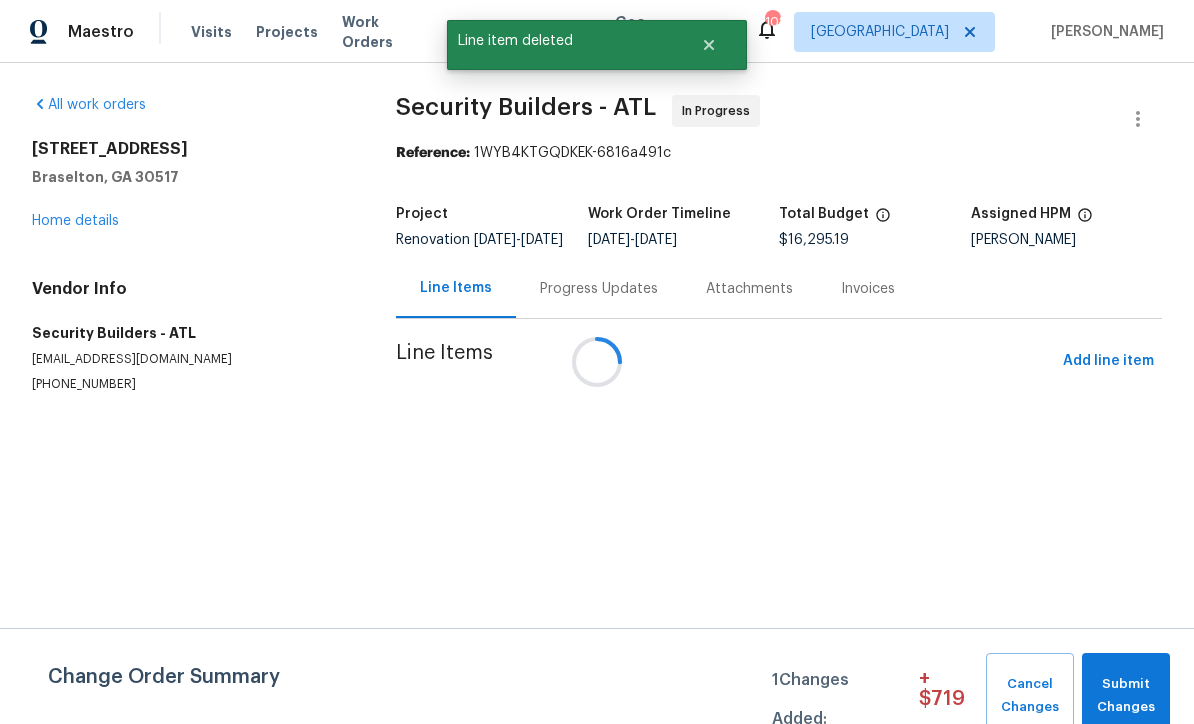 scroll, scrollTop: 0, scrollLeft: 0, axis: both 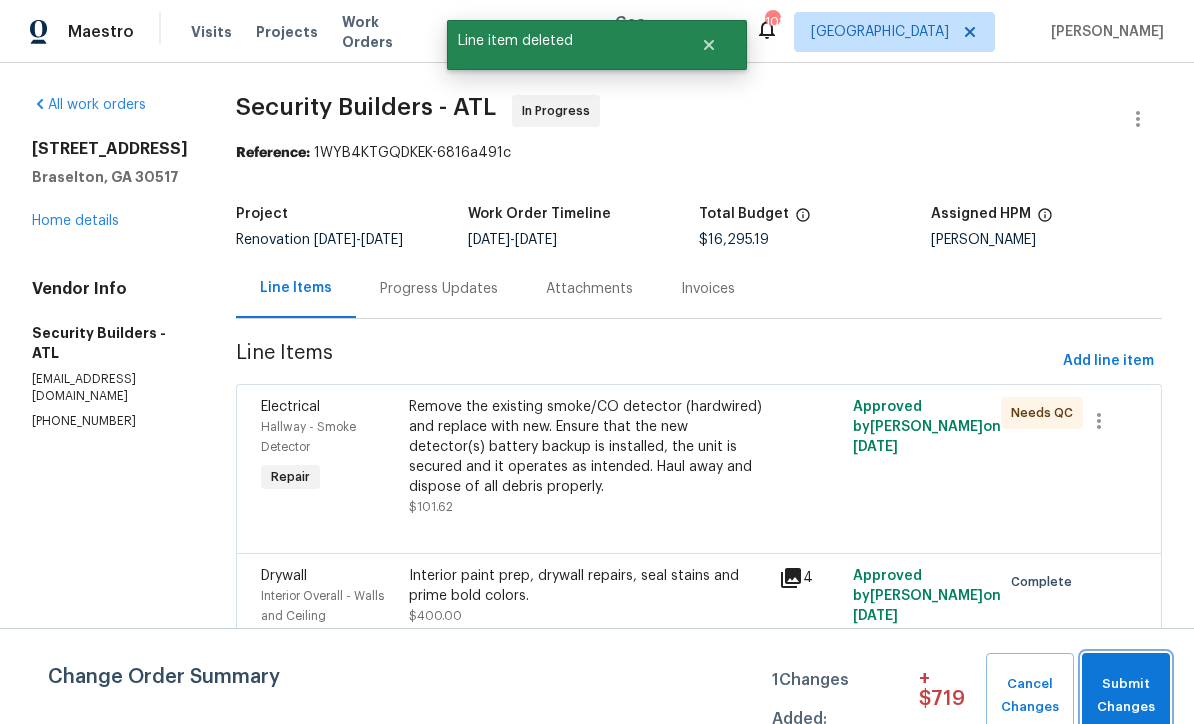 click on "Submit Changes" at bounding box center [1126, 696] 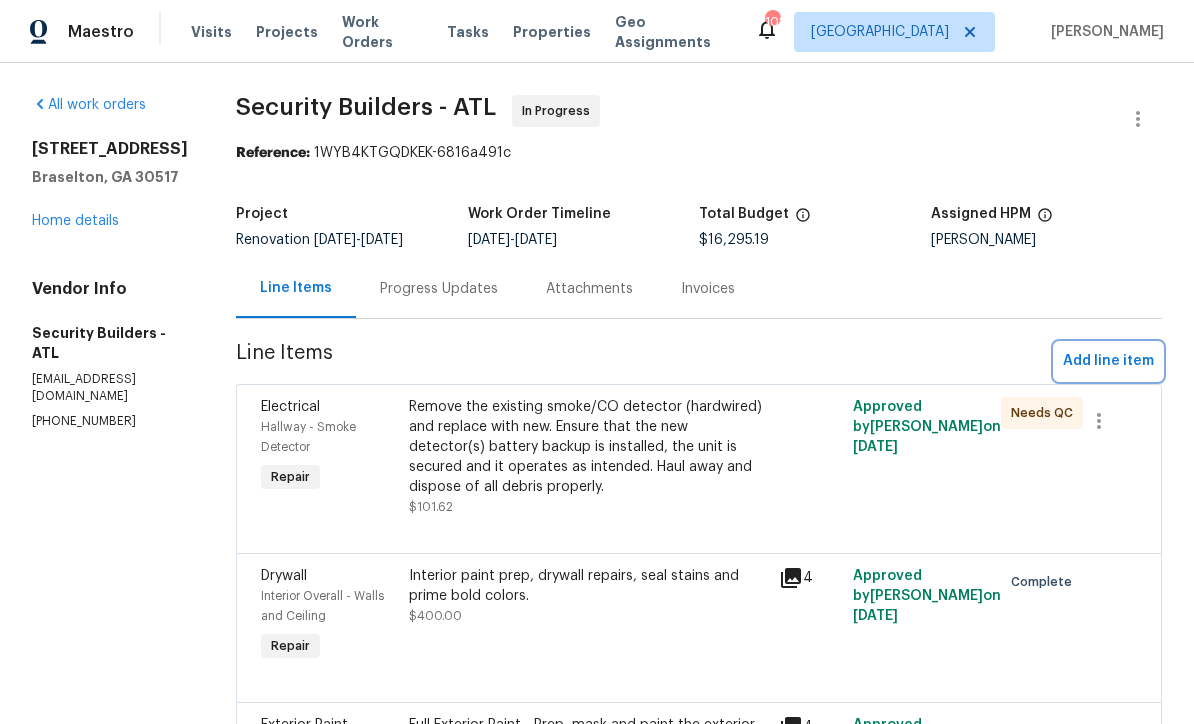 click on "Add line item" at bounding box center [1108, 361] 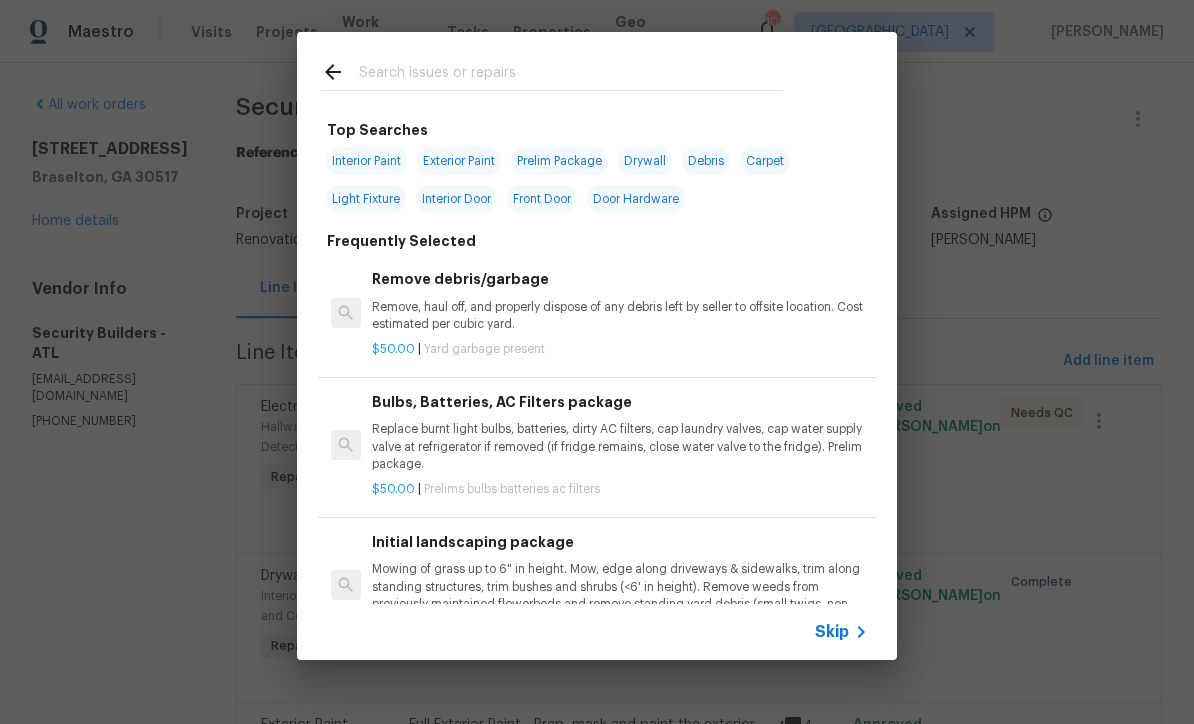 click at bounding box center (571, 75) 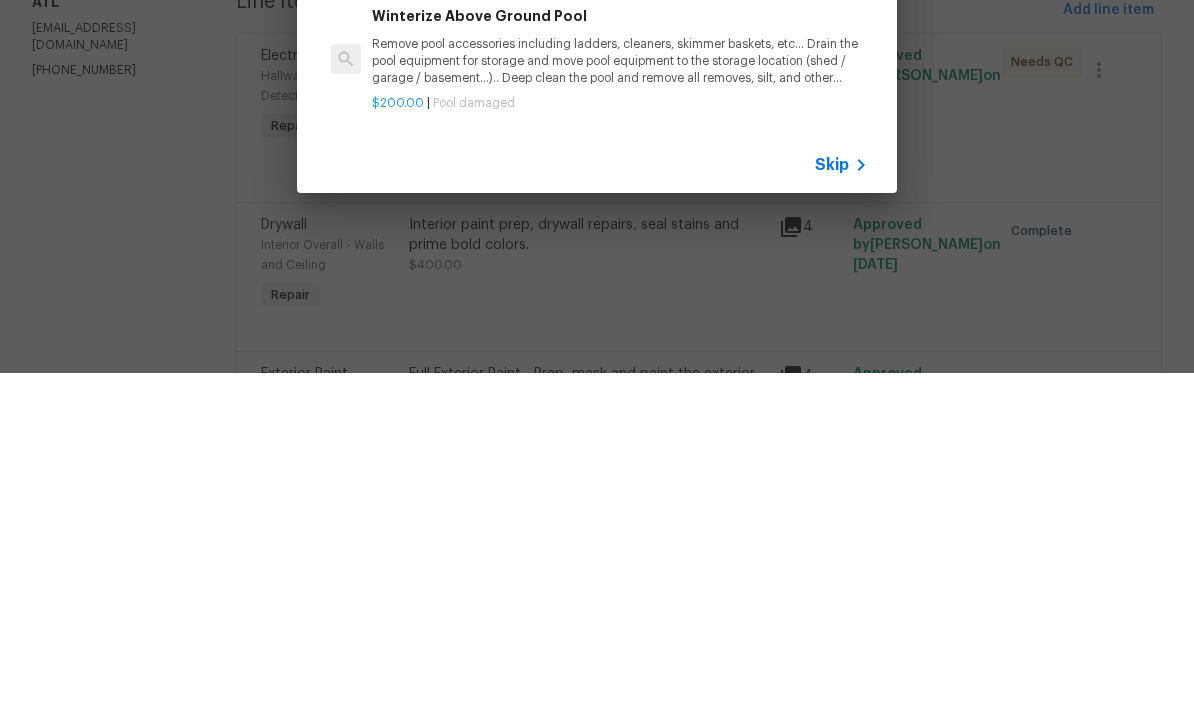type on "H" 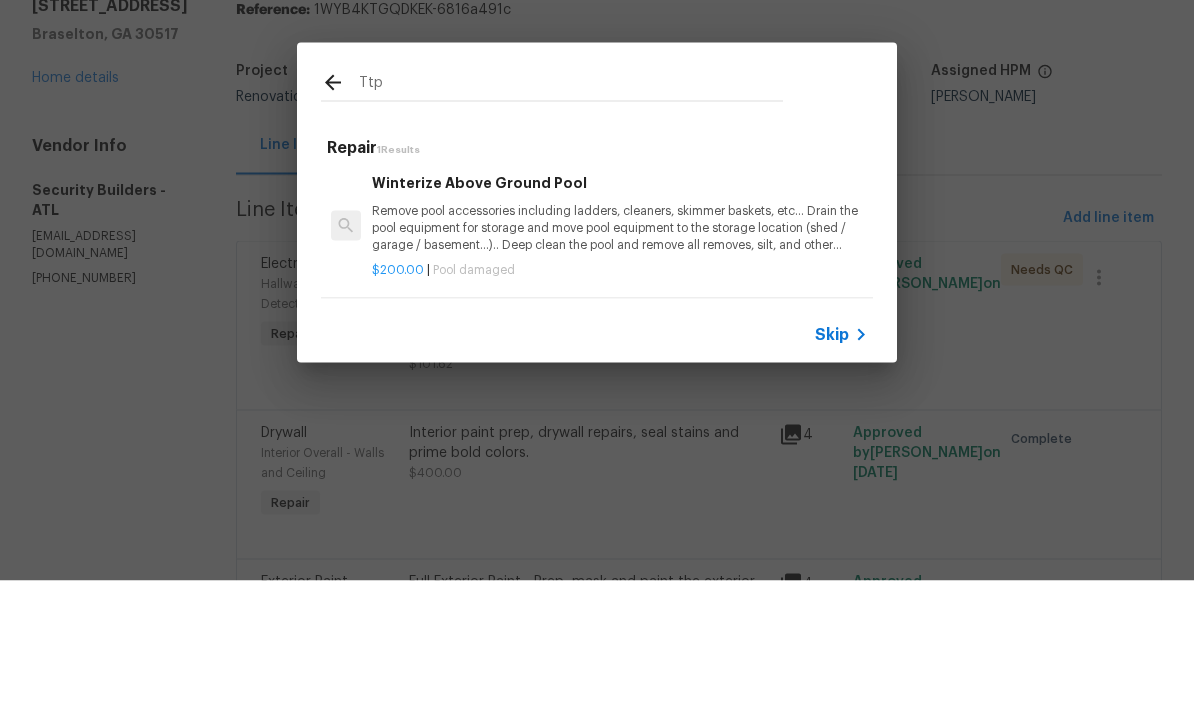 scroll, scrollTop: 3, scrollLeft: 0, axis: vertical 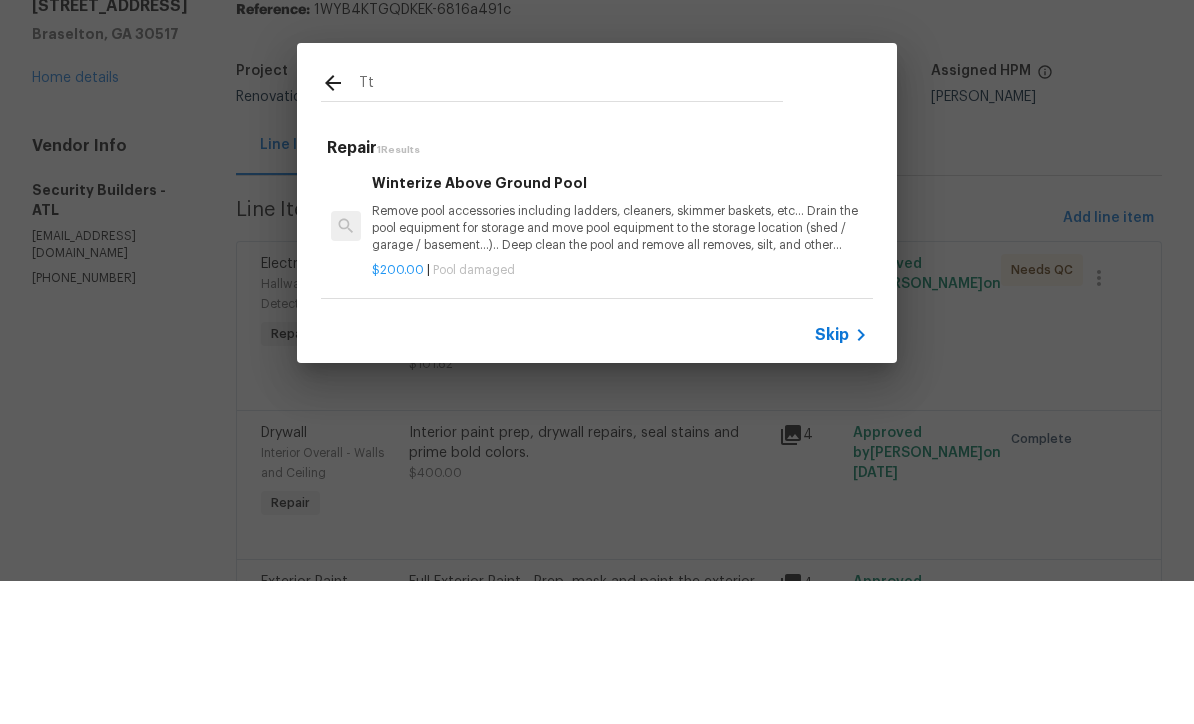 type on "T" 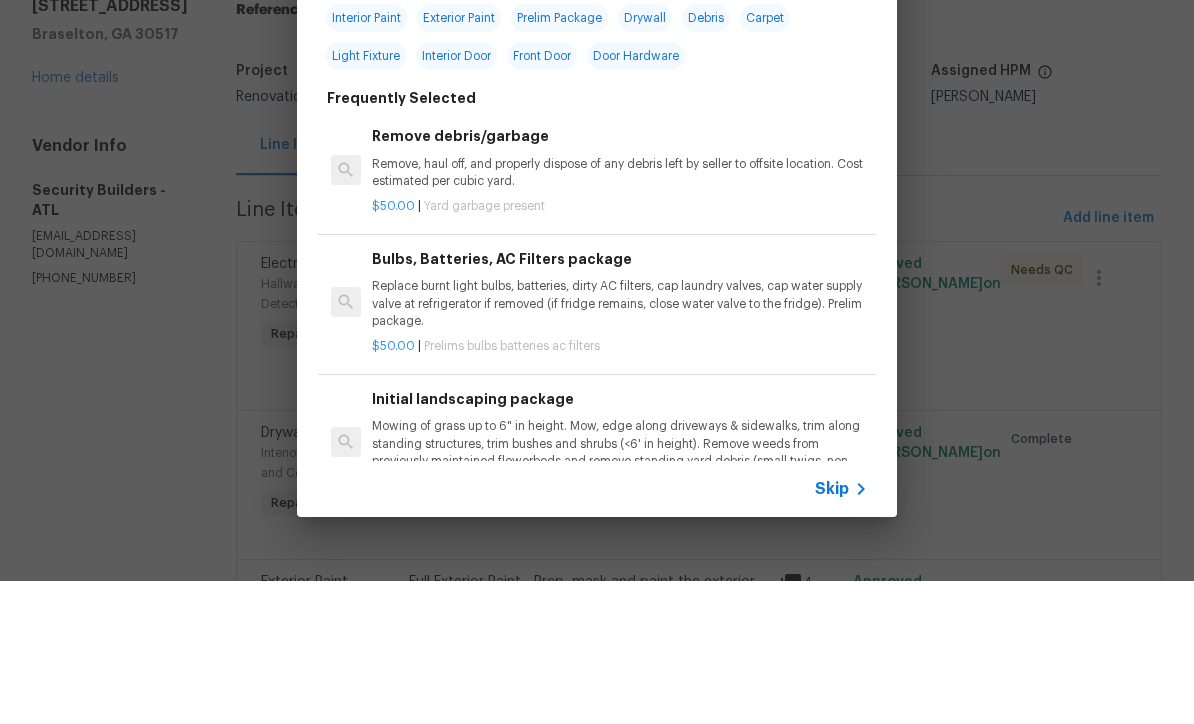 type on "Exter" 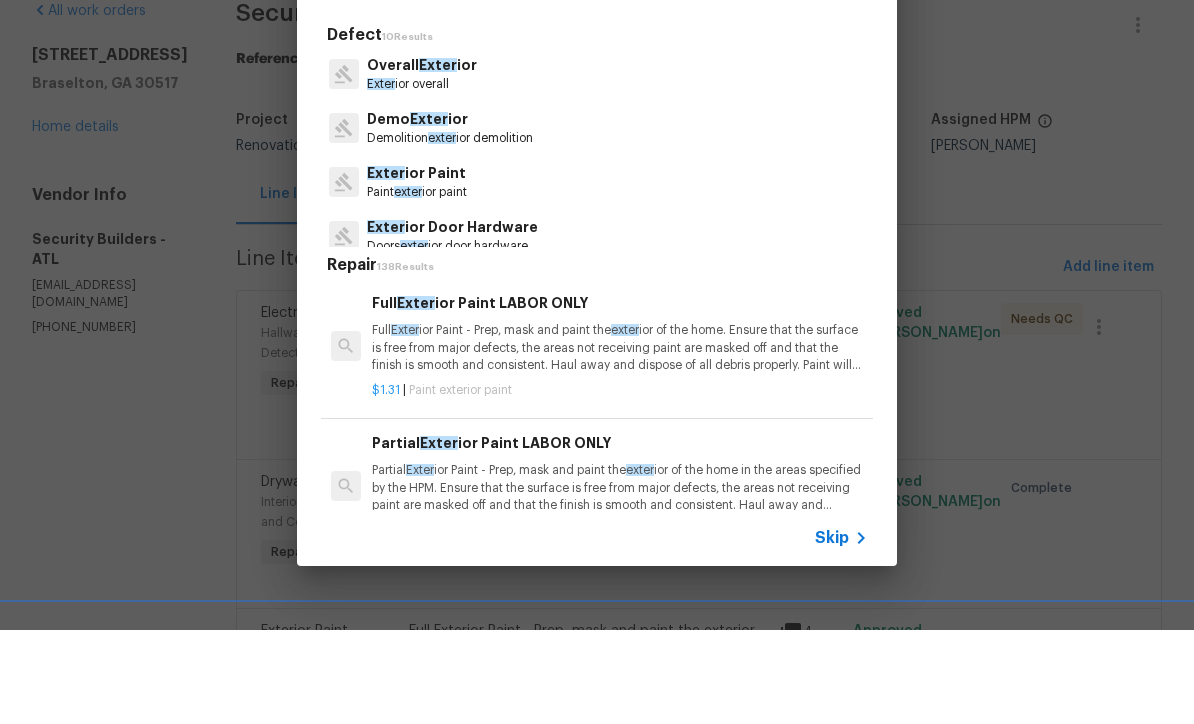click on "Exter" at bounding box center (438, 159) 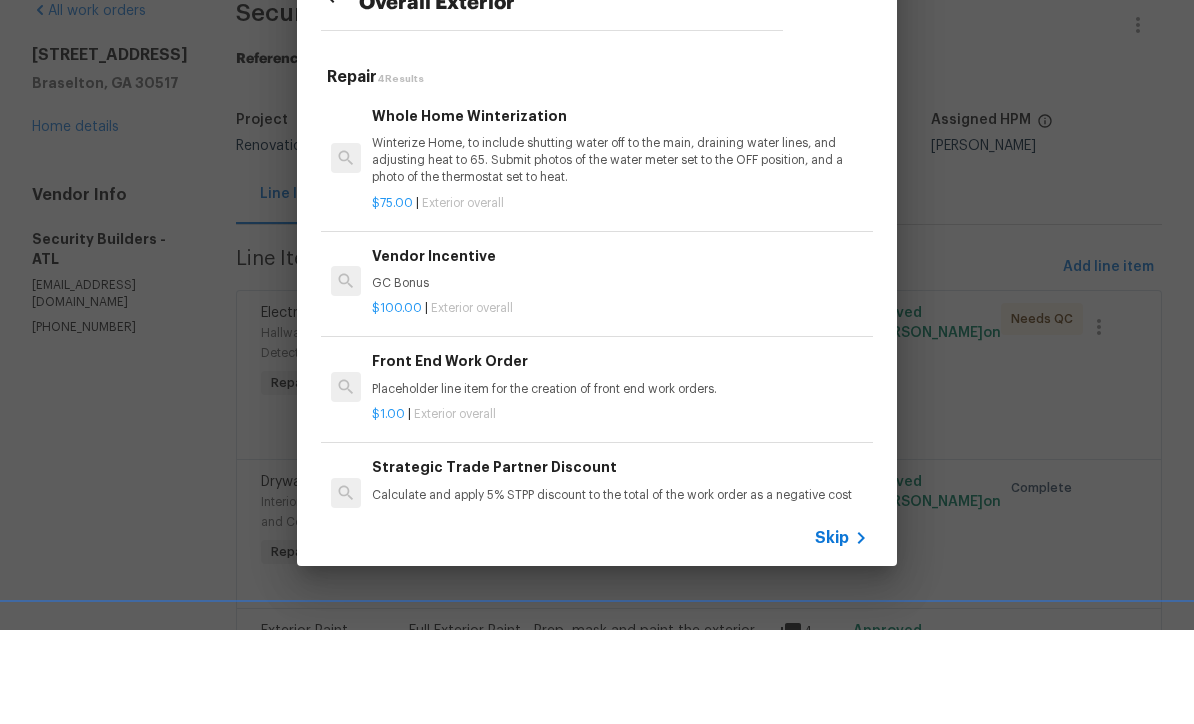 scroll, scrollTop: 66, scrollLeft: 0, axis: vertical 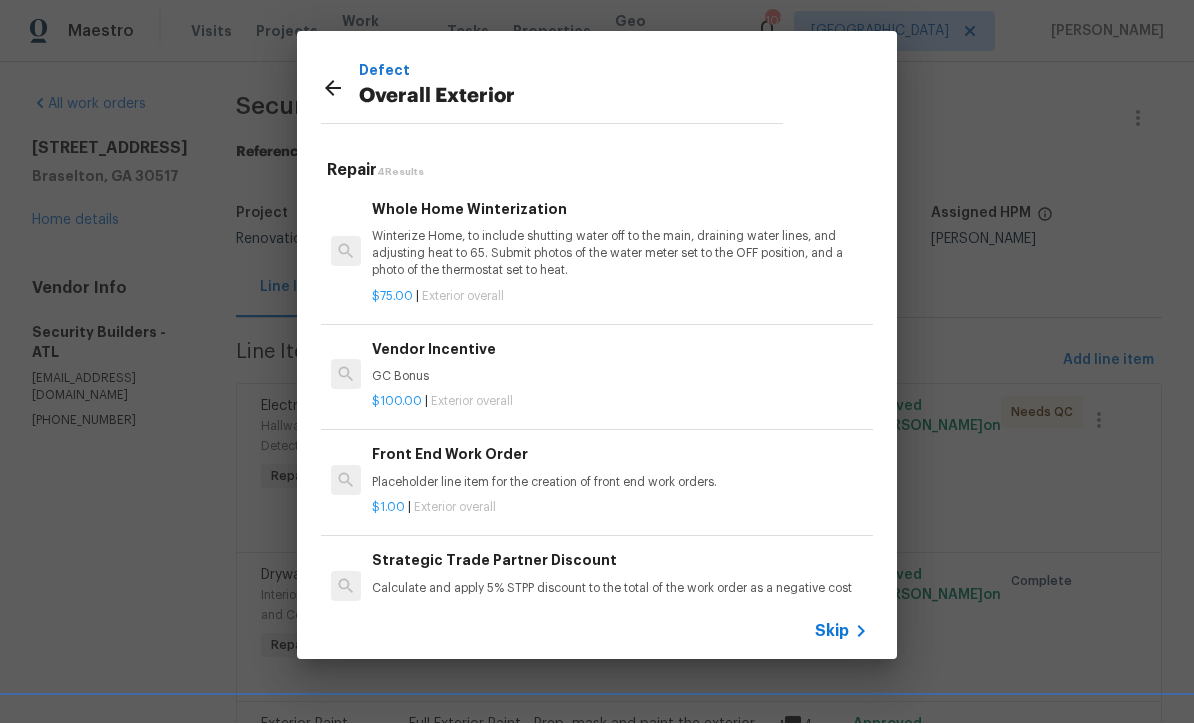 click on "Strategic Trade Partner Discount Calculate and apply 5% STPP discount to the total of the work order as a negative cost" at bounding box center (620, 574) 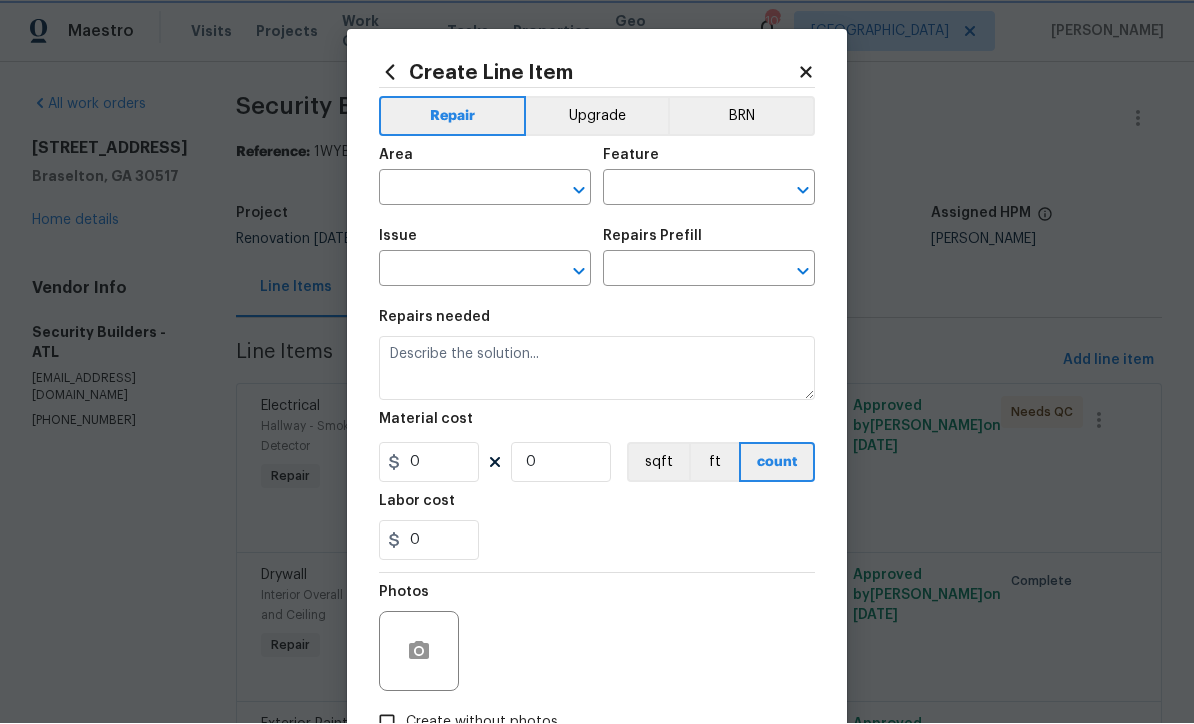 type on "Overall Exterior" 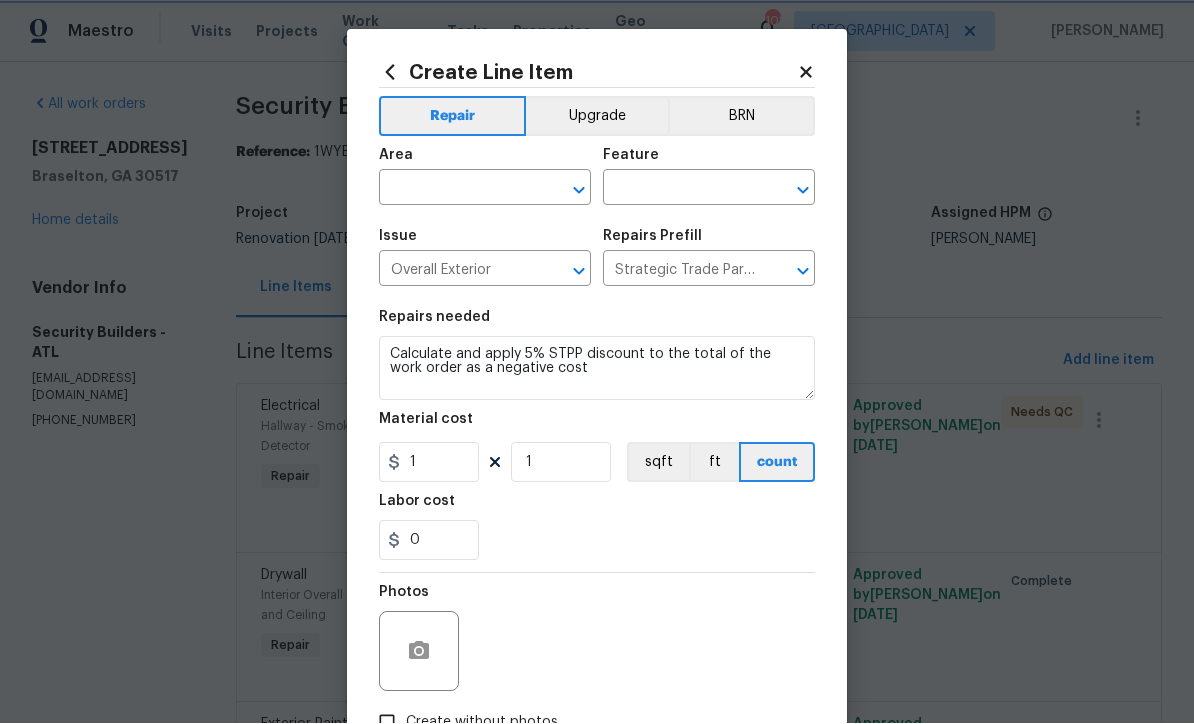 click at bounding box center (579, 191) 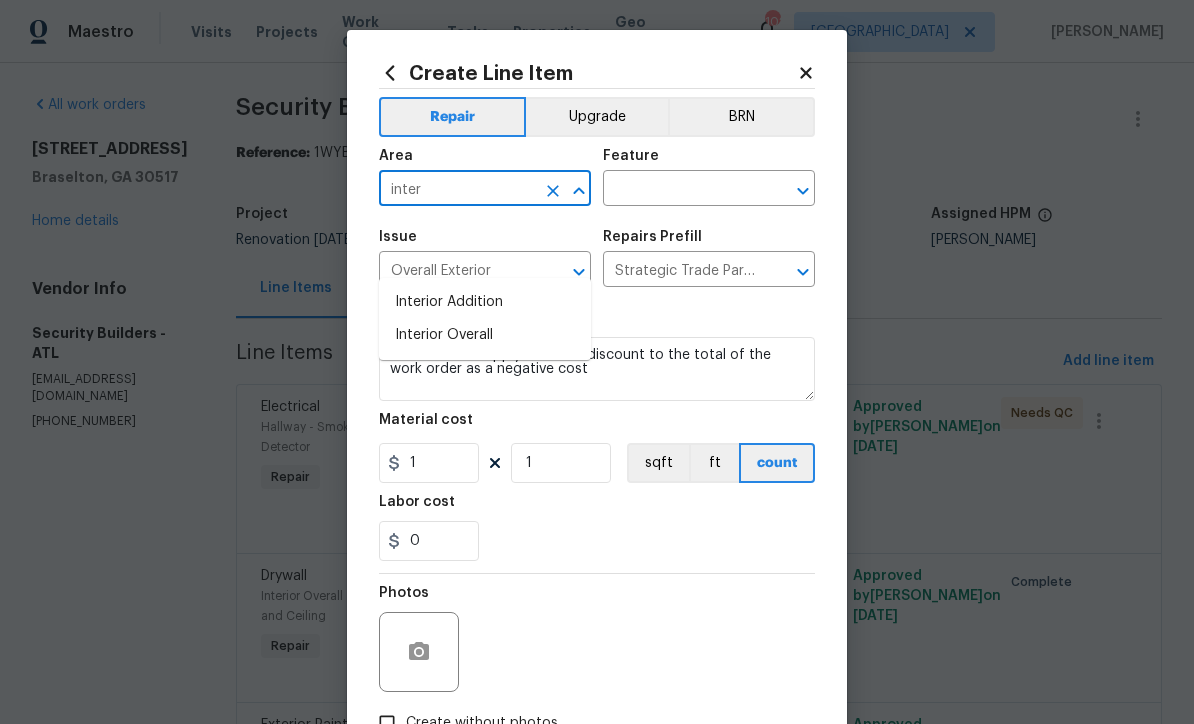 click on "Interior Overall" at bounding box center [485, 335] 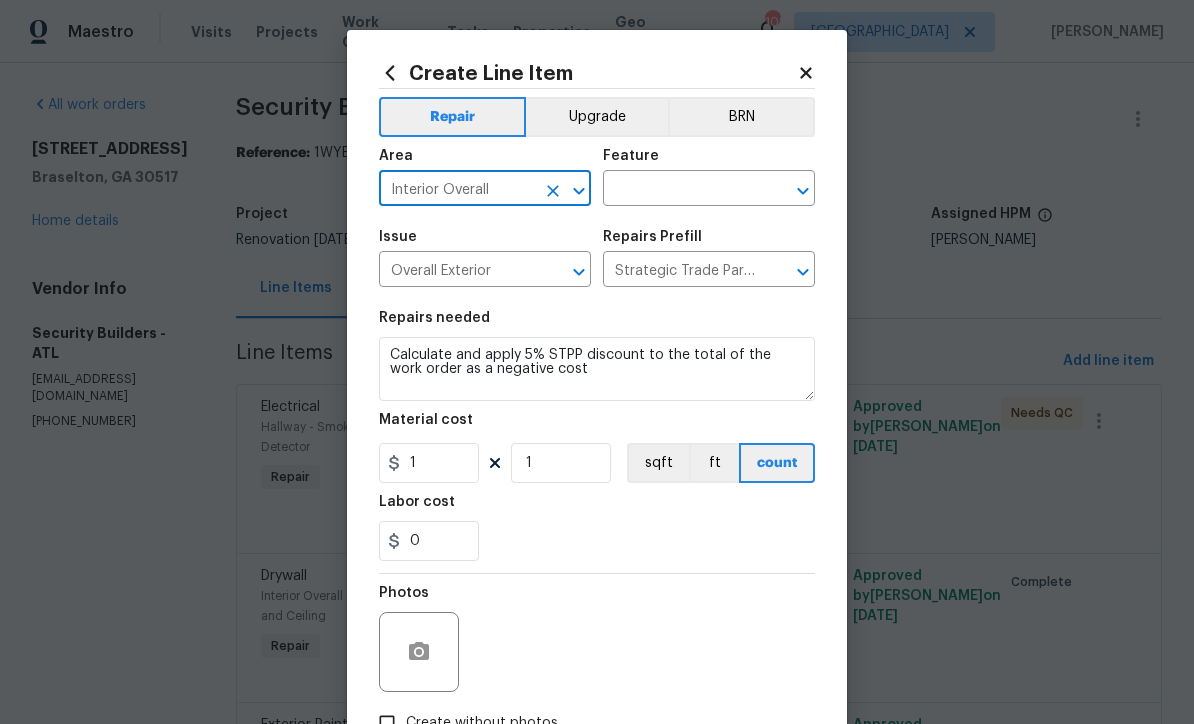 click at bounding box center (681, 190) 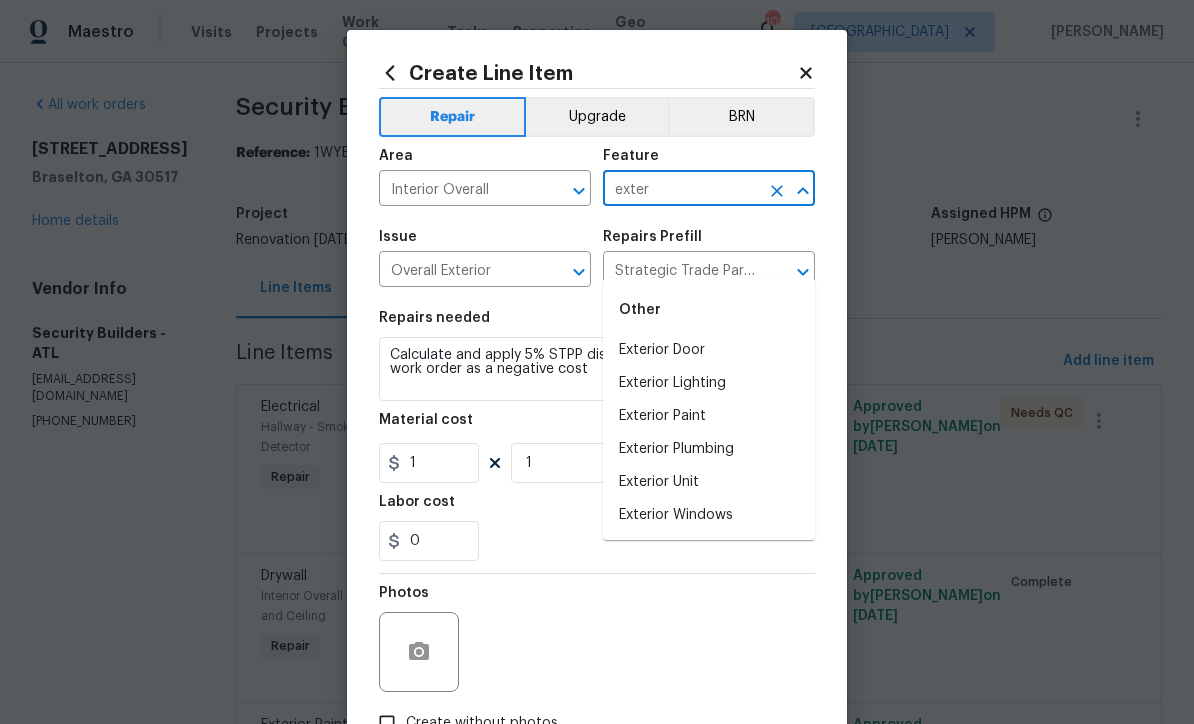 click on "Exterior Door" at bounding box center (709, 350) 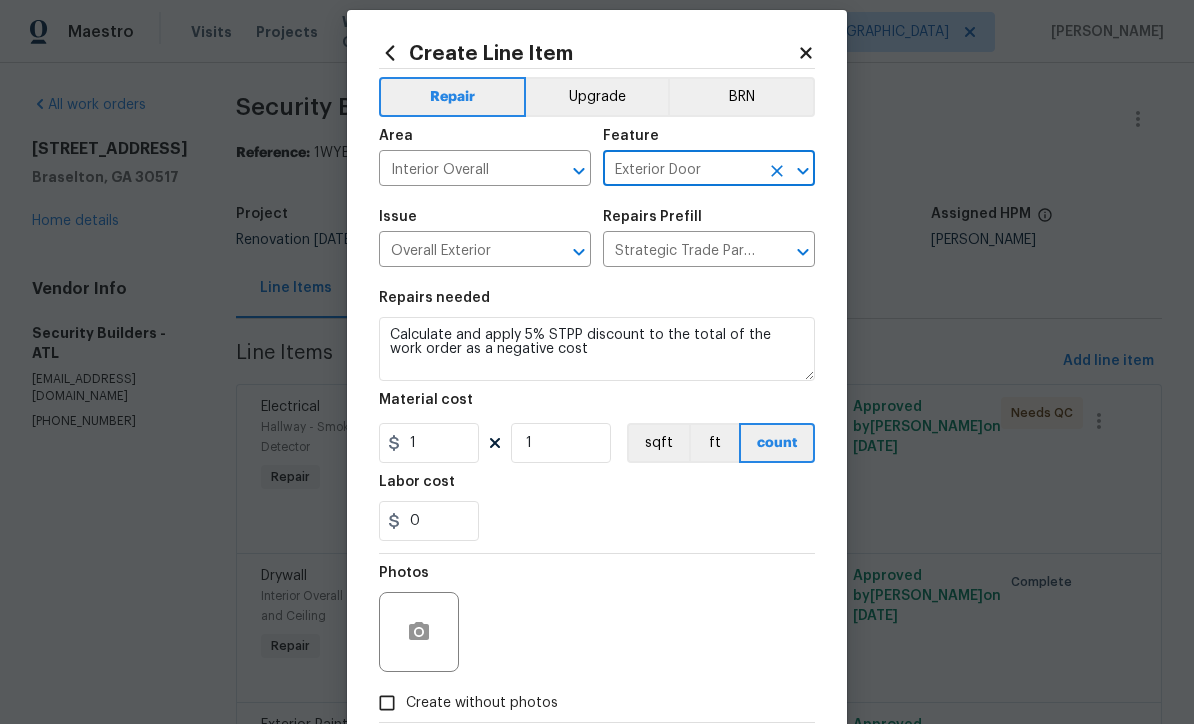 scroll, scrollTop: 22, scrollLeft: 0, axis: vertical 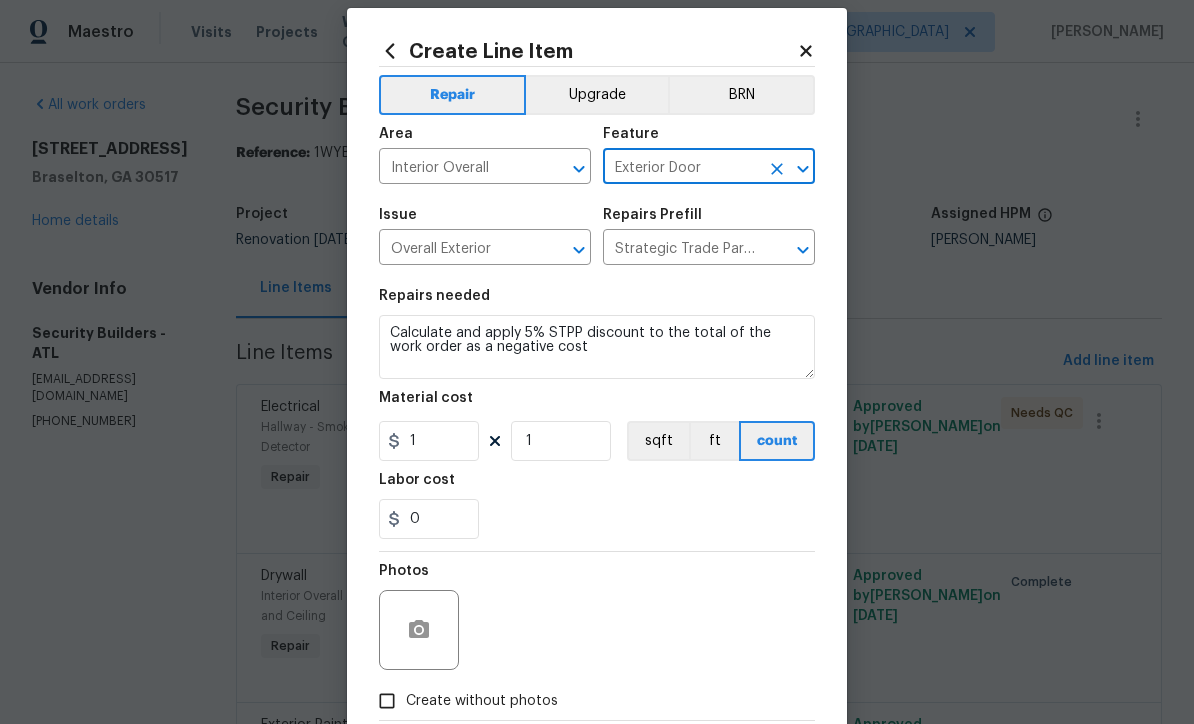 click on "Exterior Door" at bounding box center (681, 168) 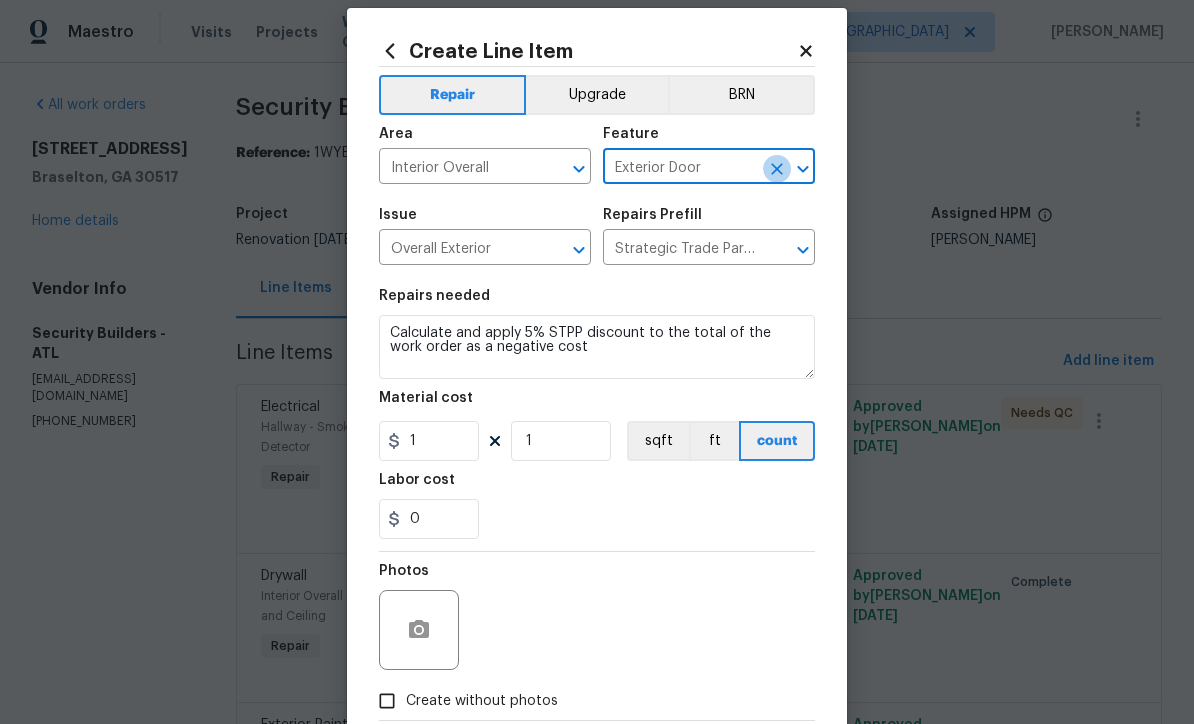 click 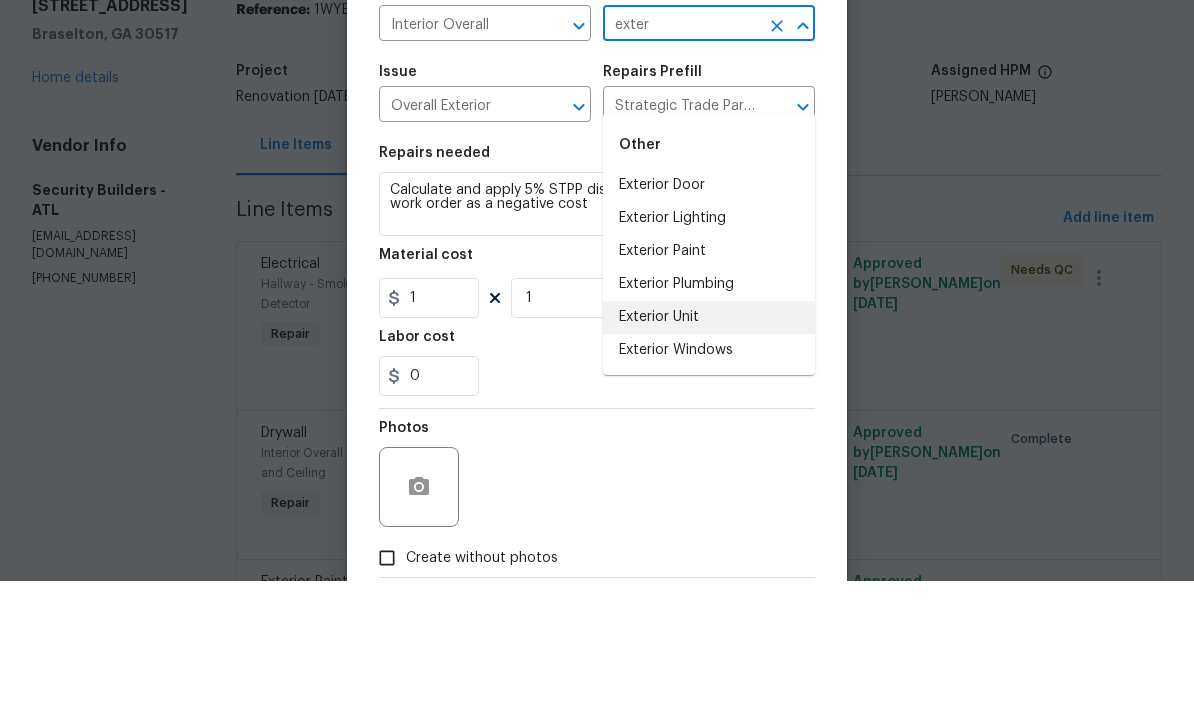 click on "Exterior Unit" at bounding box center [709, 460] 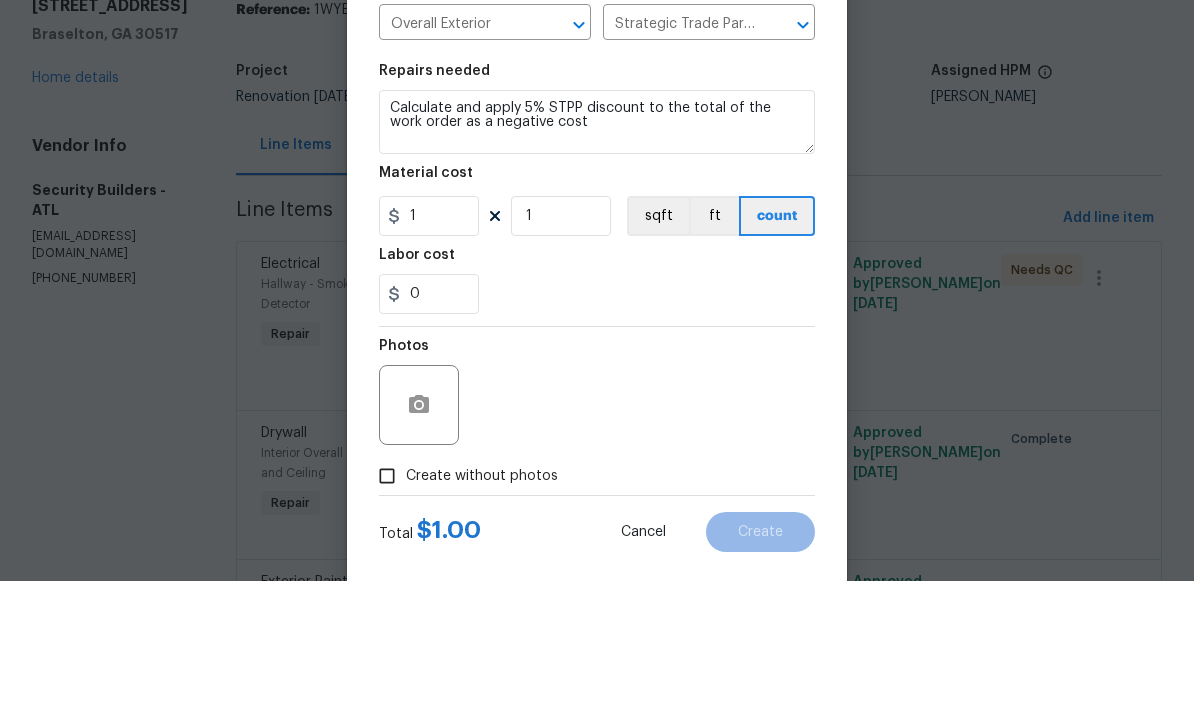 scroll, scrollTop: 118, scrollLeft: 0, axis: vertical 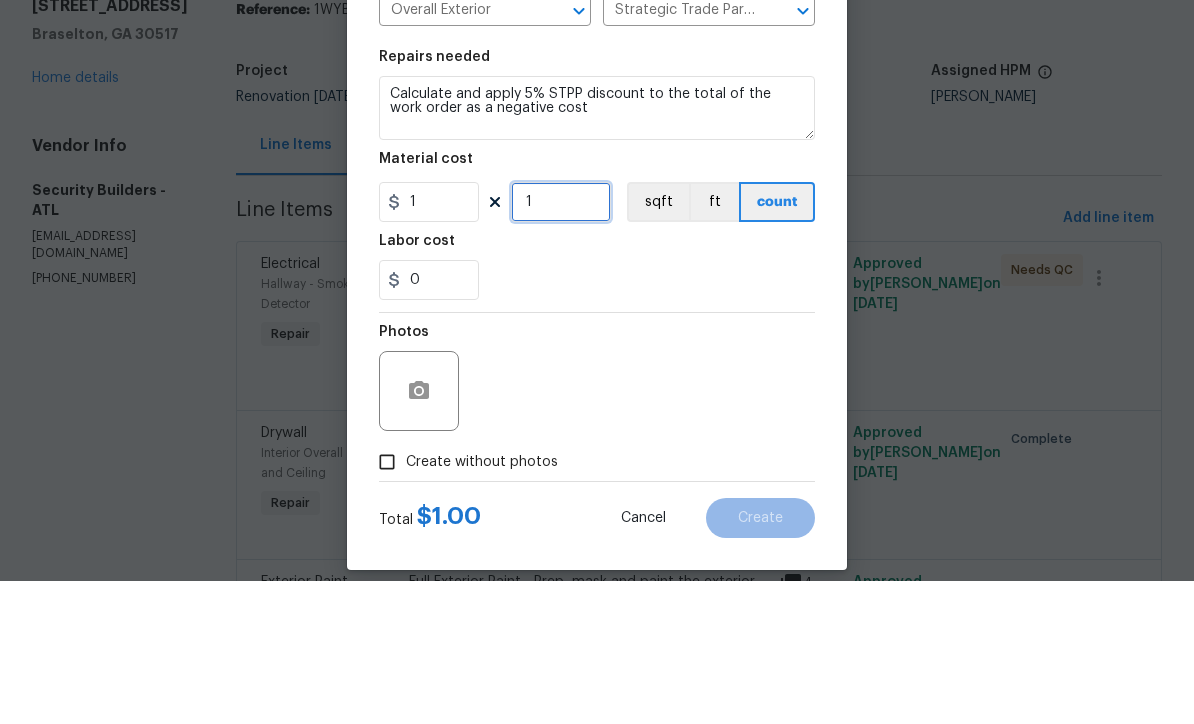 click on "1" at bounding box center [561, 345] 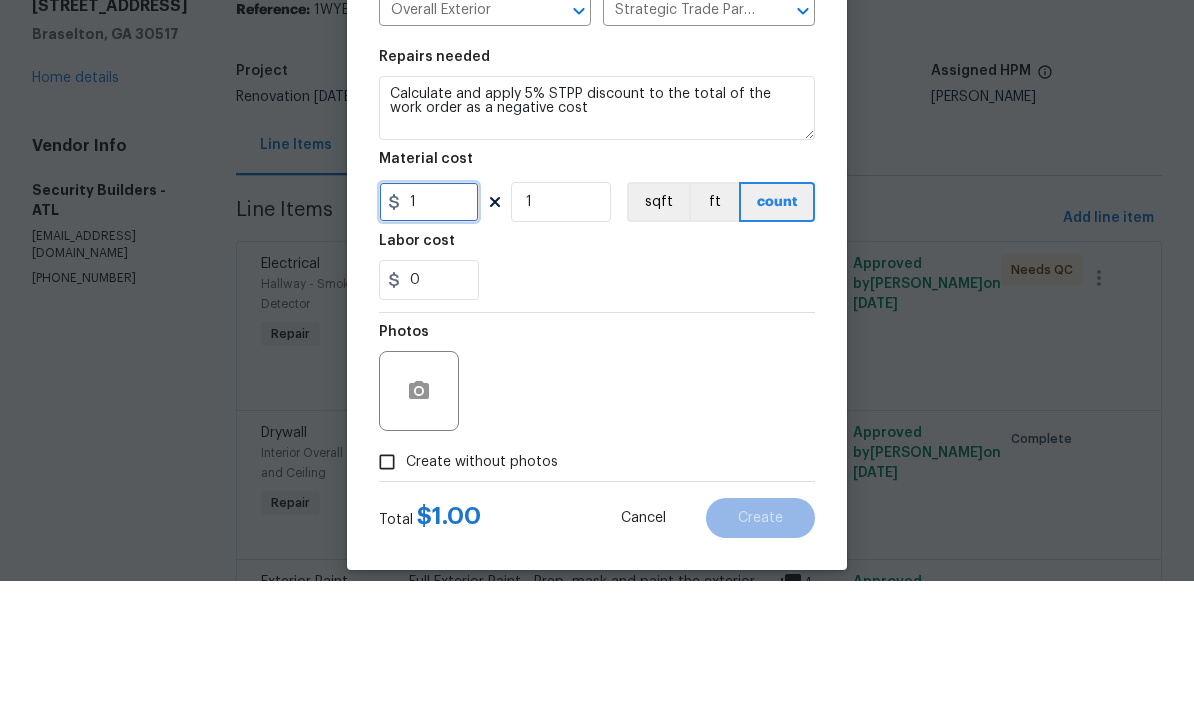 click on "1" at bounding box center (429, 345) 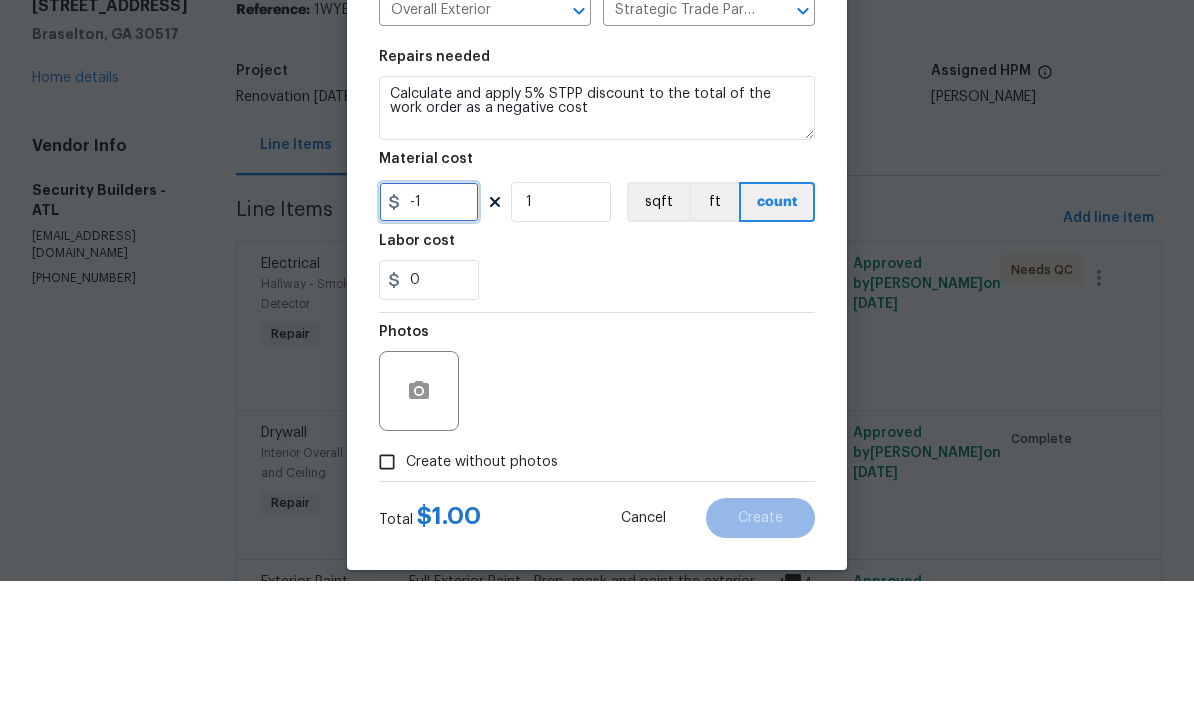 type on "-1" 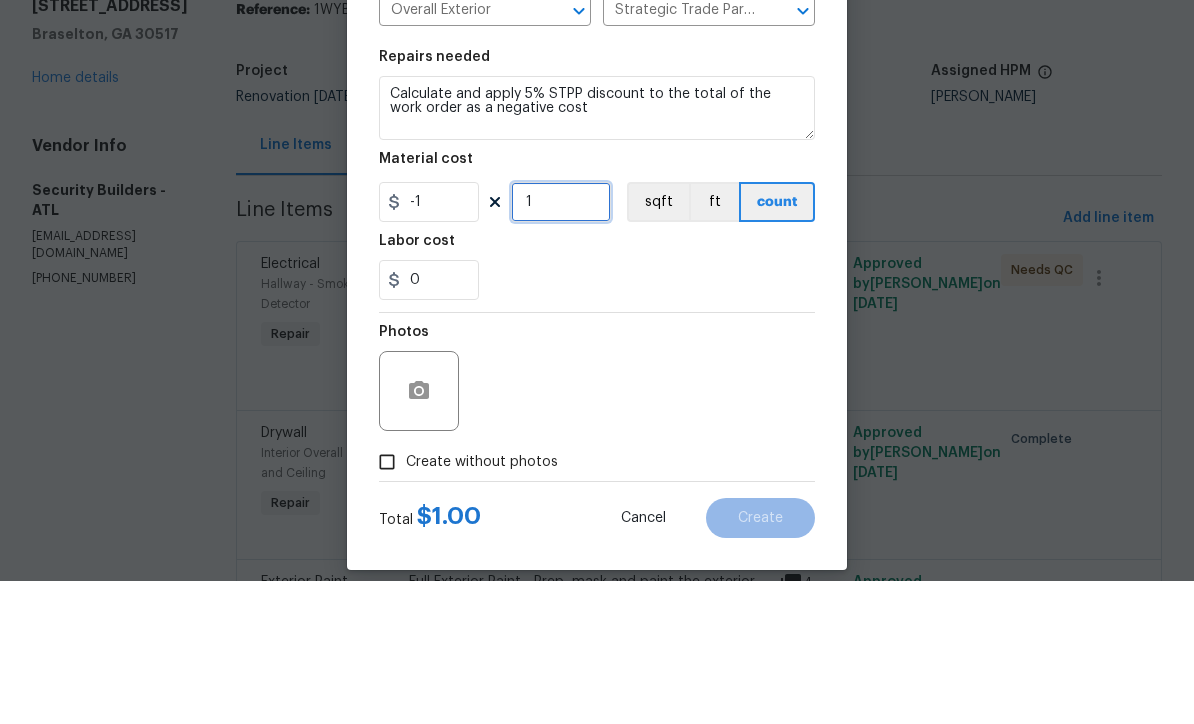click on "1" at bounding box center [561, 345] 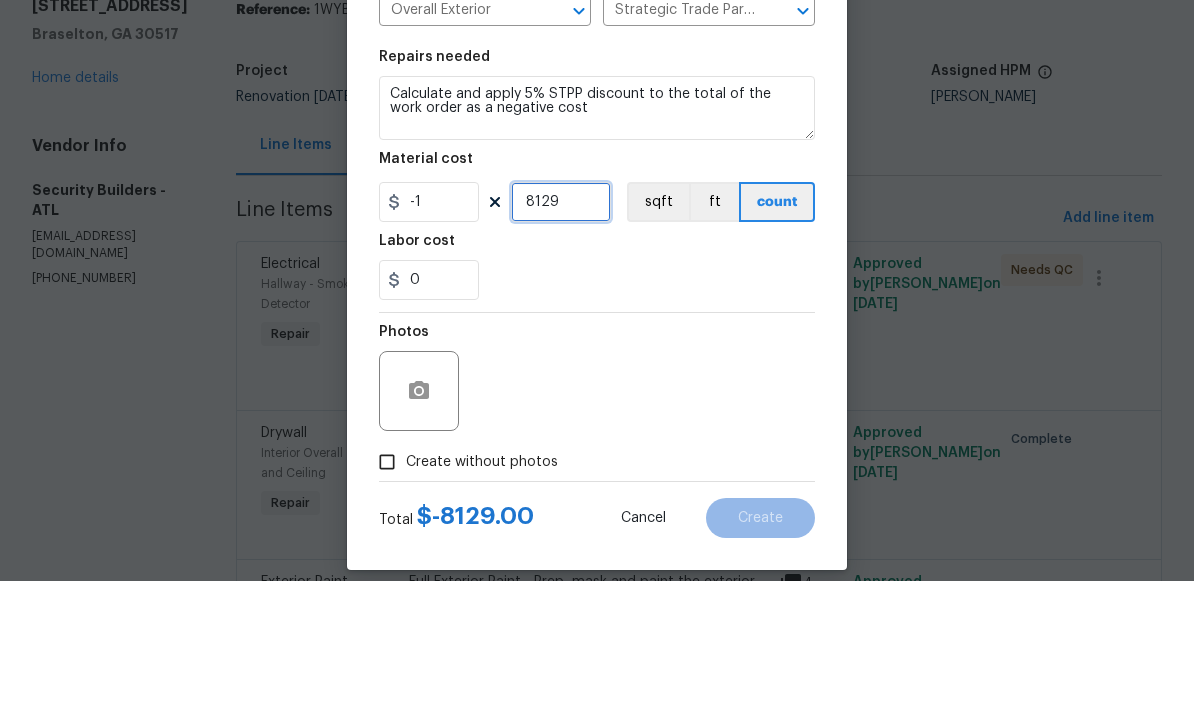 type on "812" 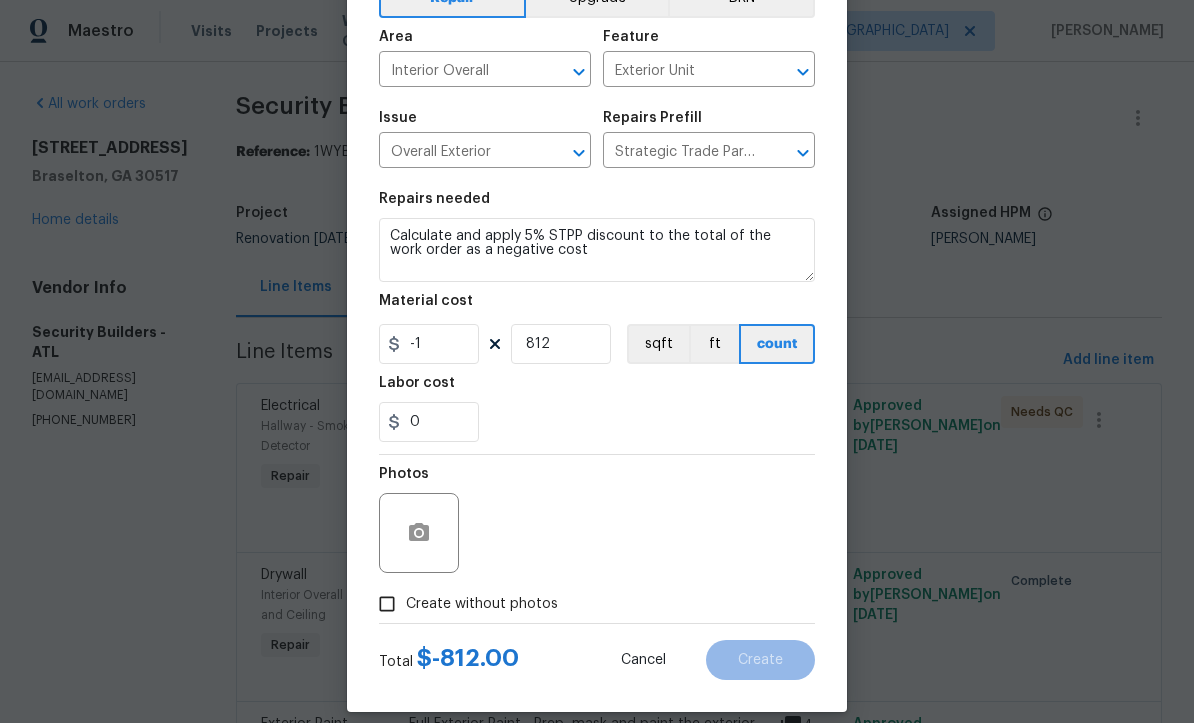 click on "Create without photos" at bounding box center [387, 605] 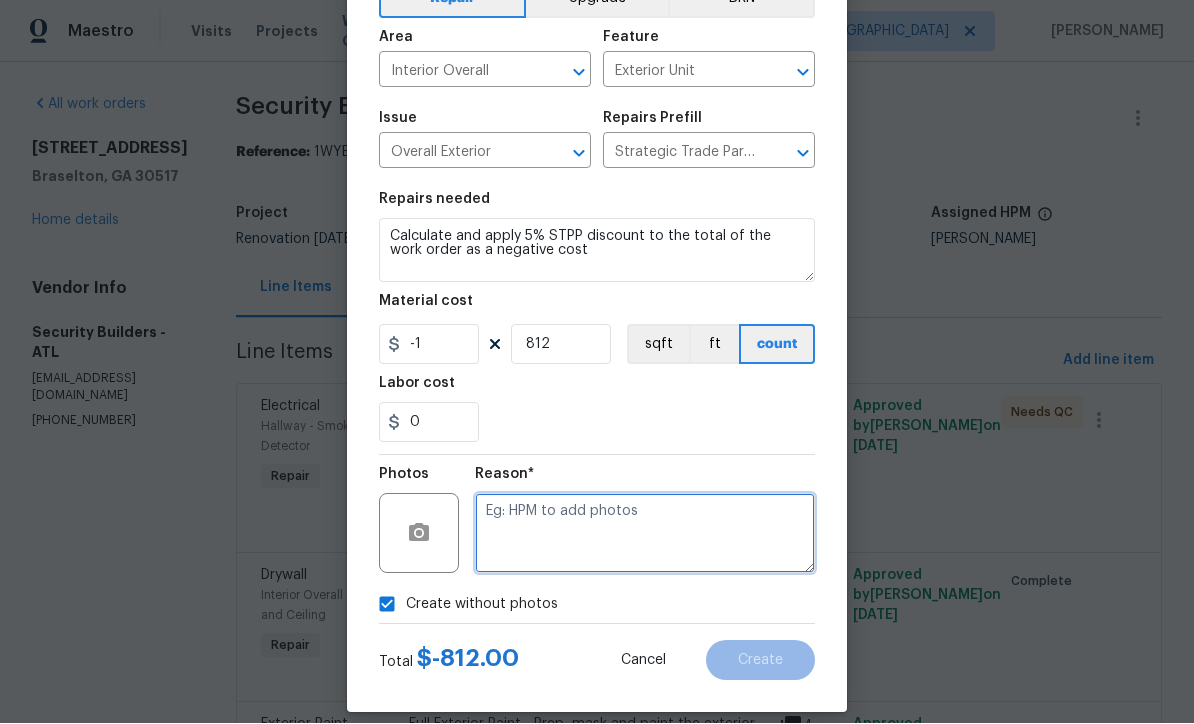 click at bounding box center [645, 534] 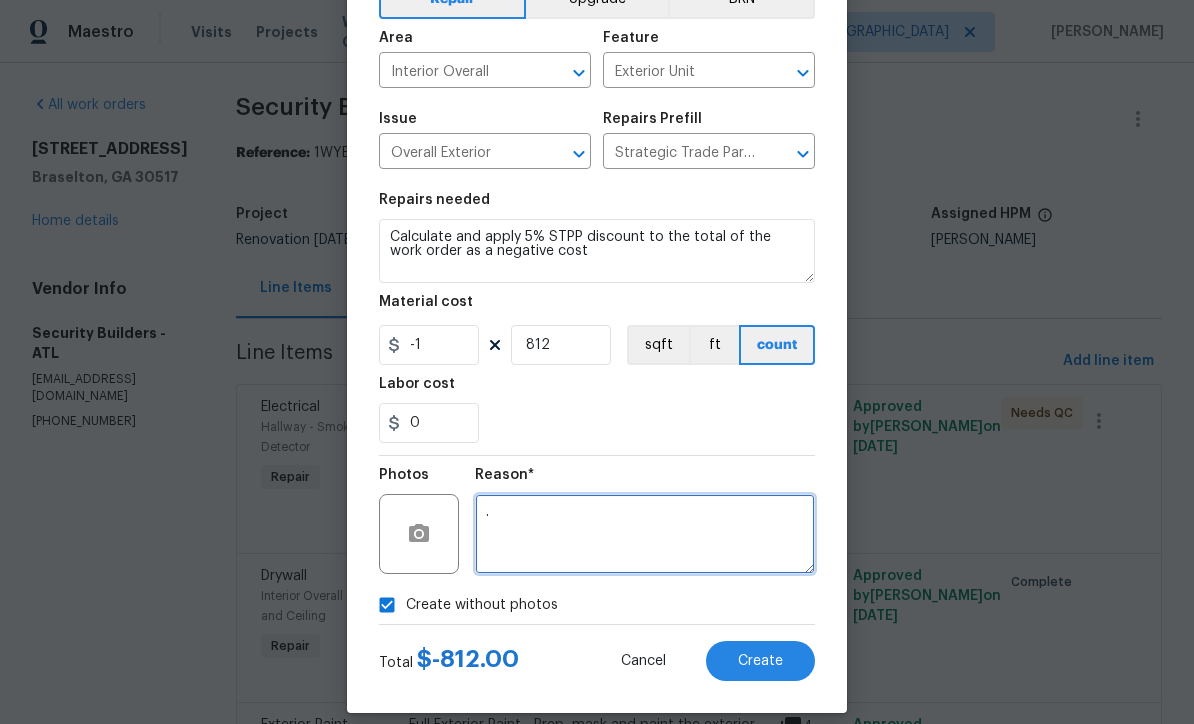 type on "." 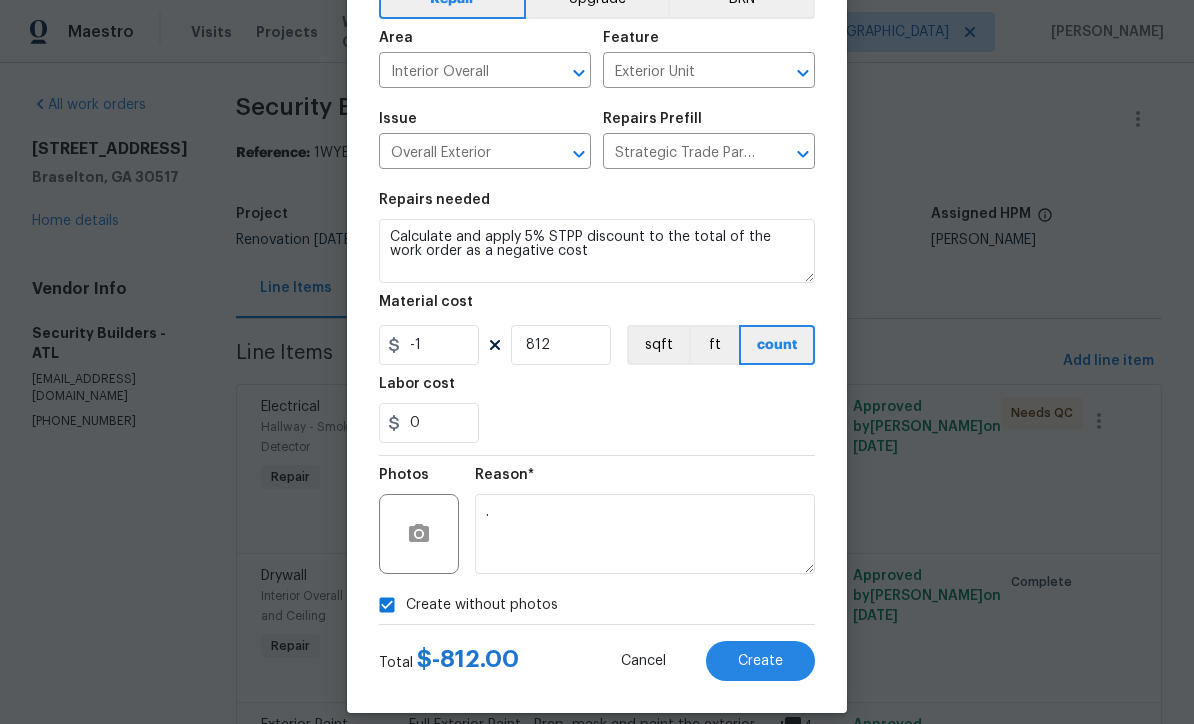 click on "Create" at bounding box center [760, 661] 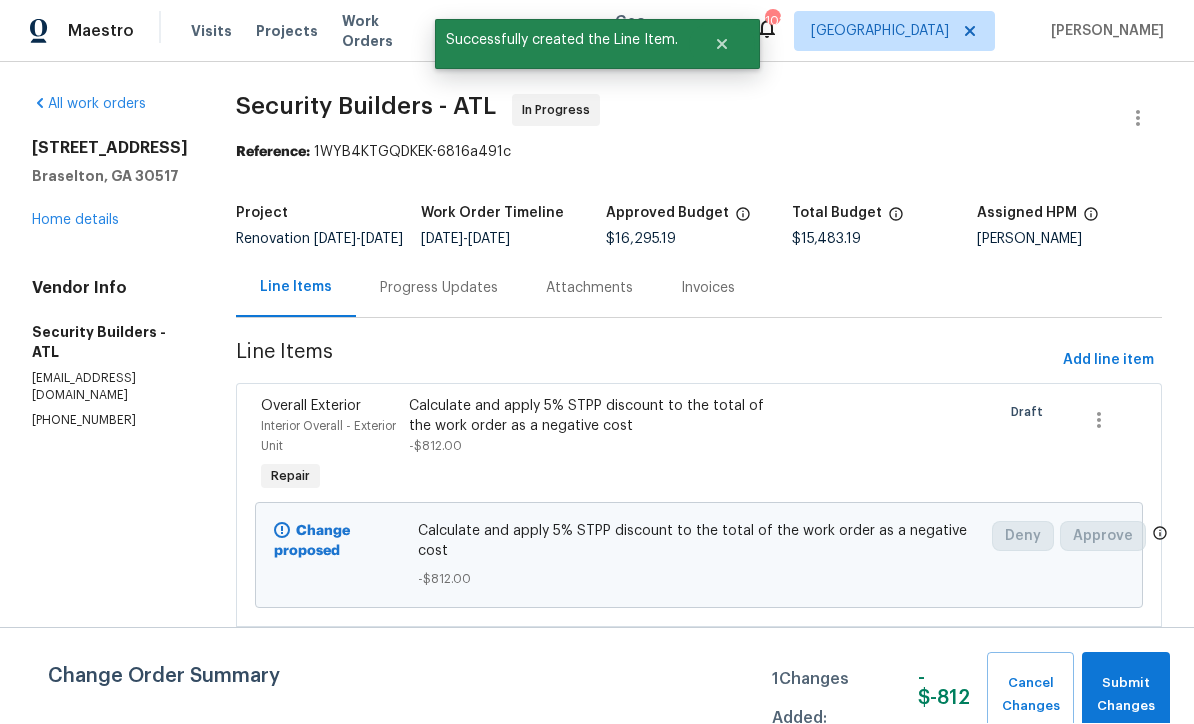 scroll, scrollTop: 1, scrollLeft: 0, axis: vertical 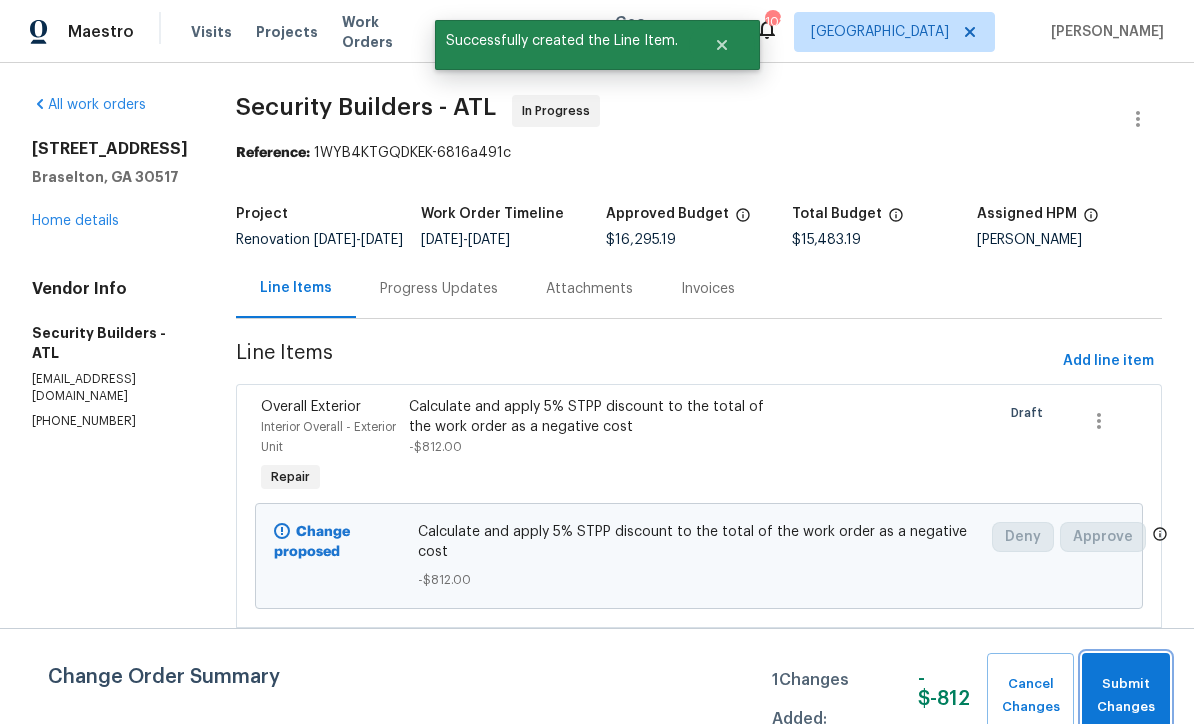 click on "Submit Changes" at bounding box center (1126, 696) 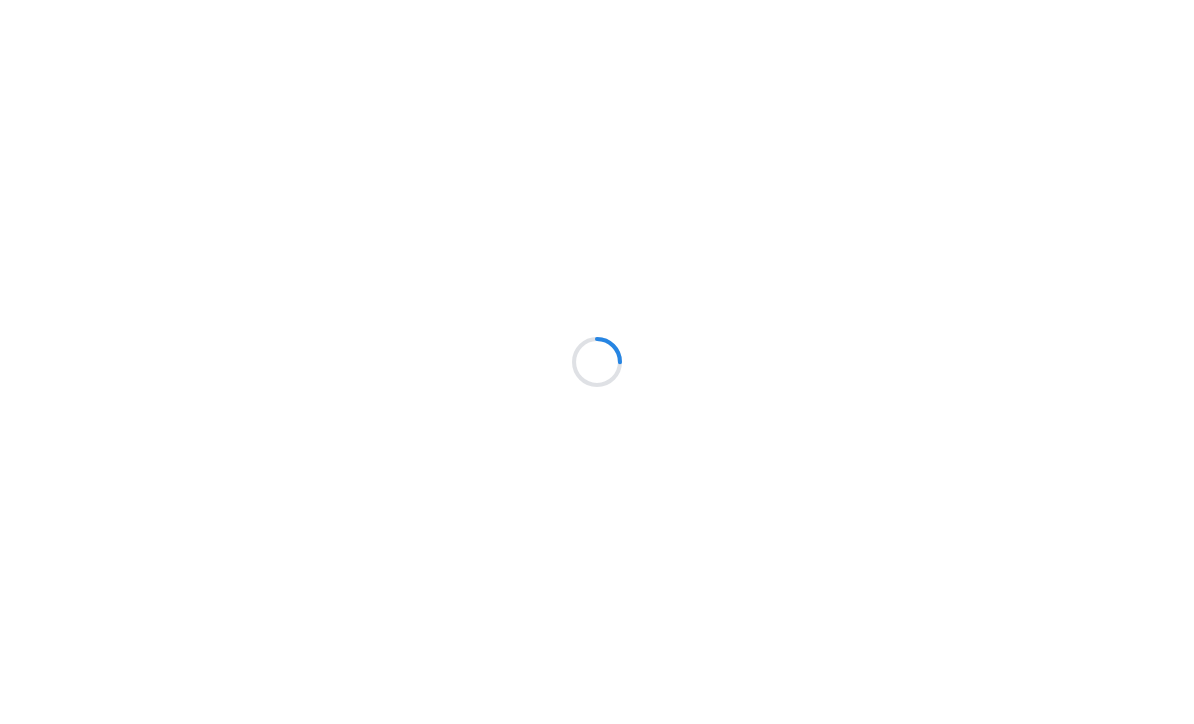 scroll, scrollTop: 0, scrollLeft: 0, axis: both 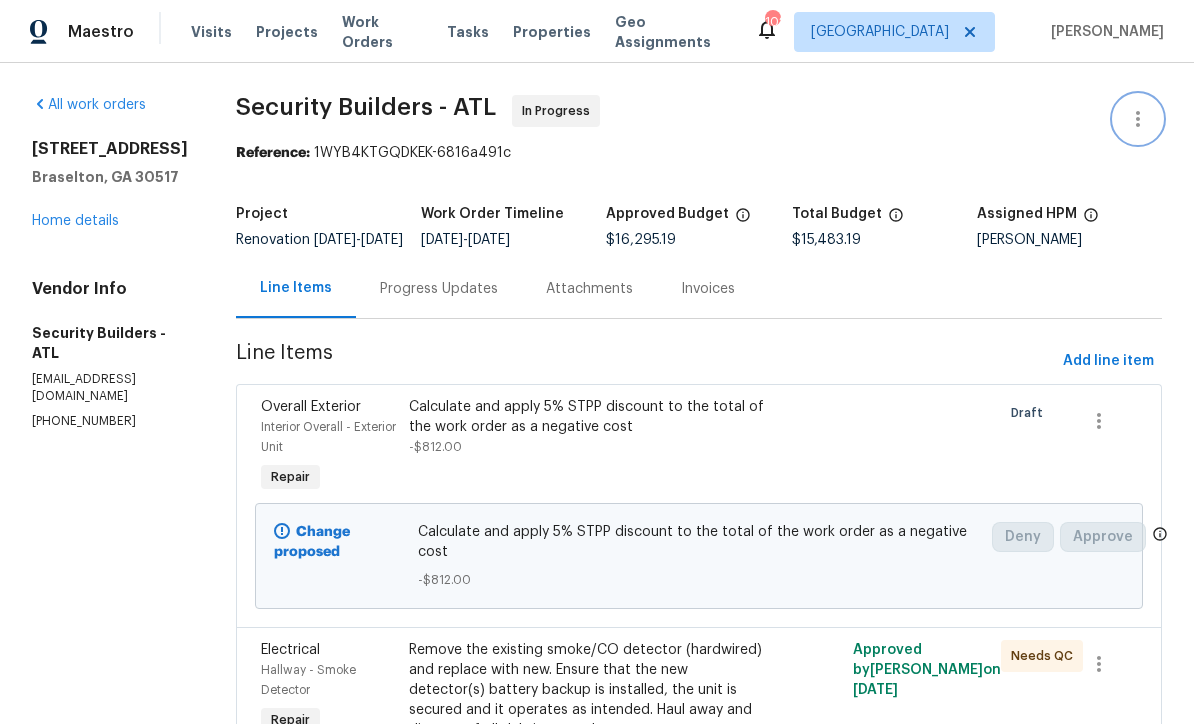 click 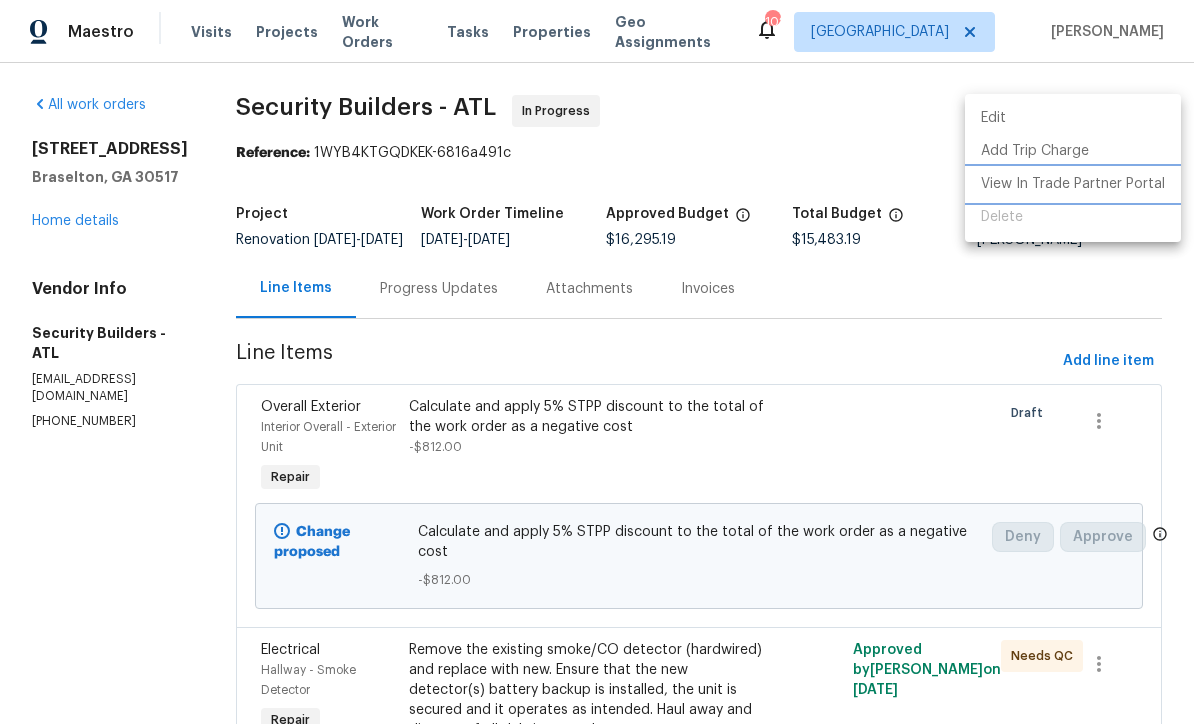 click on "View In Trade Partner Portal" at bounding box center [1073, 184] 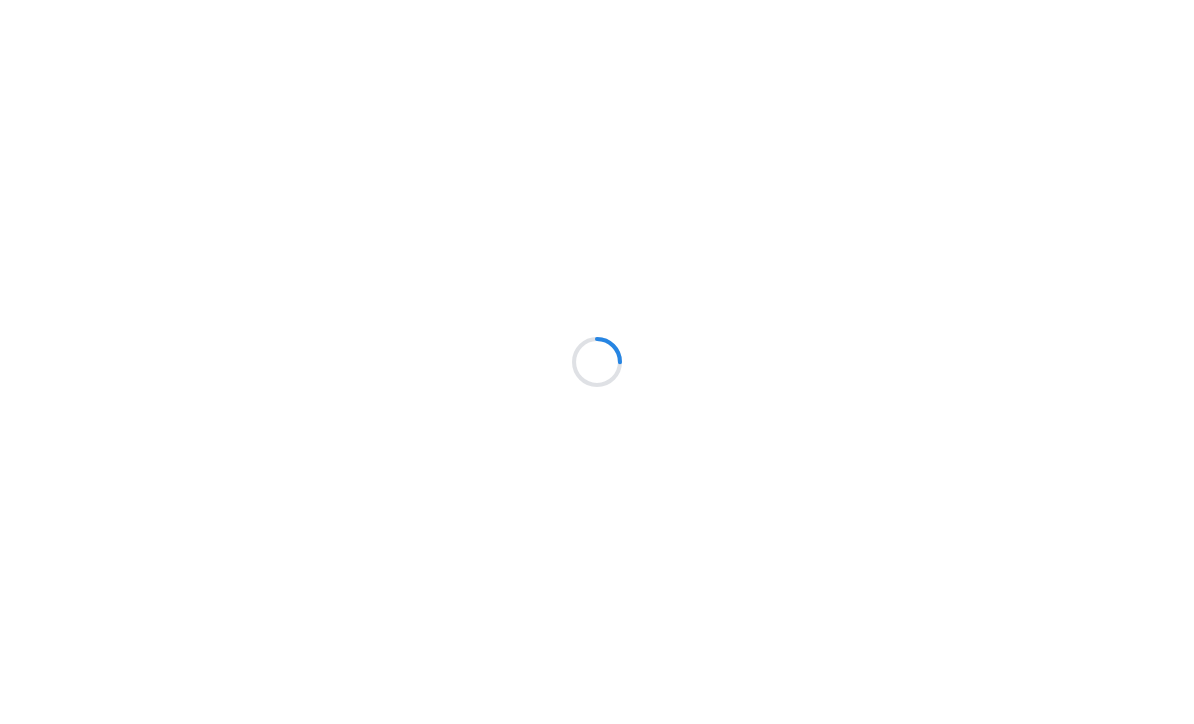 scroll, scrollTop: 0, scrollLeft: 0, axis: both 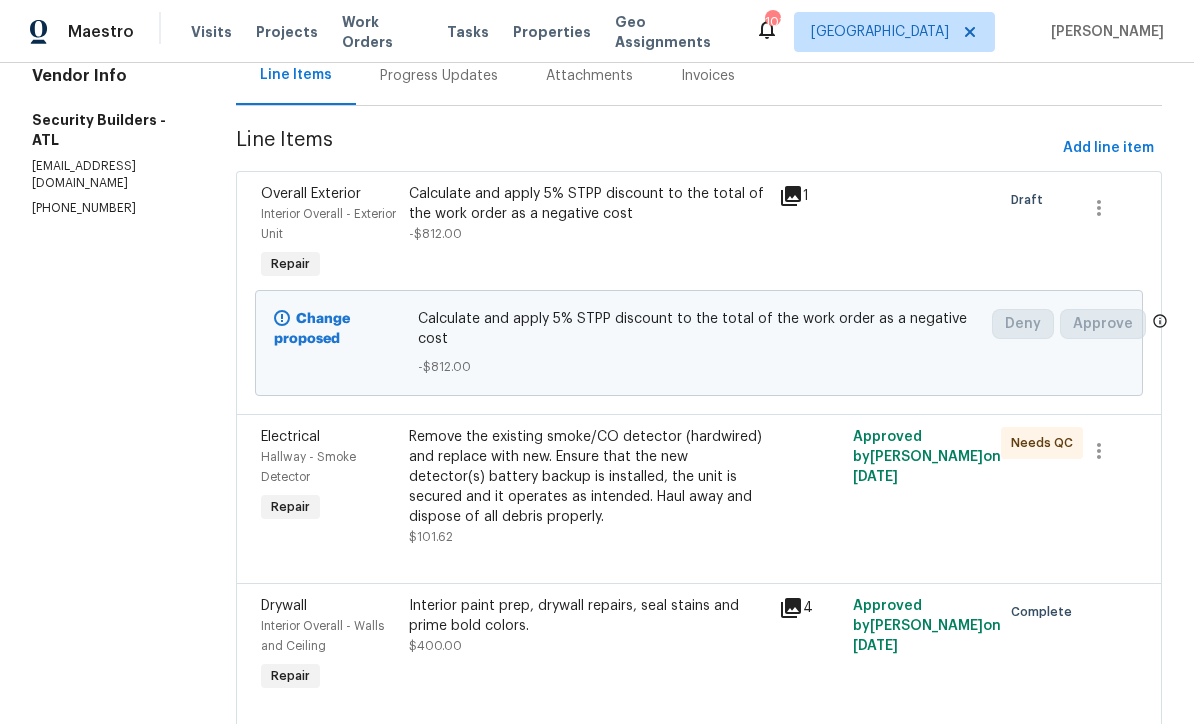 click on "Remove the existing smoke/CO detector (hardwired) and replace with new. Ensure that the new detector(s) battery backup is installed, the unit is secured and it operates as intended. Haul away and dispose of all debris properly." at bounding box center (588, 477) 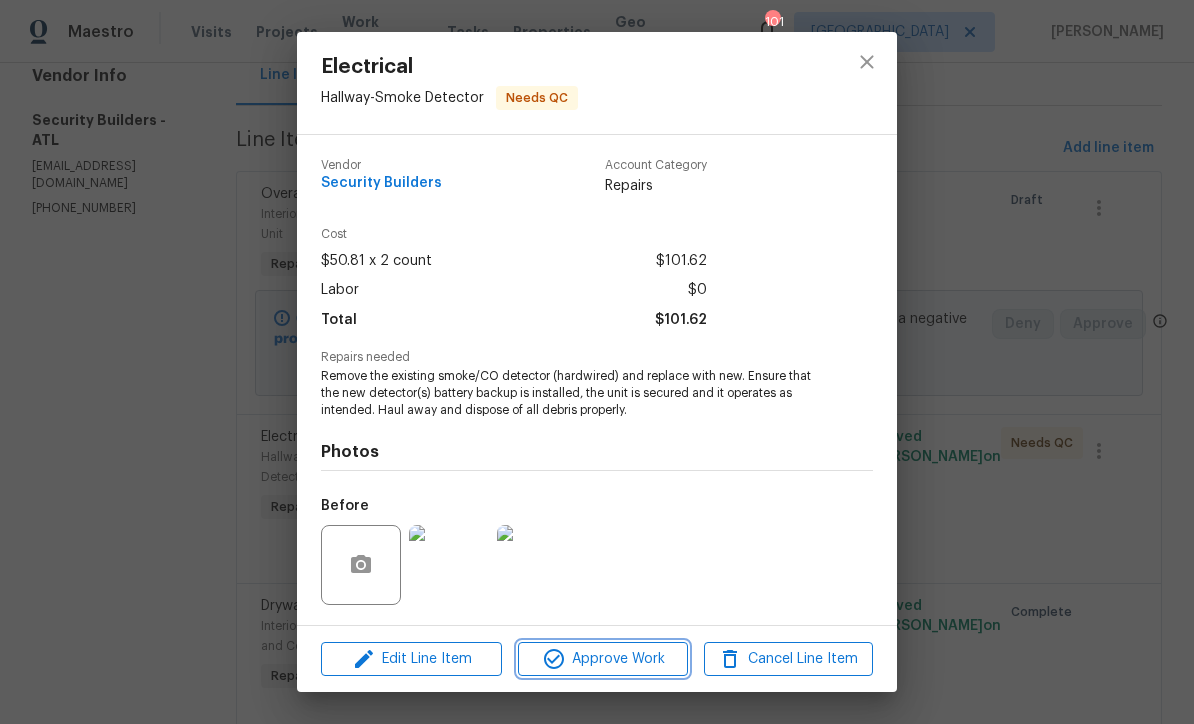click on "Approve Work" at bounding box center (602, 659) 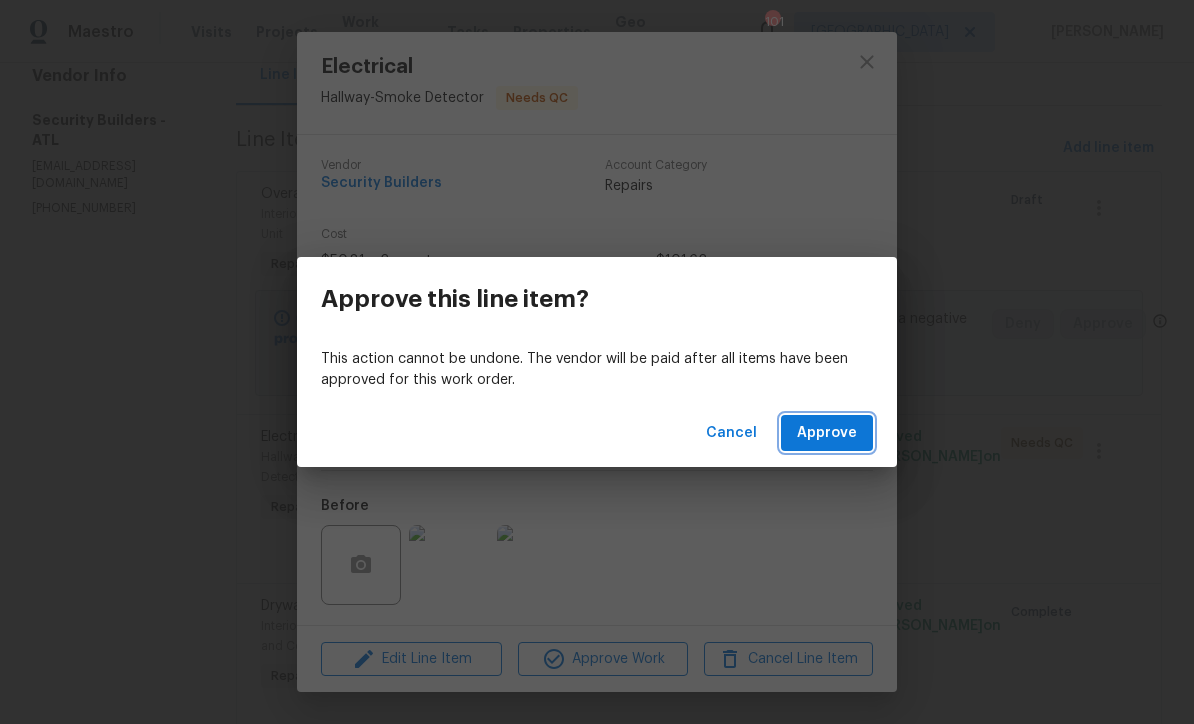 click on "Approve" at bounding box center (827, 433) 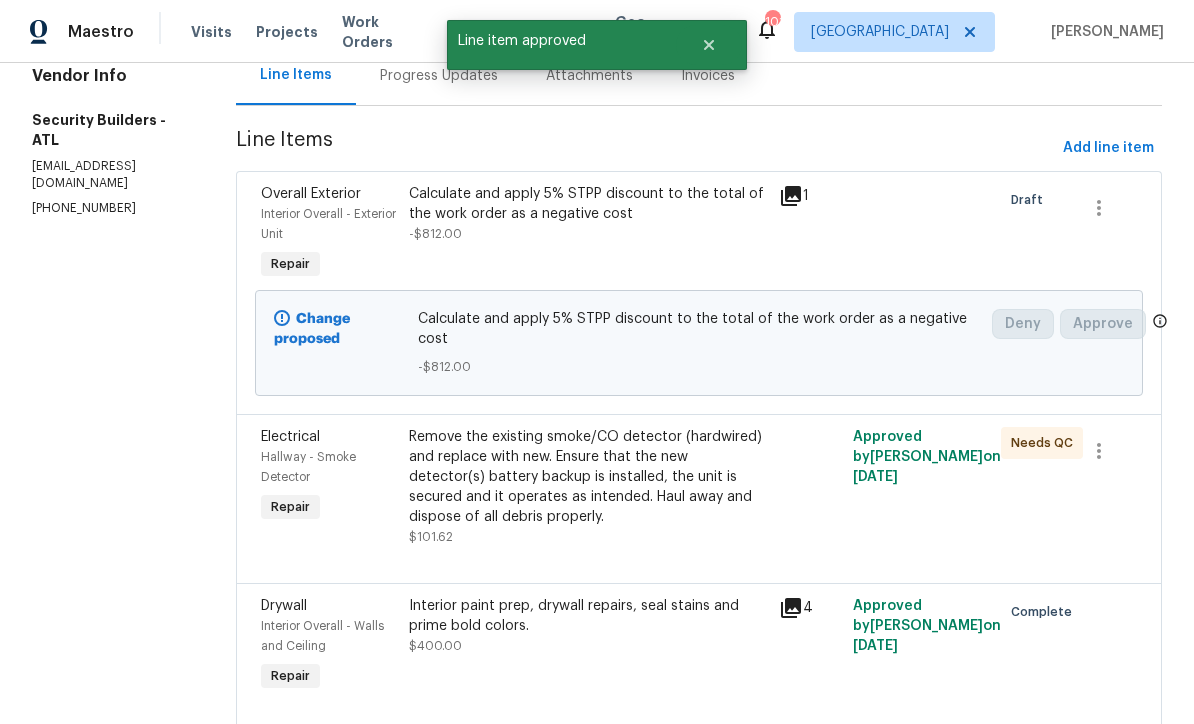 scroll, scrollTop: 0, scrollLeft: 0, axis: both 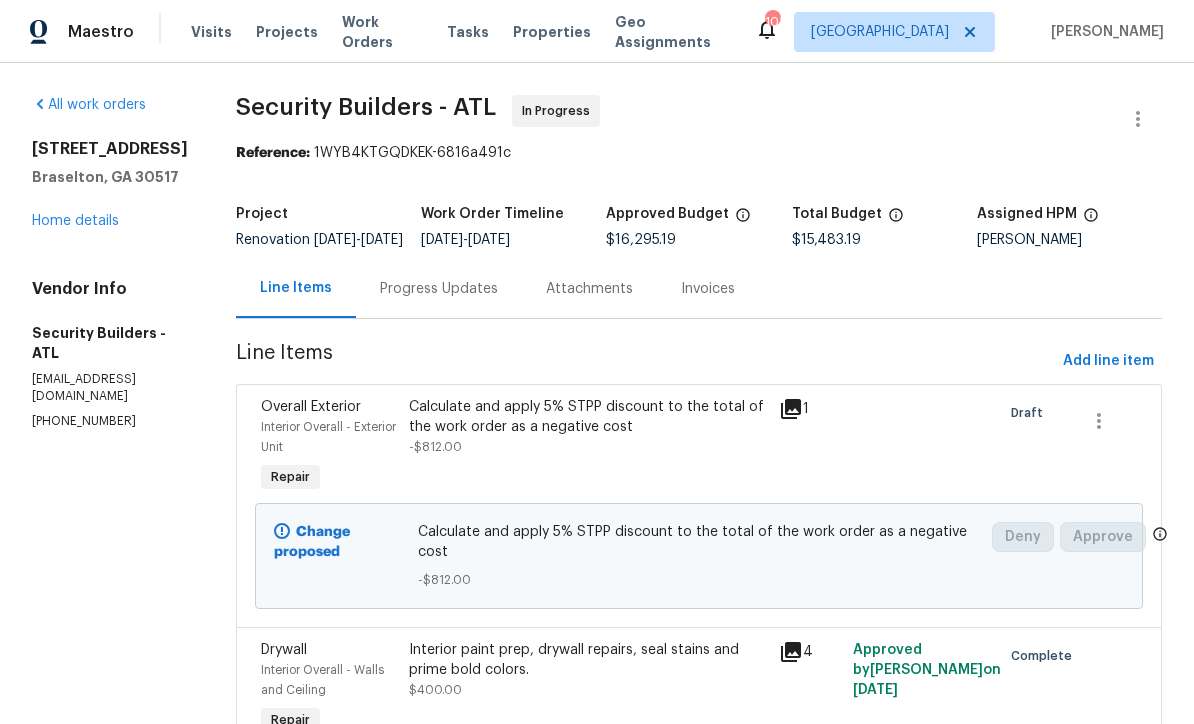click on "Home details" at bounding box center (75, 221) 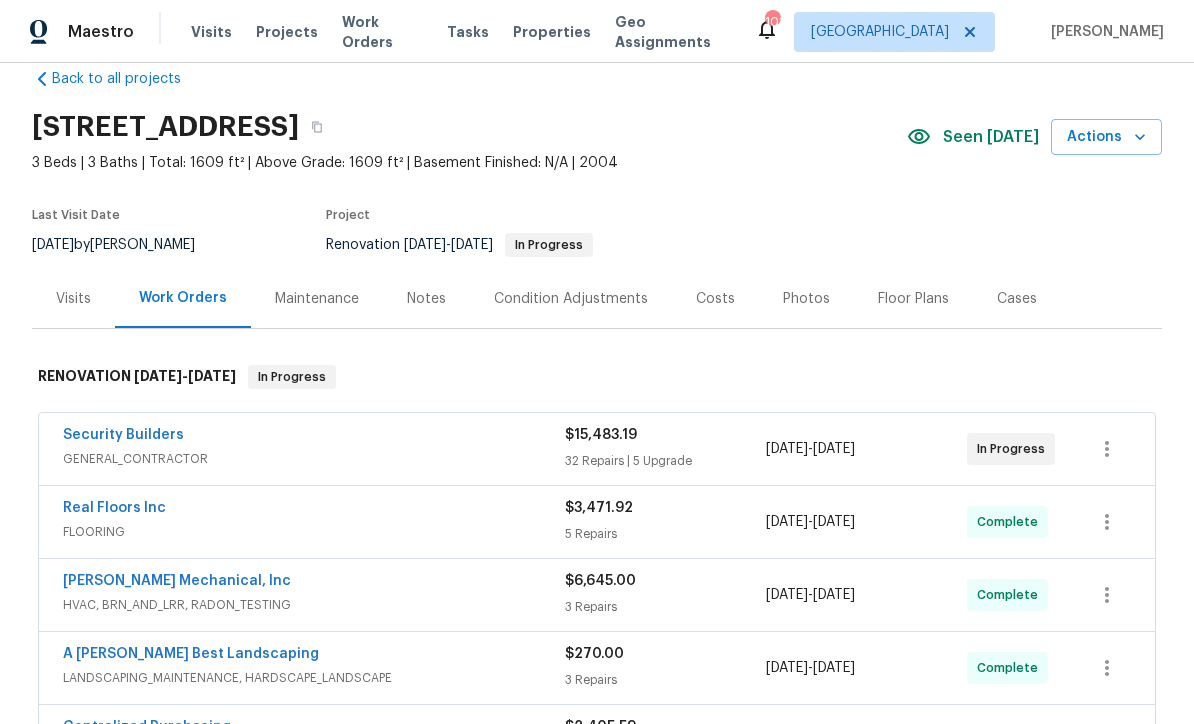 scroll, scrollTop: 35, scrollLeft: 0, axis: vertical 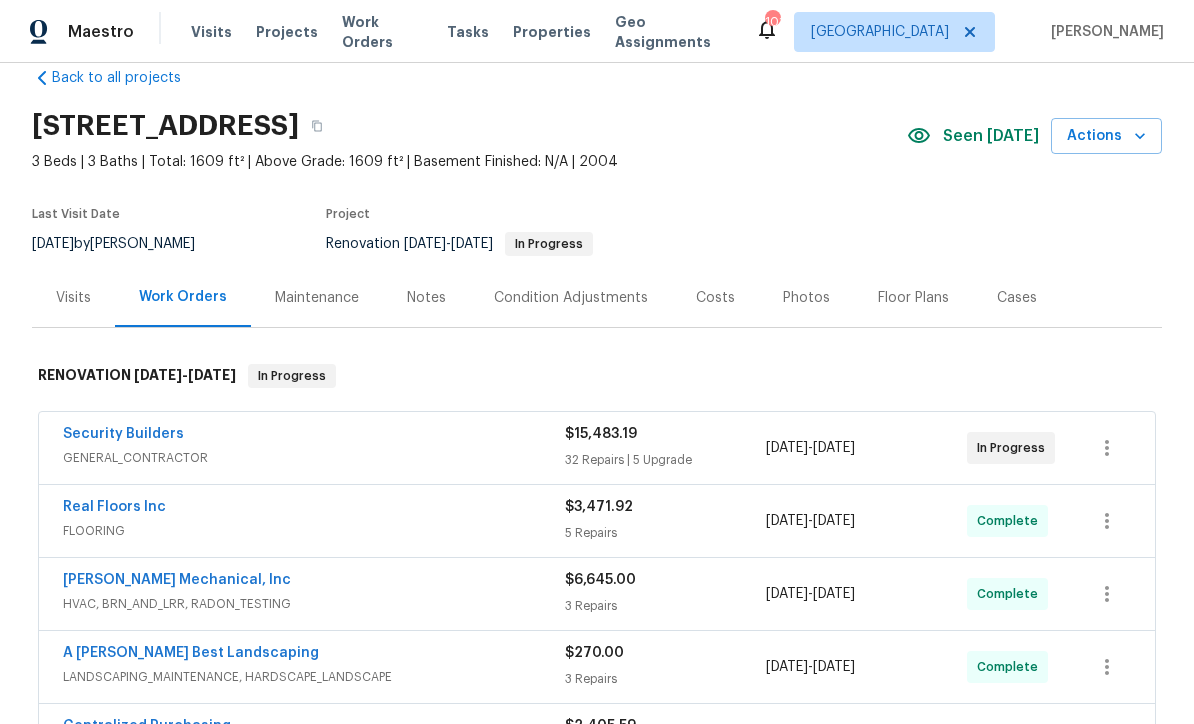 click on "Security Builders" at bounding box center (123, 434) 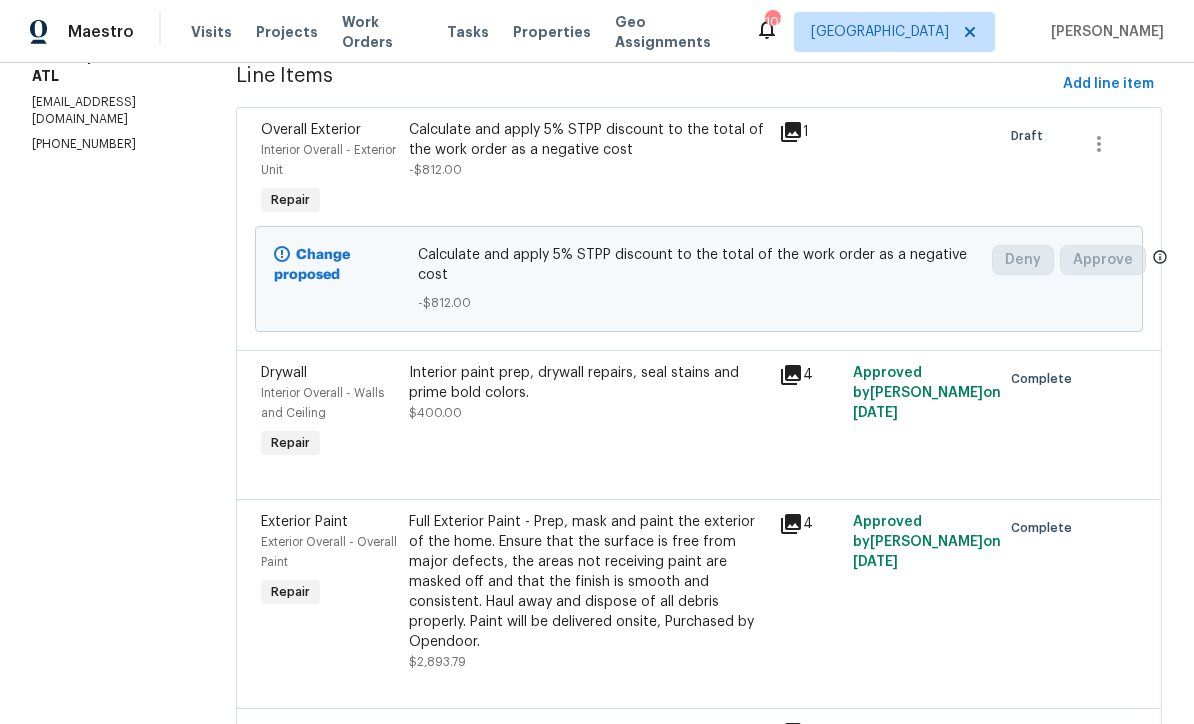 scroll, scrollTop: 279, scrollLeft: 0, axis: vertical 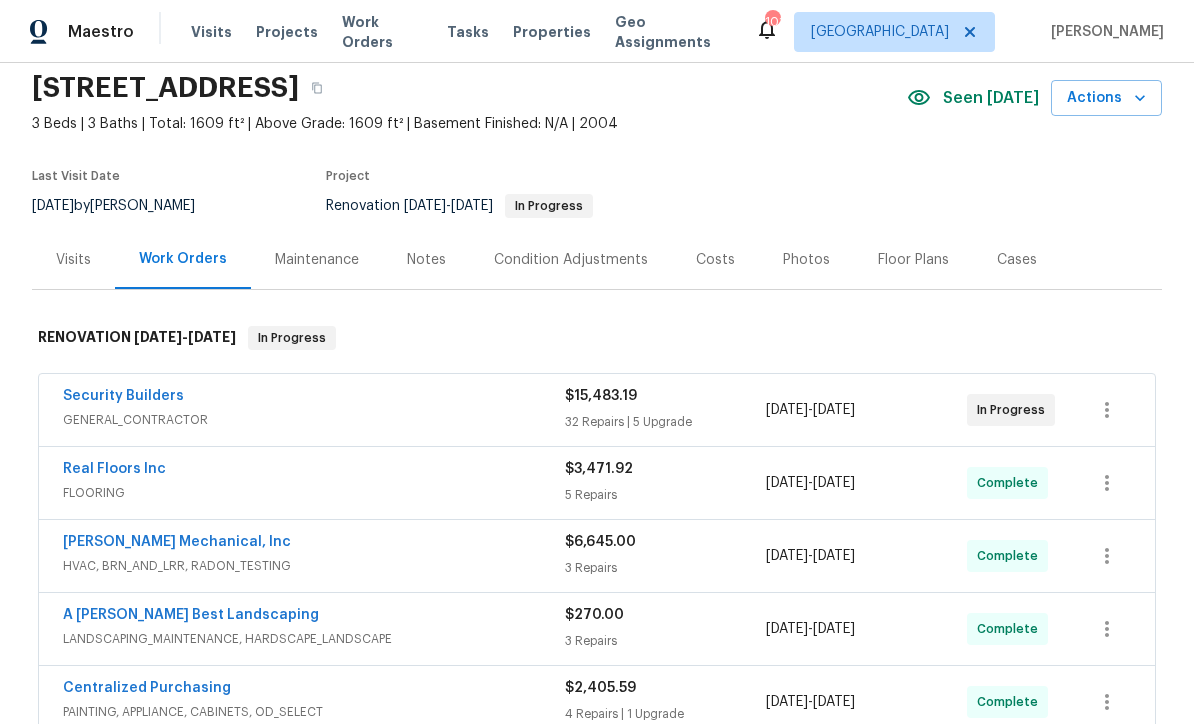 click on "Security Builders" at bounding box center (123, 396) 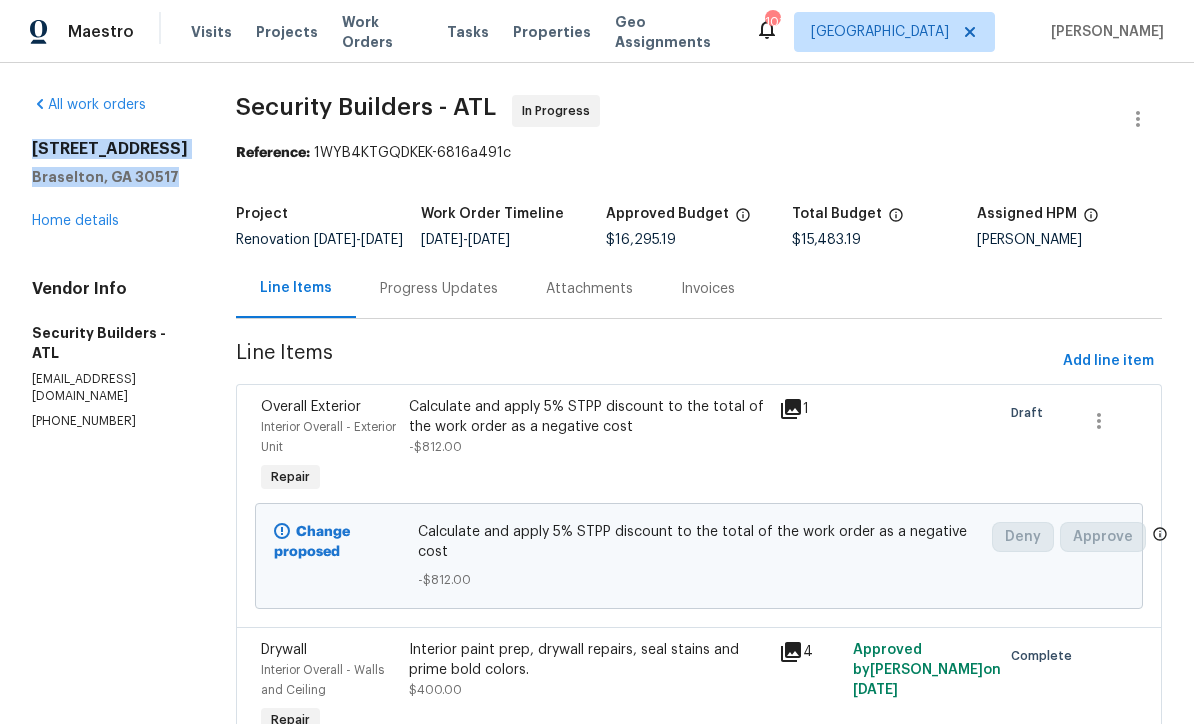 scroll, scrollTop: -1, scrollLeft: 0, axis: vertical 